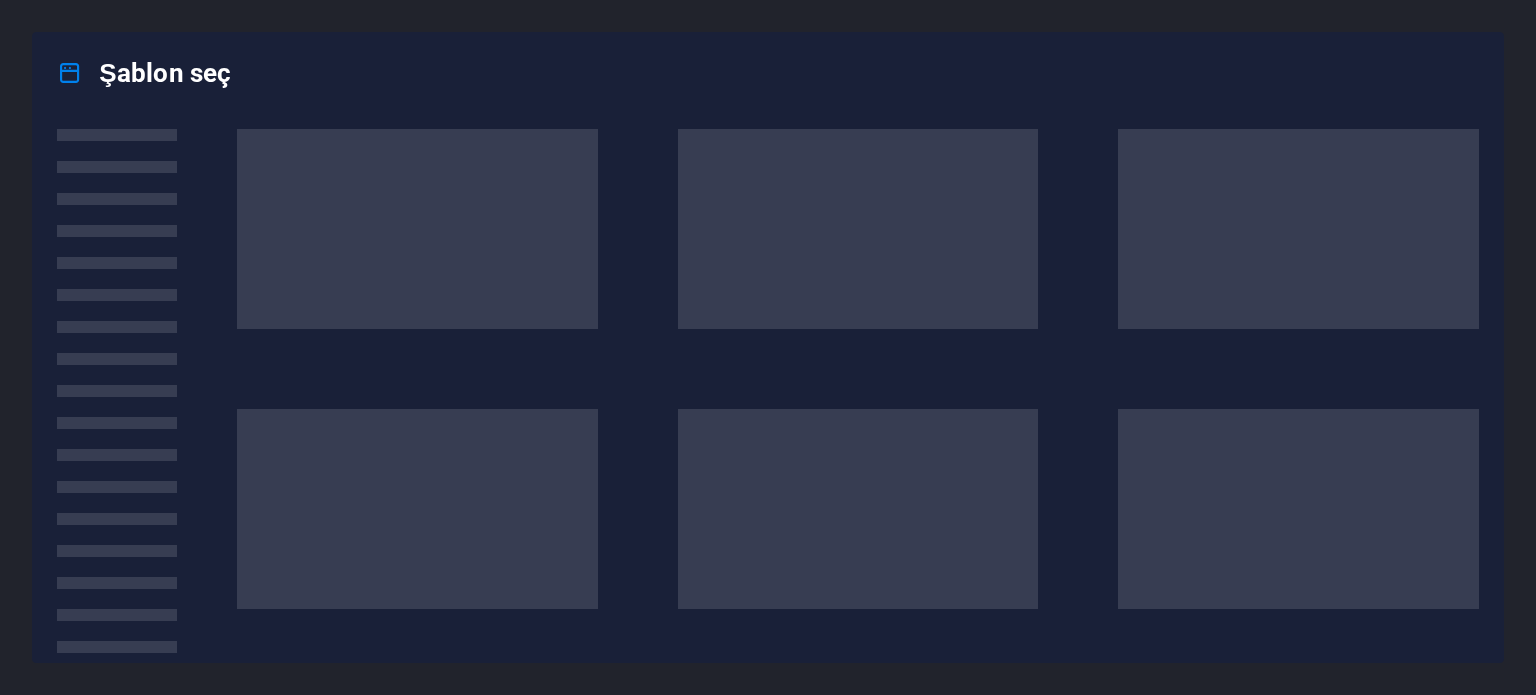 scroll, scrollTop: 0, scrollLeft: 0, axis: both 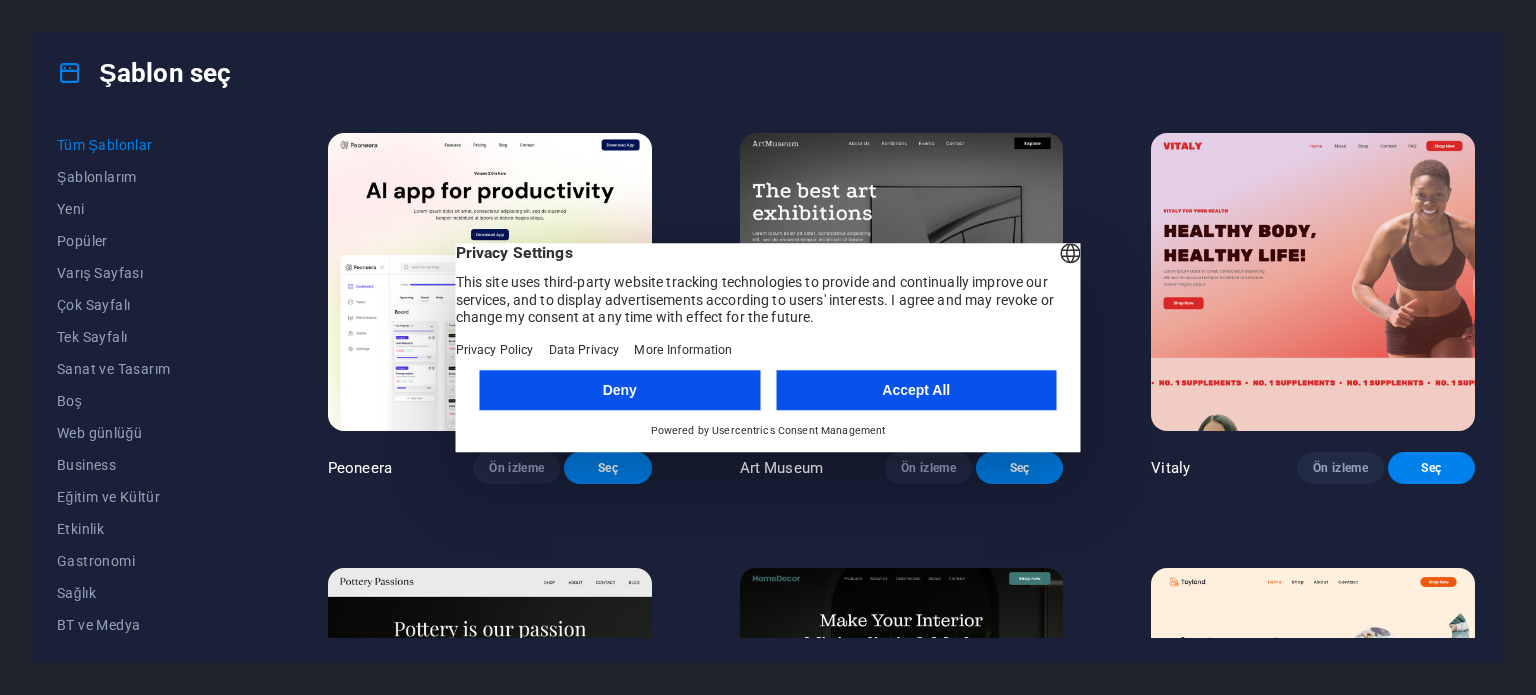 click on "Accept All" at bounding box center [916, 390] 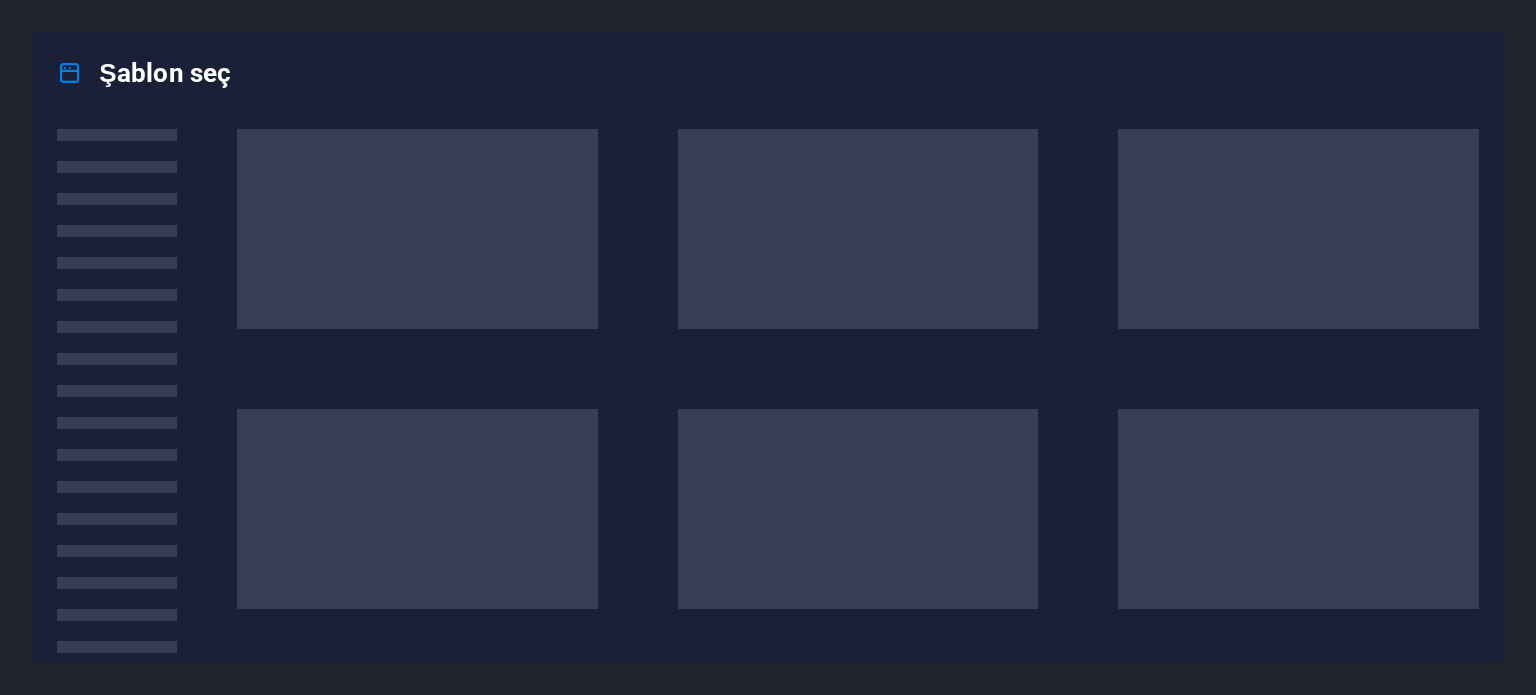 scroll, scrollTop: 0, scrollLeft: 0, axis: both 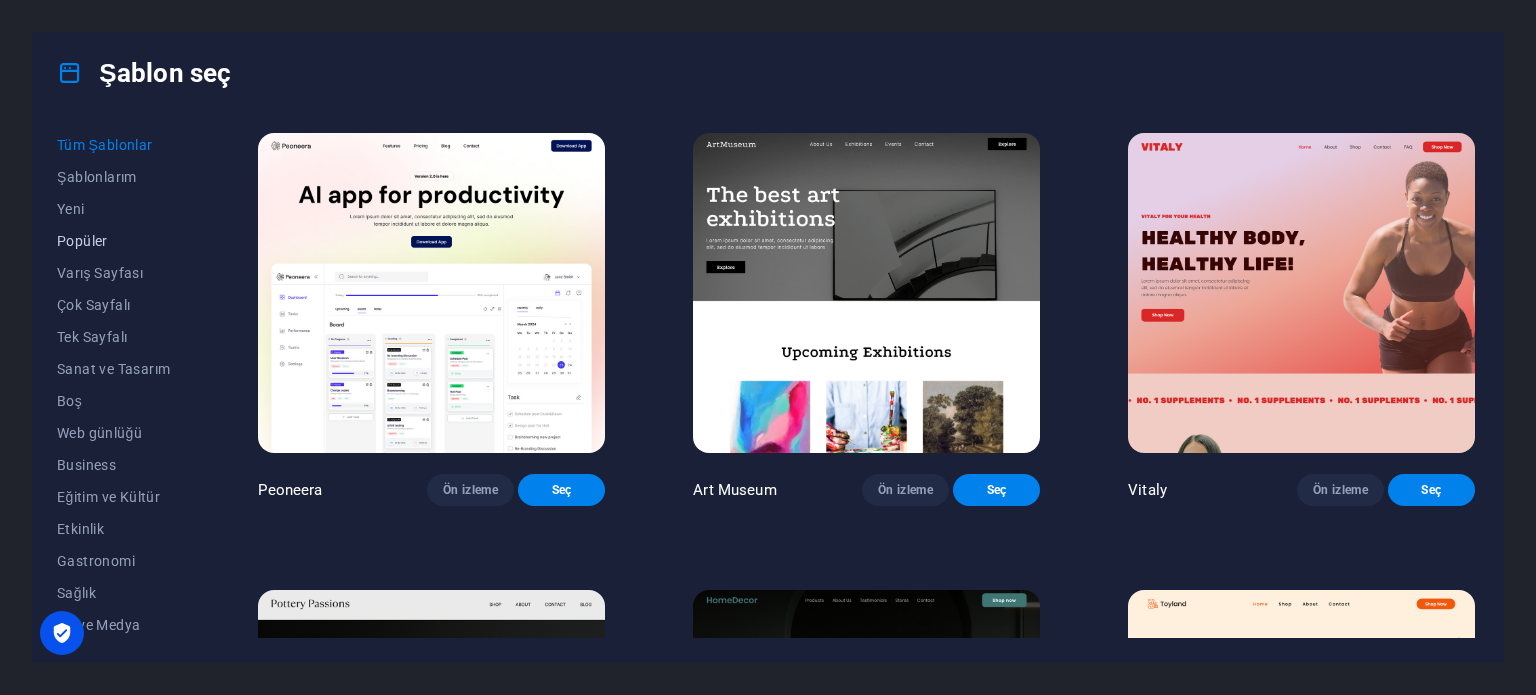 click on "Popüler" at bounding box center [113, 241] 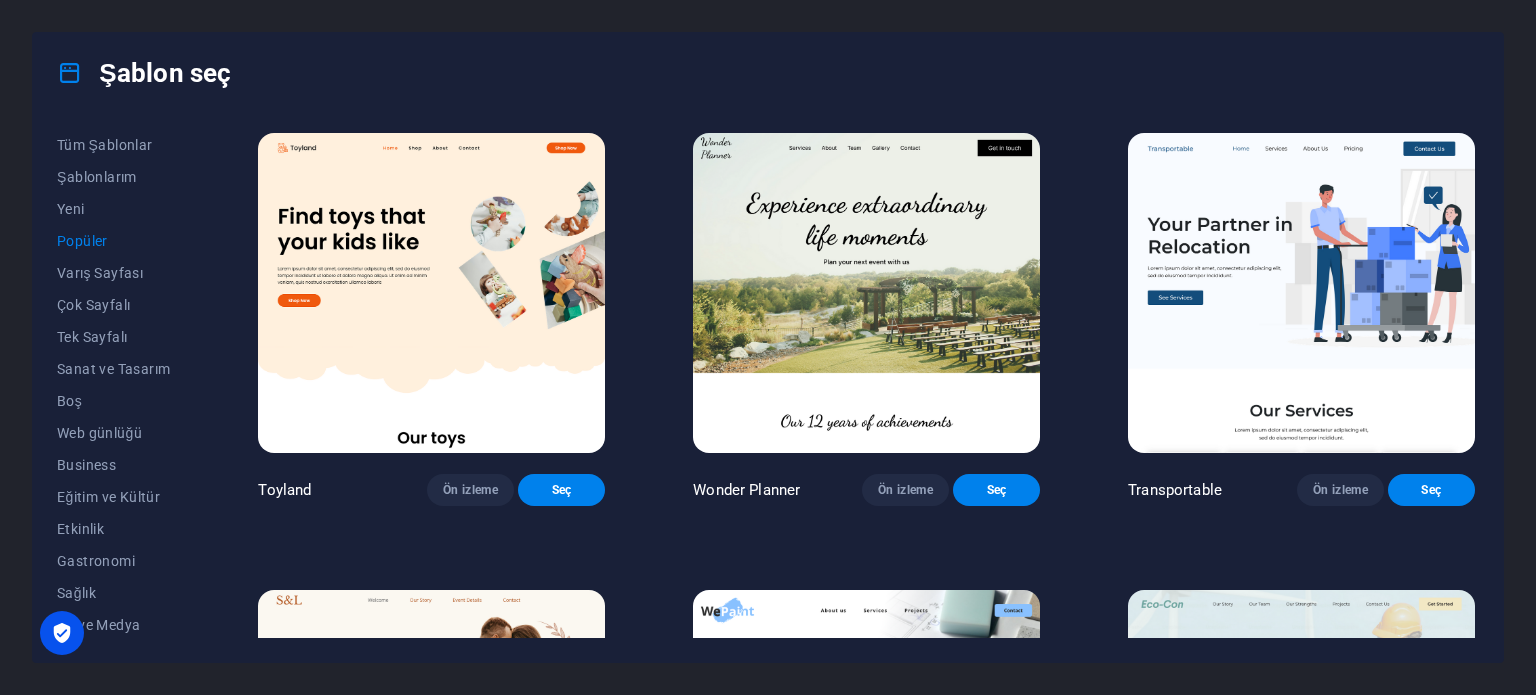click on "Popüler" at bounding box center [113, 241] 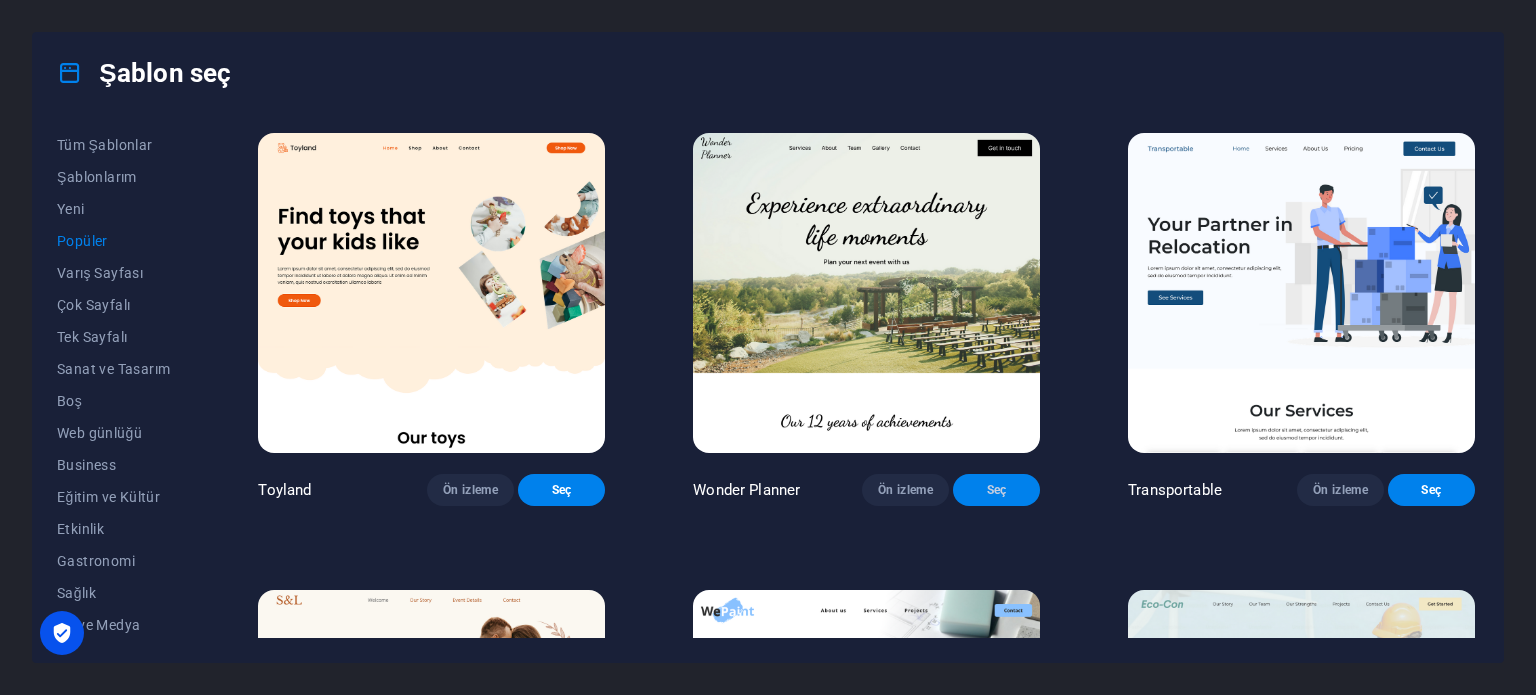 click on "Seç" at bounding box center (996, 490) 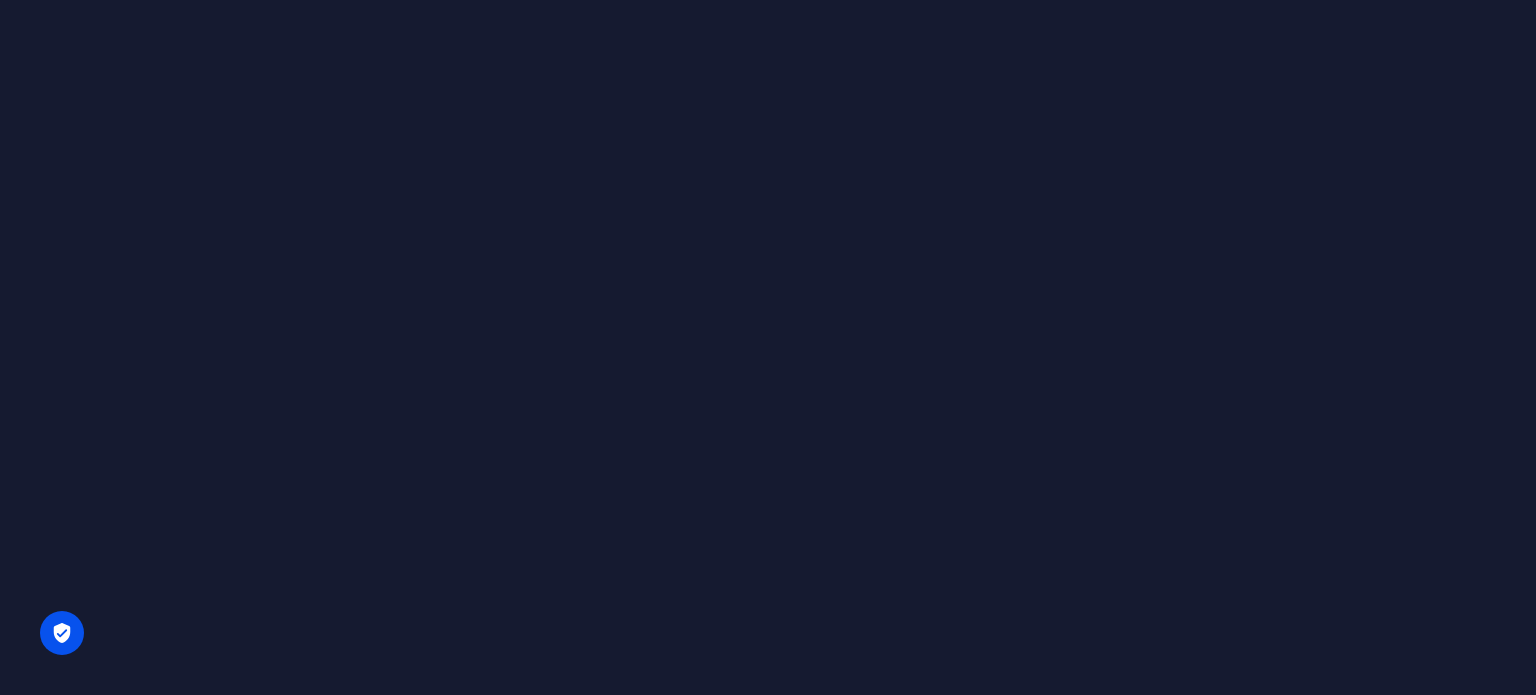 scroll, scrollTop: 0, scrollLeft: 0, axis: both 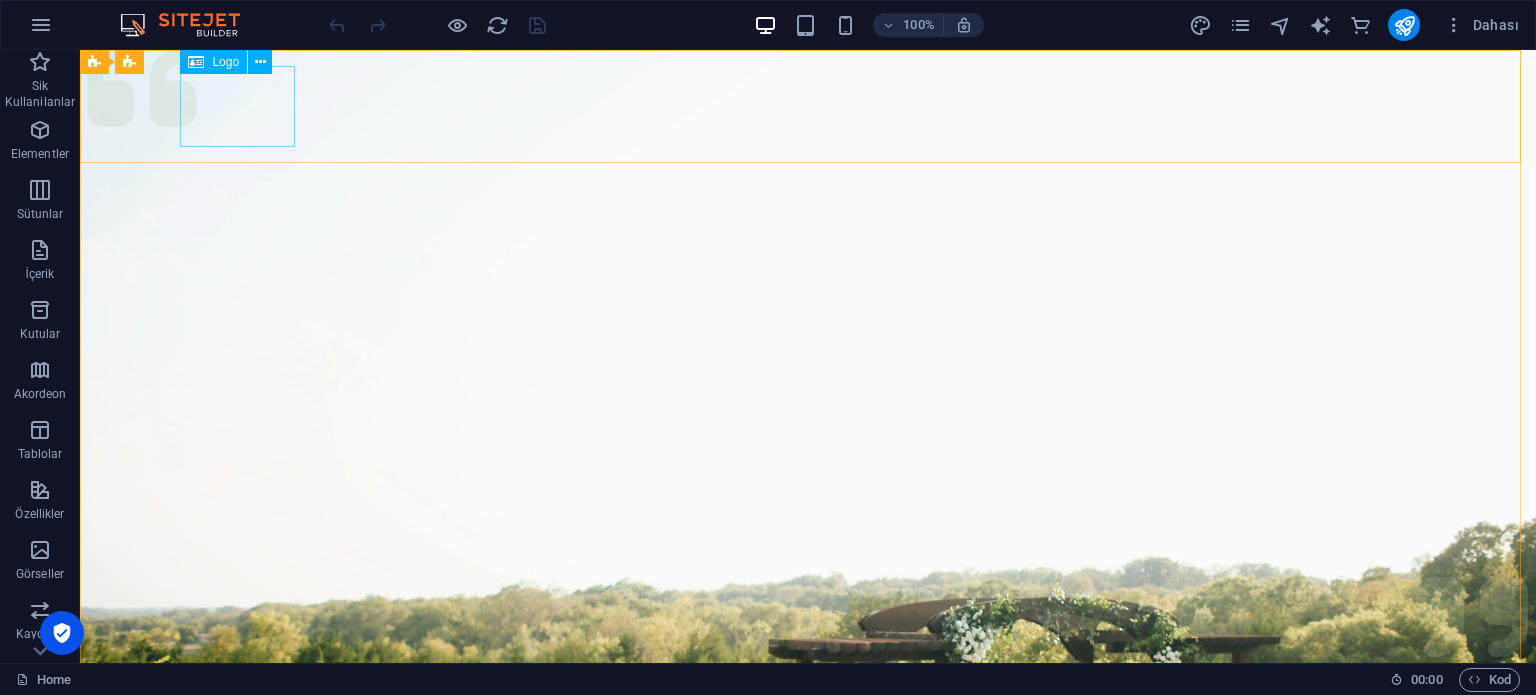 click on "Logo" at bounding box center (232, 62) 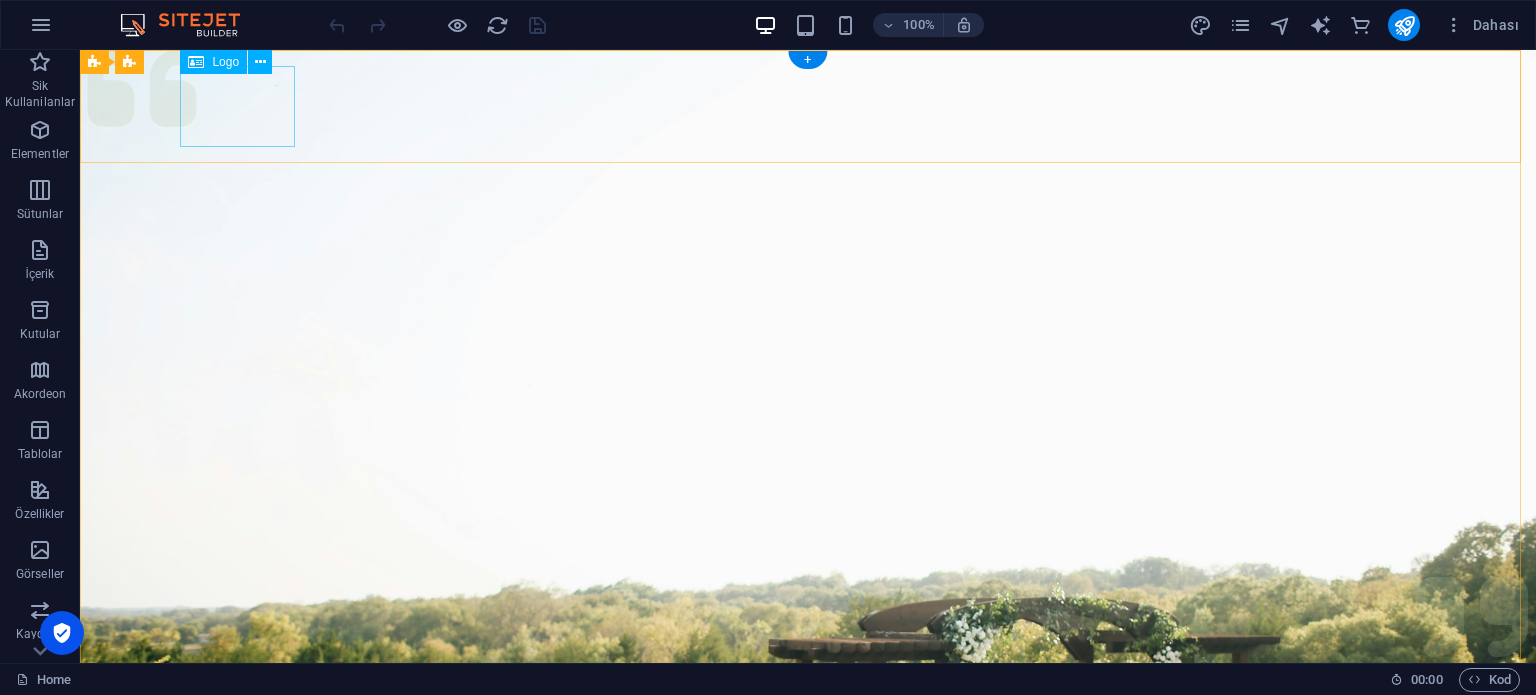click at bounding box center [808, 1006] 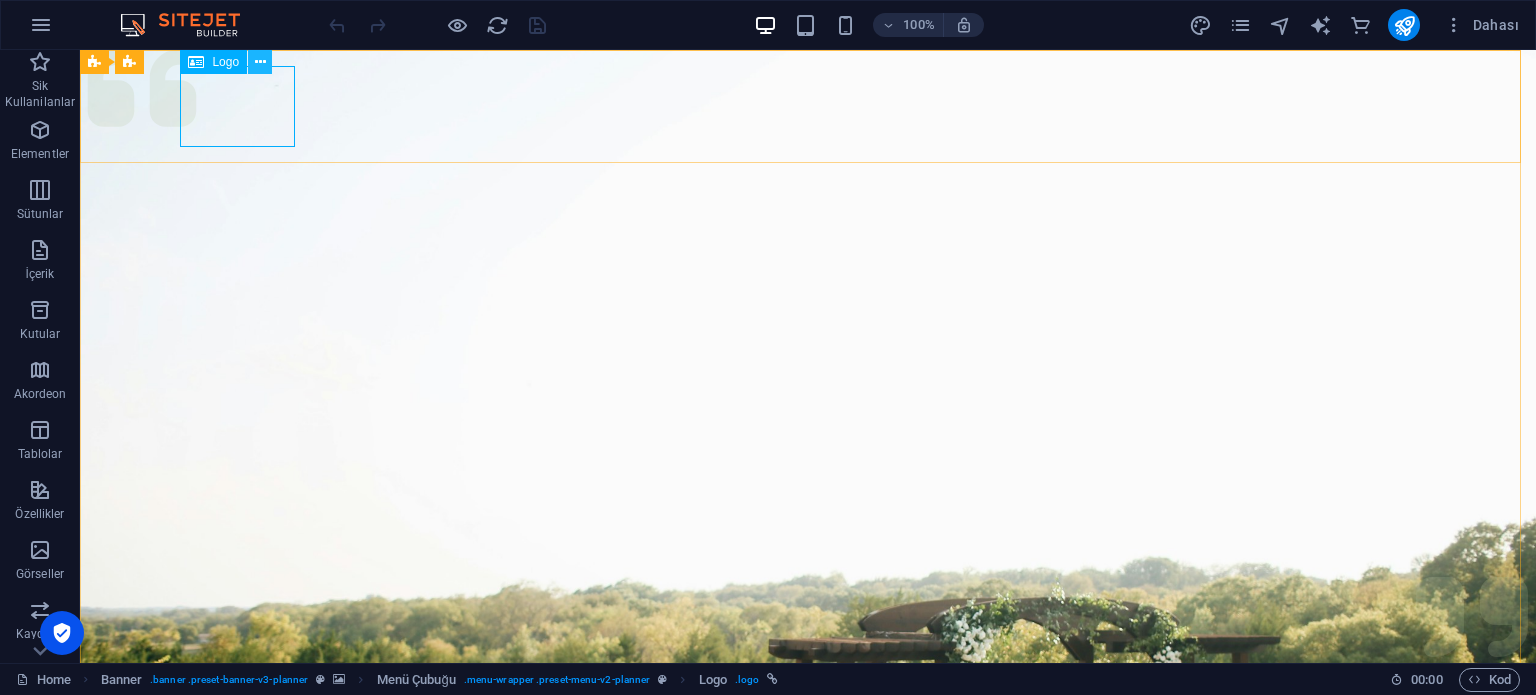 click at bounding box center [260, 62] 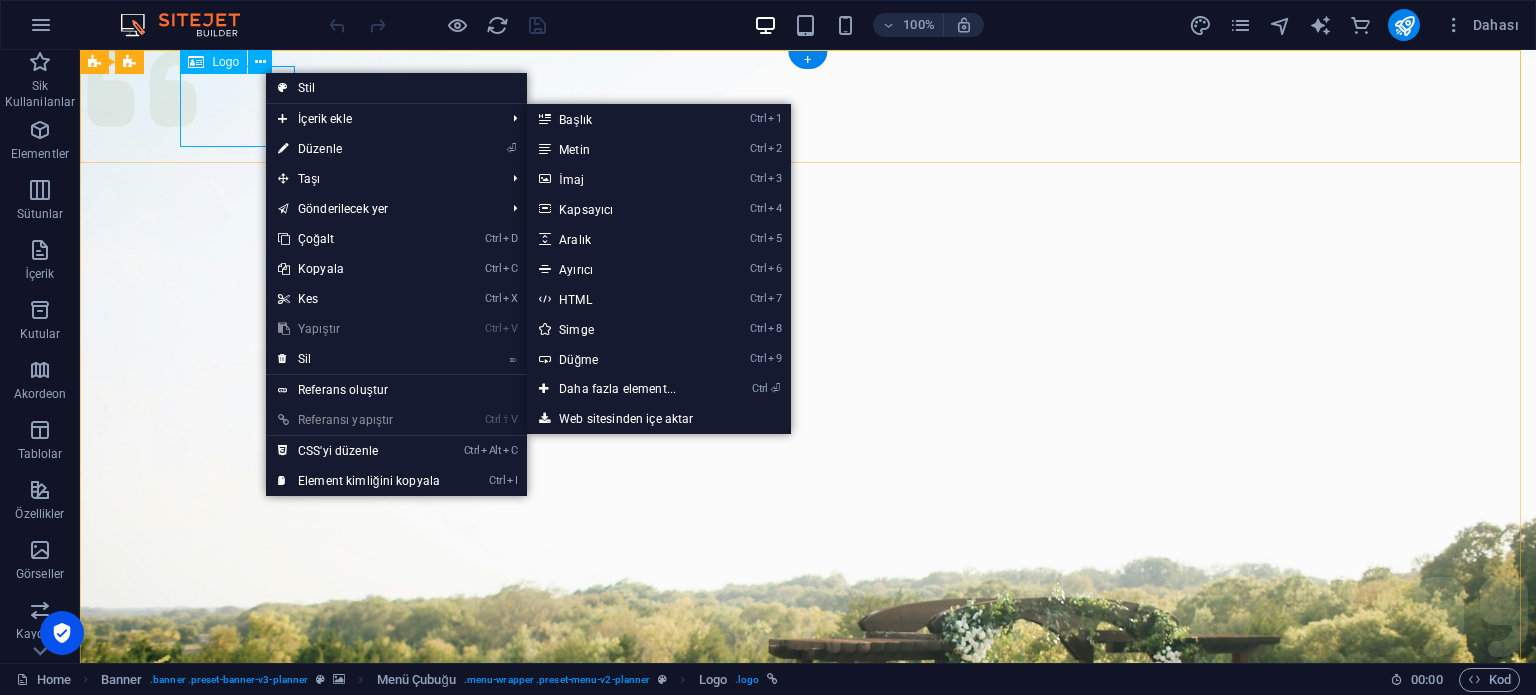 click at bounding box center (808, 1006) 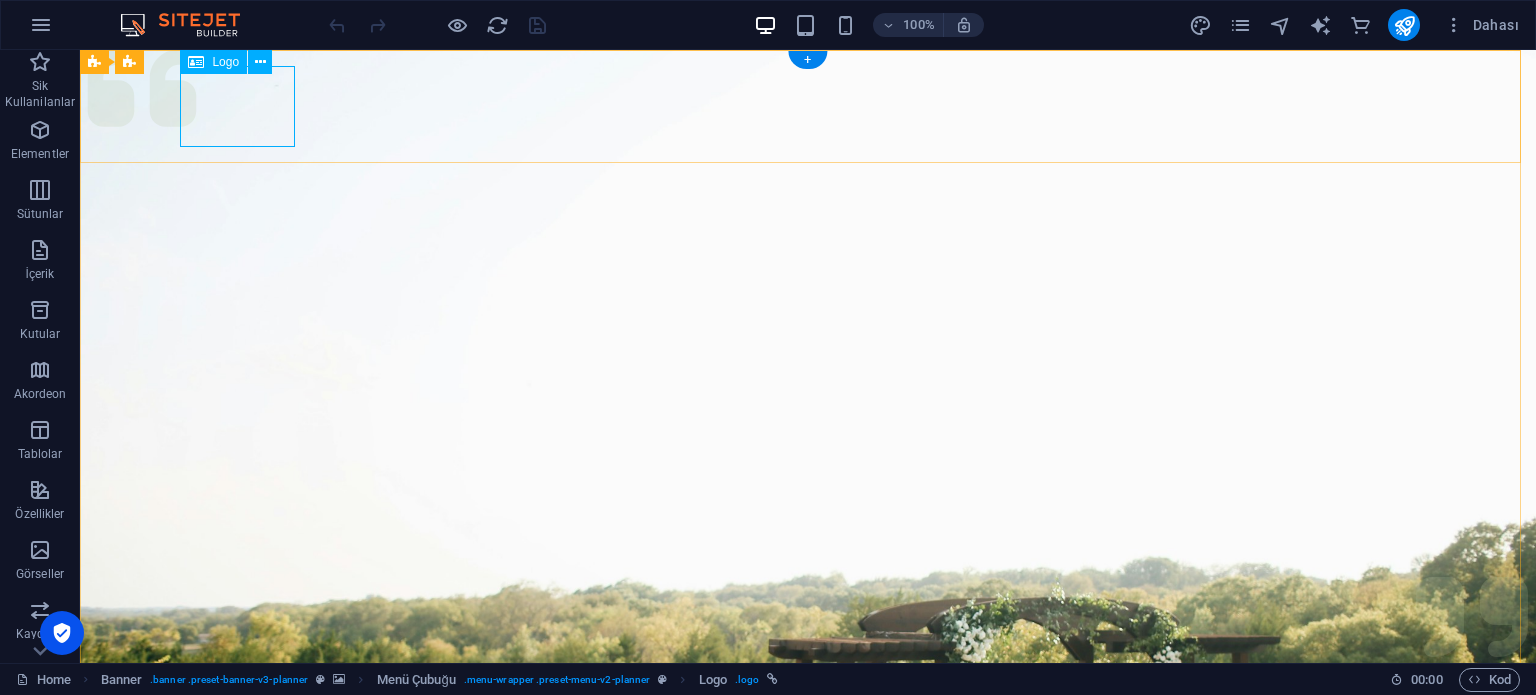 click at bounding box center (808, 1006) 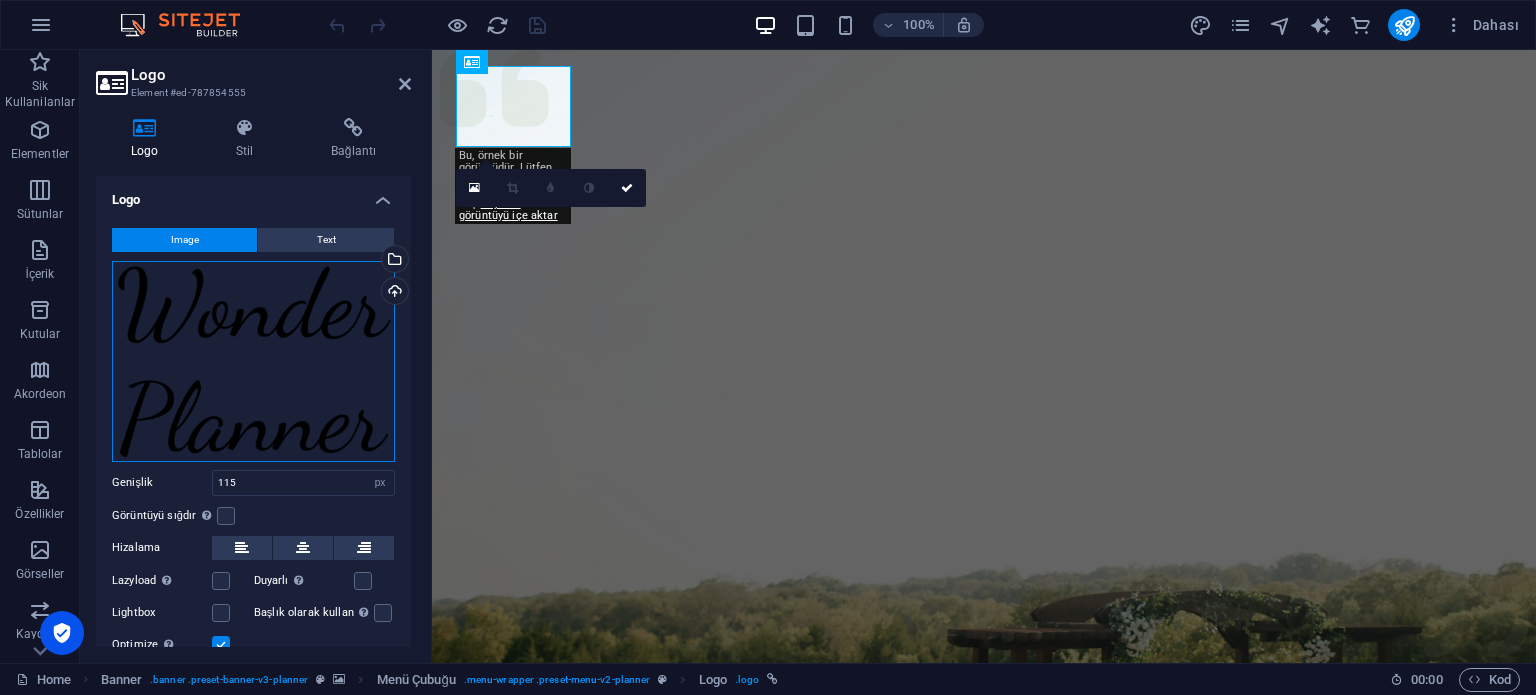 click on "Dosyaları buraya sürükleyin, dosyaları seçmek için tıklayın veya Dosyalardan ya da ücretsiz stok fotoğraf ve videolarımızdan dosyalar seçin" at bounding box center (253, 361) 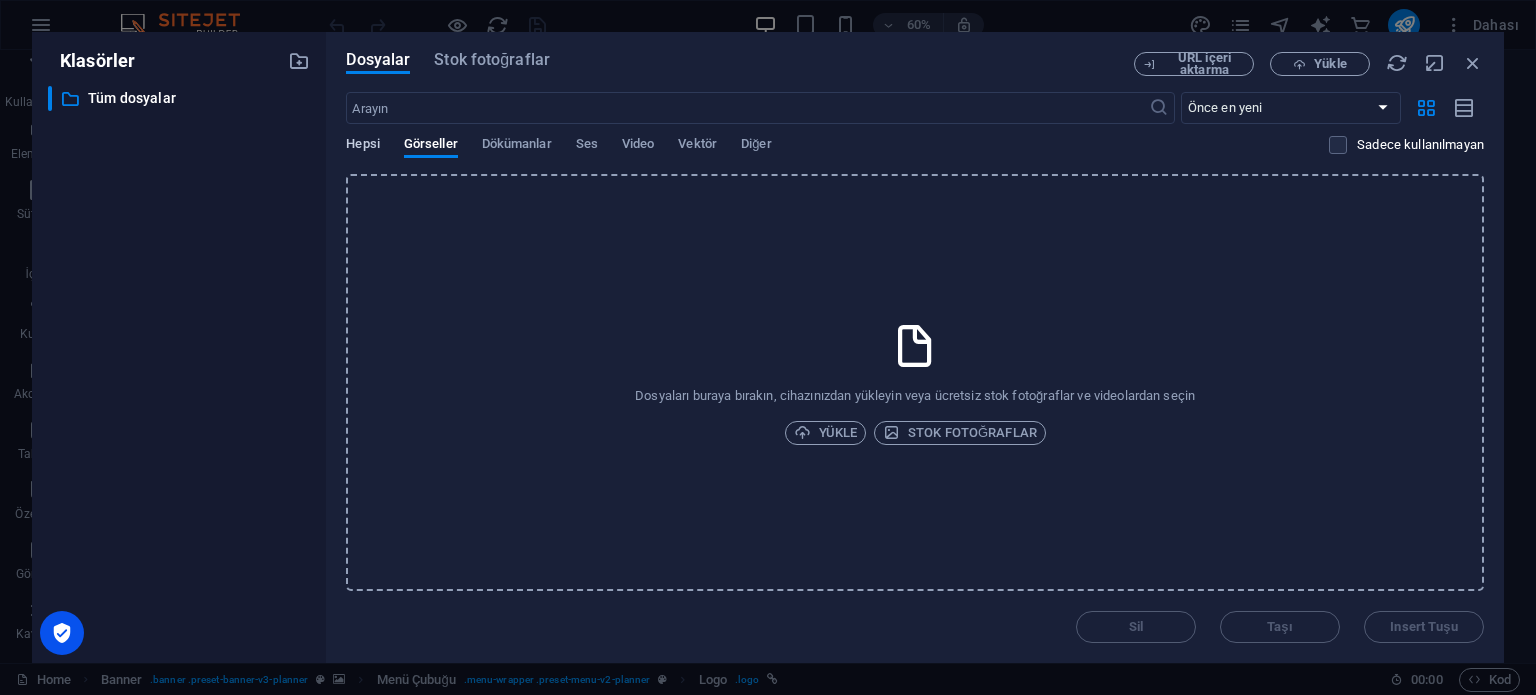 click on "Hepsi" at bounding box center (362, 146) 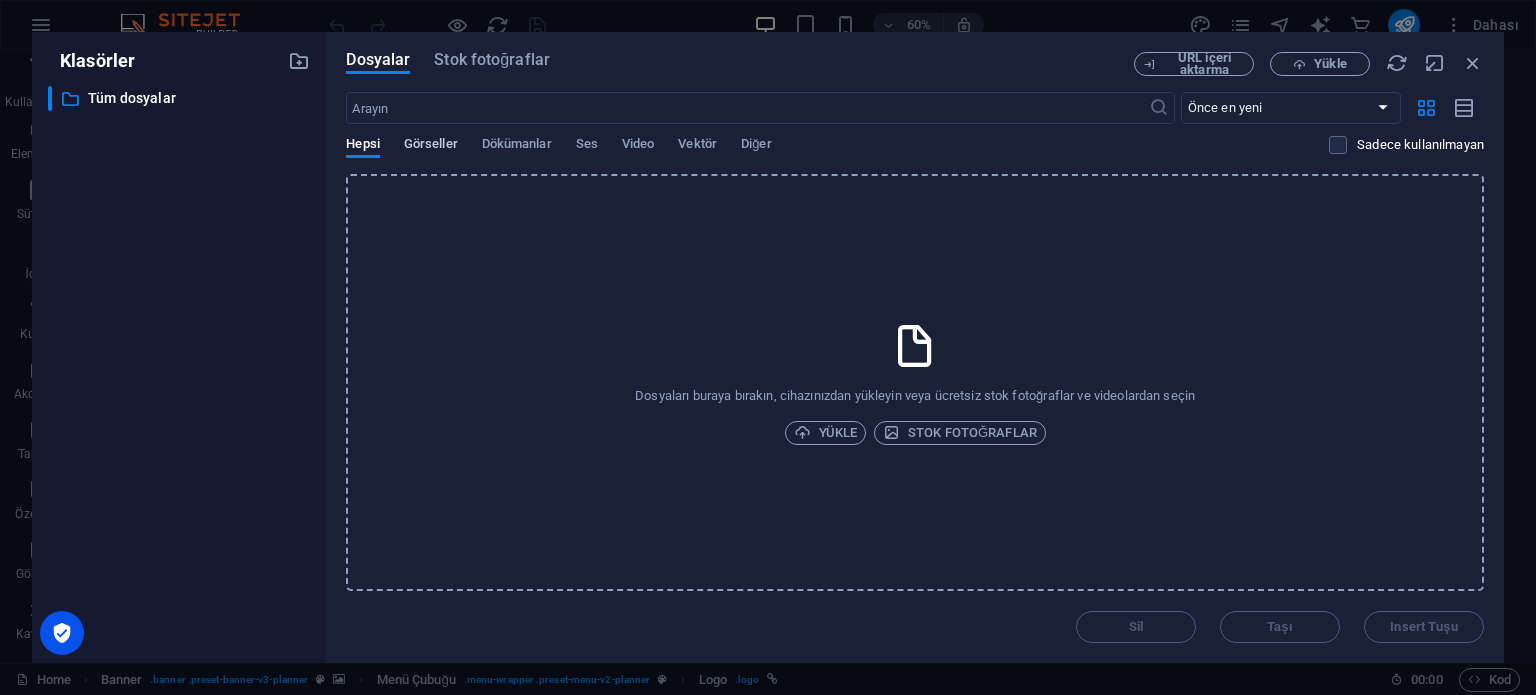 click on "Görseller" at bounding box center (431, 146) 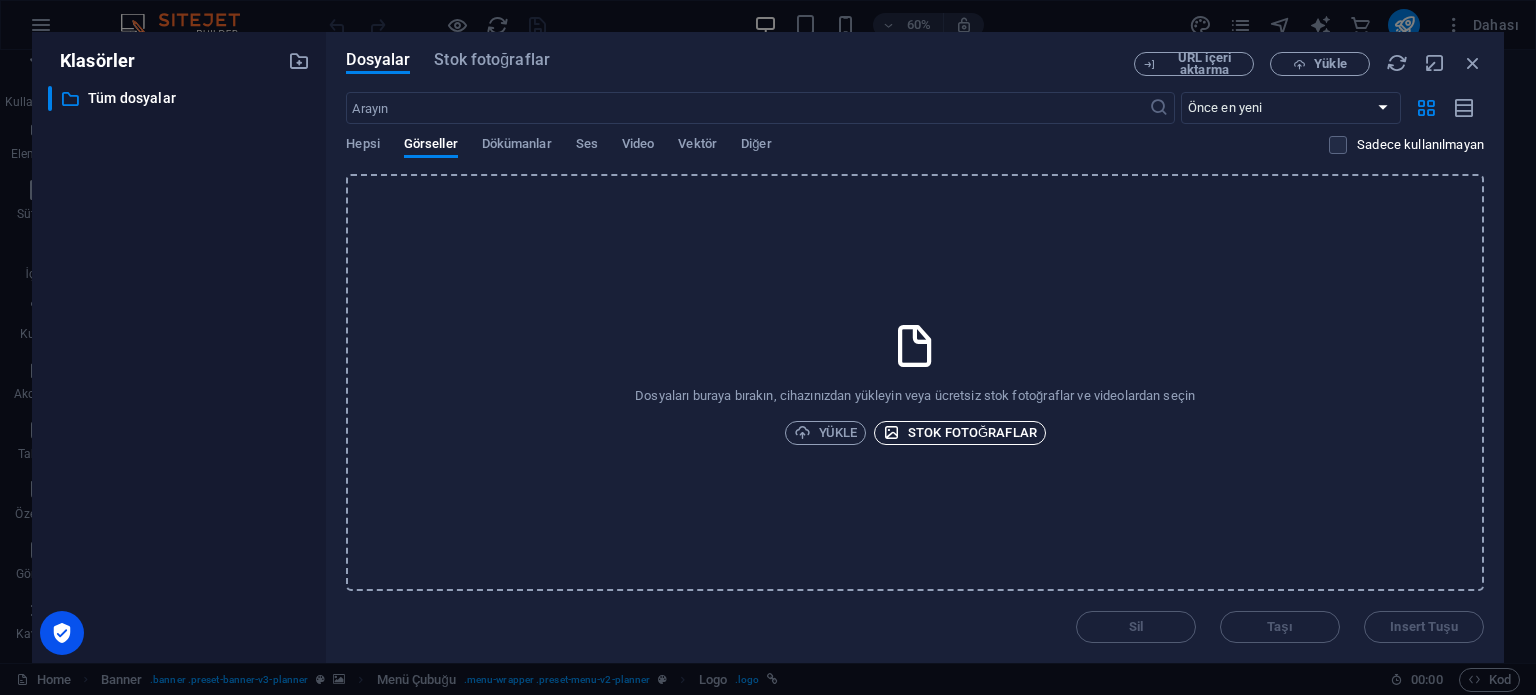 click on "Stok fotoğraflar" at bounding box center [960, 433] 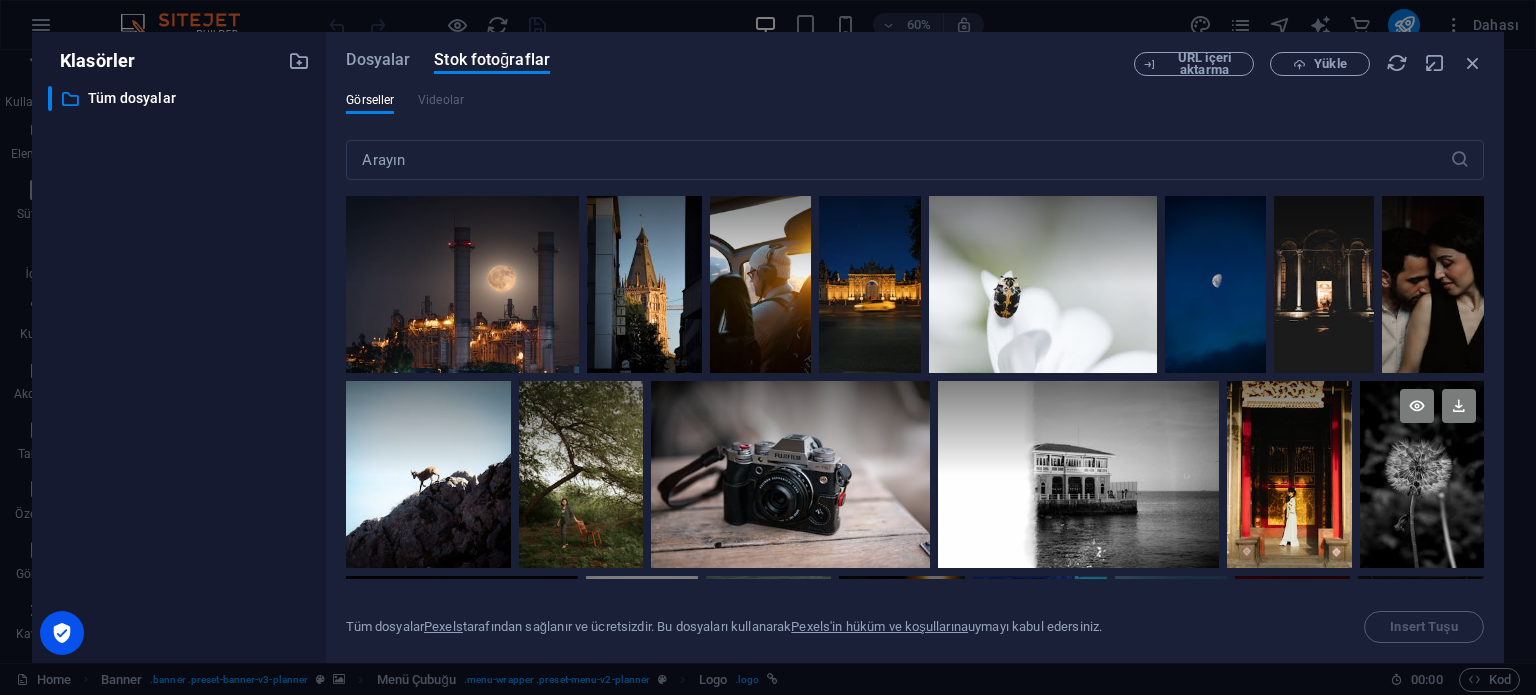 drag, startPoint x: 1484, startPoint y: 250, endPoint x: 1469, endPoint y: 431, distance: 181.62048 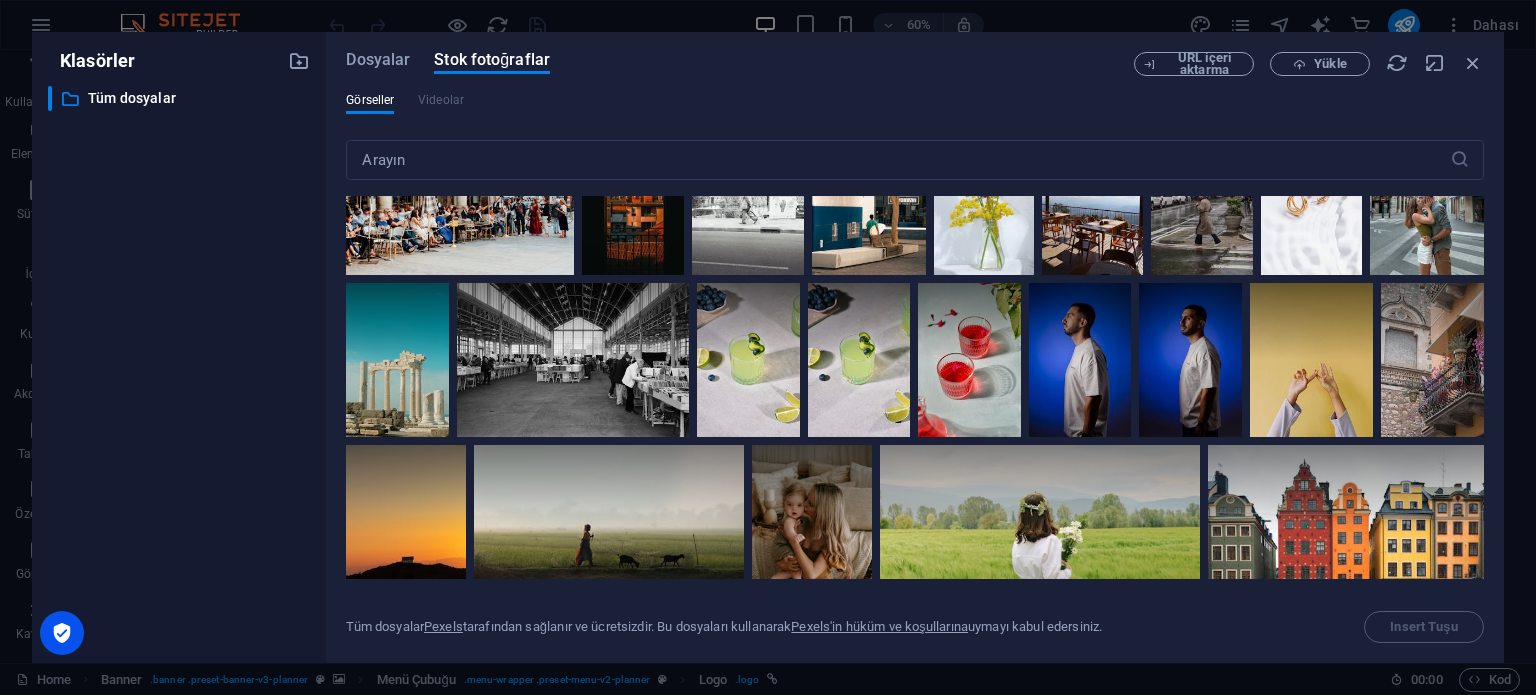 scroll, scrollTop: 2322, scrollLeft: 0, axis: vertical 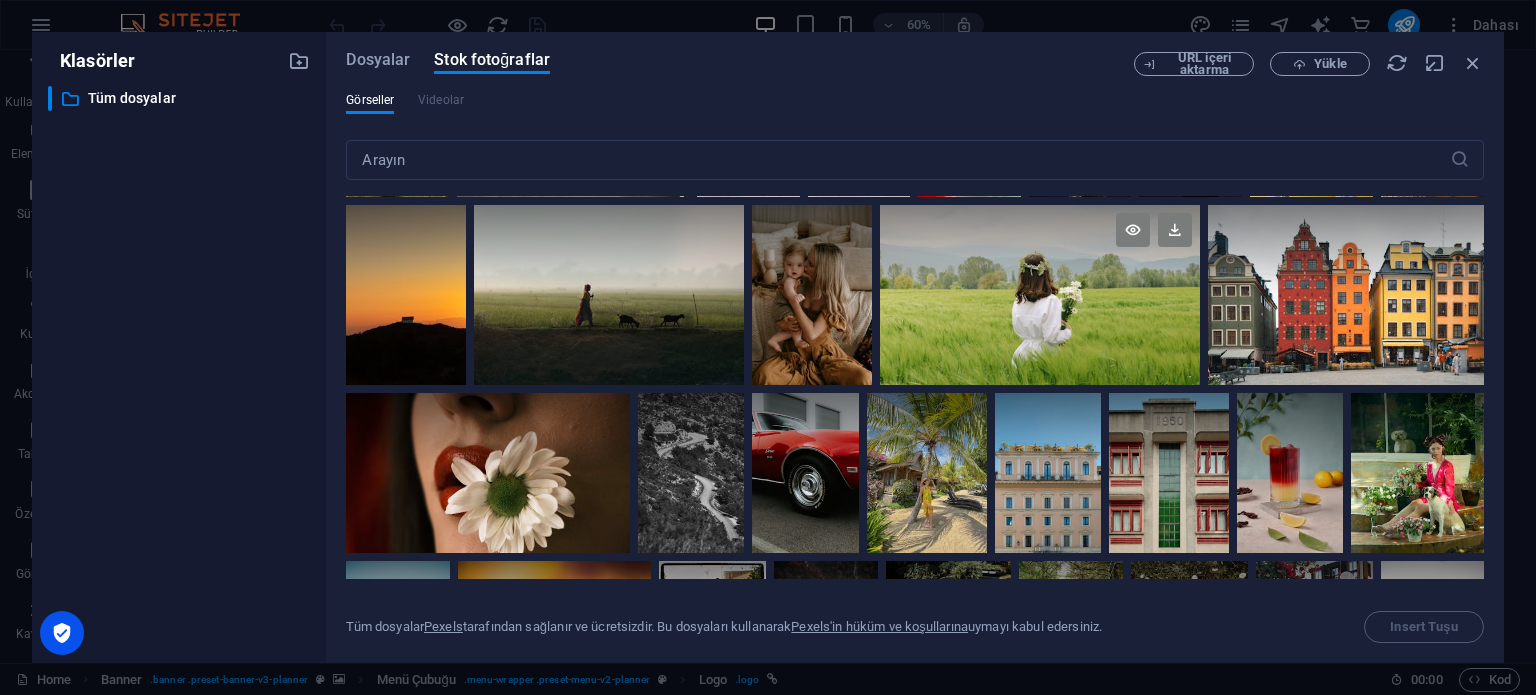 click at bounding box center (1040, 295) 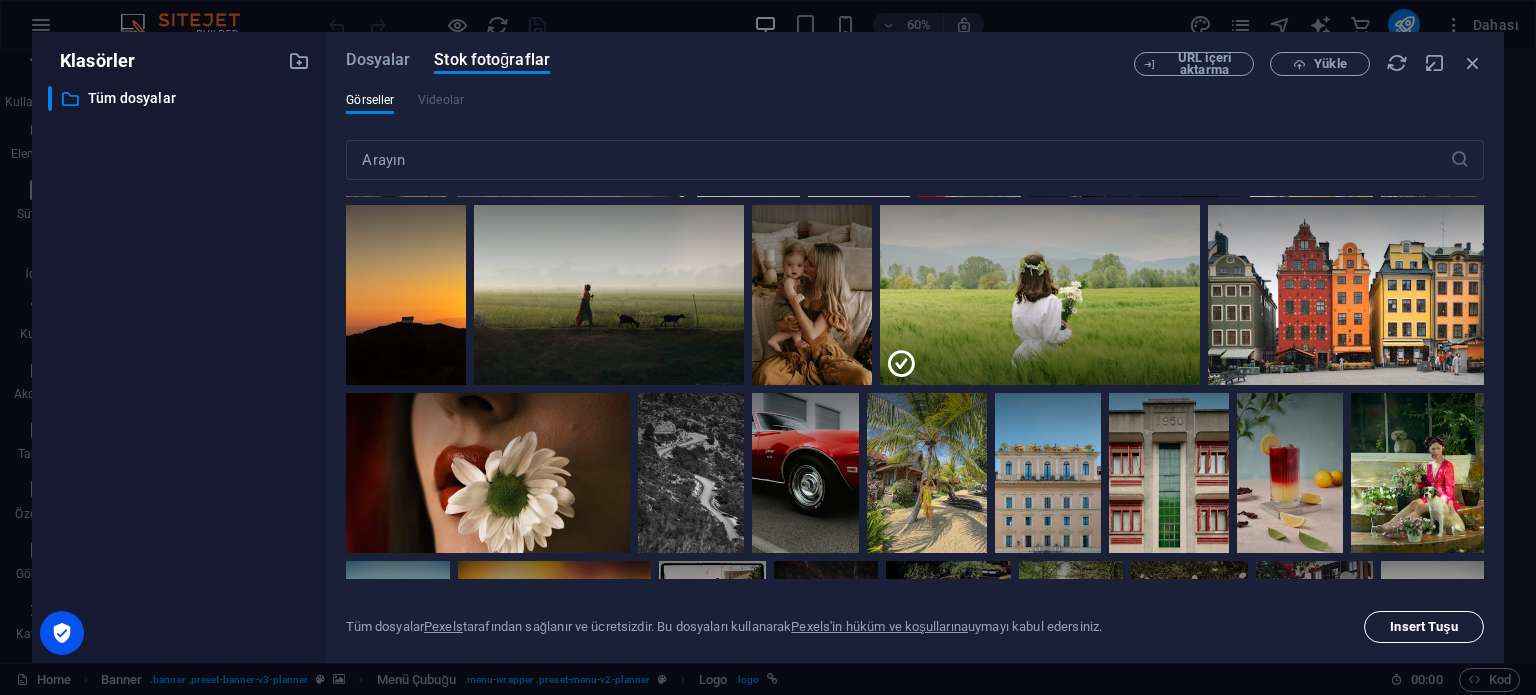 click on "Insert Tuşu" at bounding box center (1424, 627) 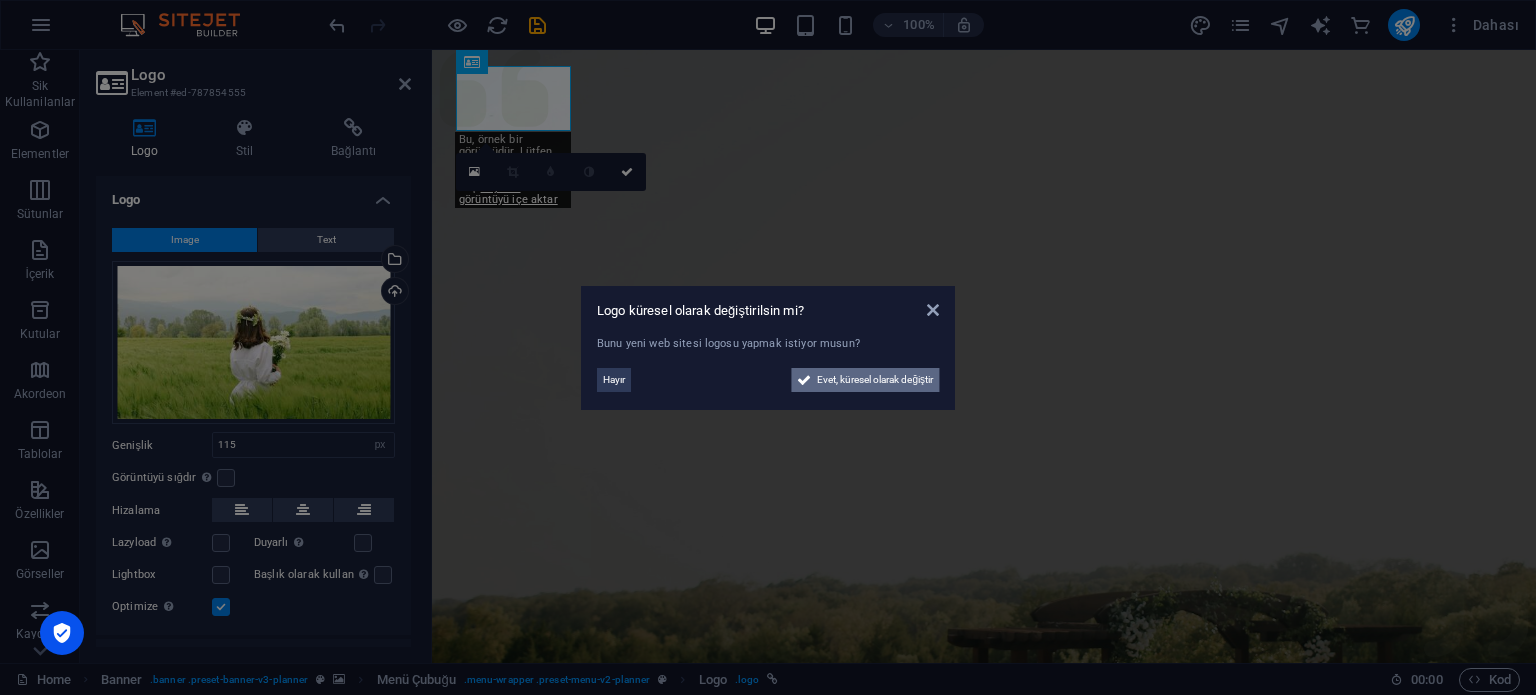 click on "Evet, küresel olarak değiştir" at bounding box center [875, 380] 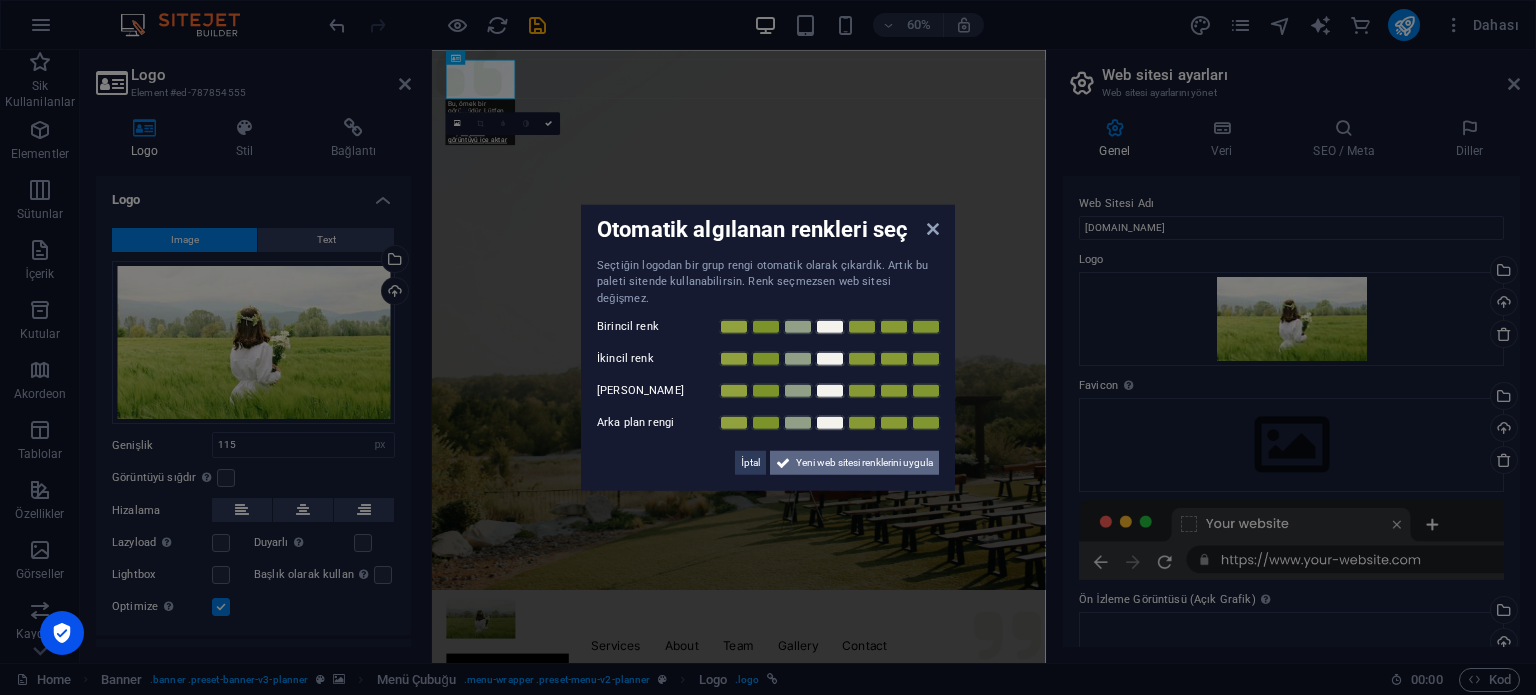 click on "Yeni web sitesi renklerini uygula" at bounding box center (864, 463) 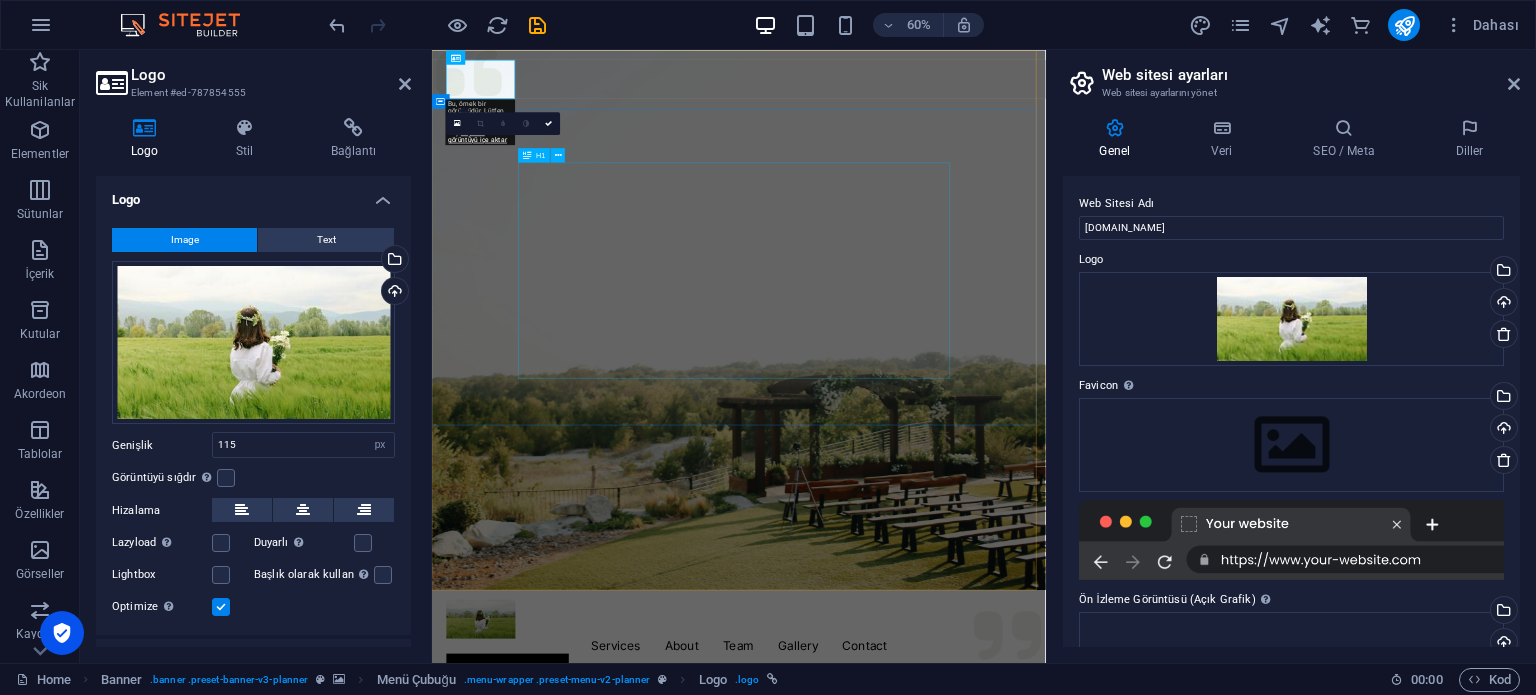 click on "Experience extraordinary life moments" at bounding box center [943, 1404] 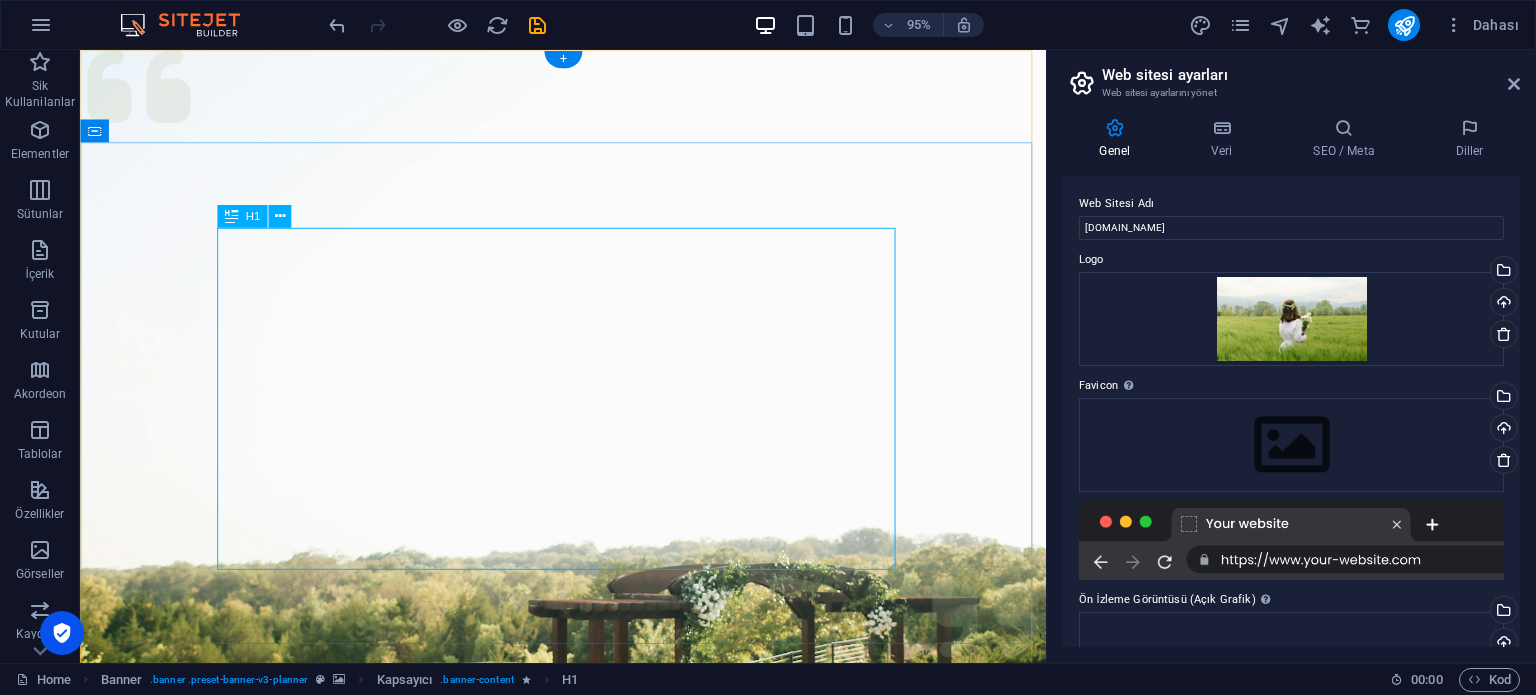 click on "Experience extraordinary life moments" at bounding box center (588, 1404) 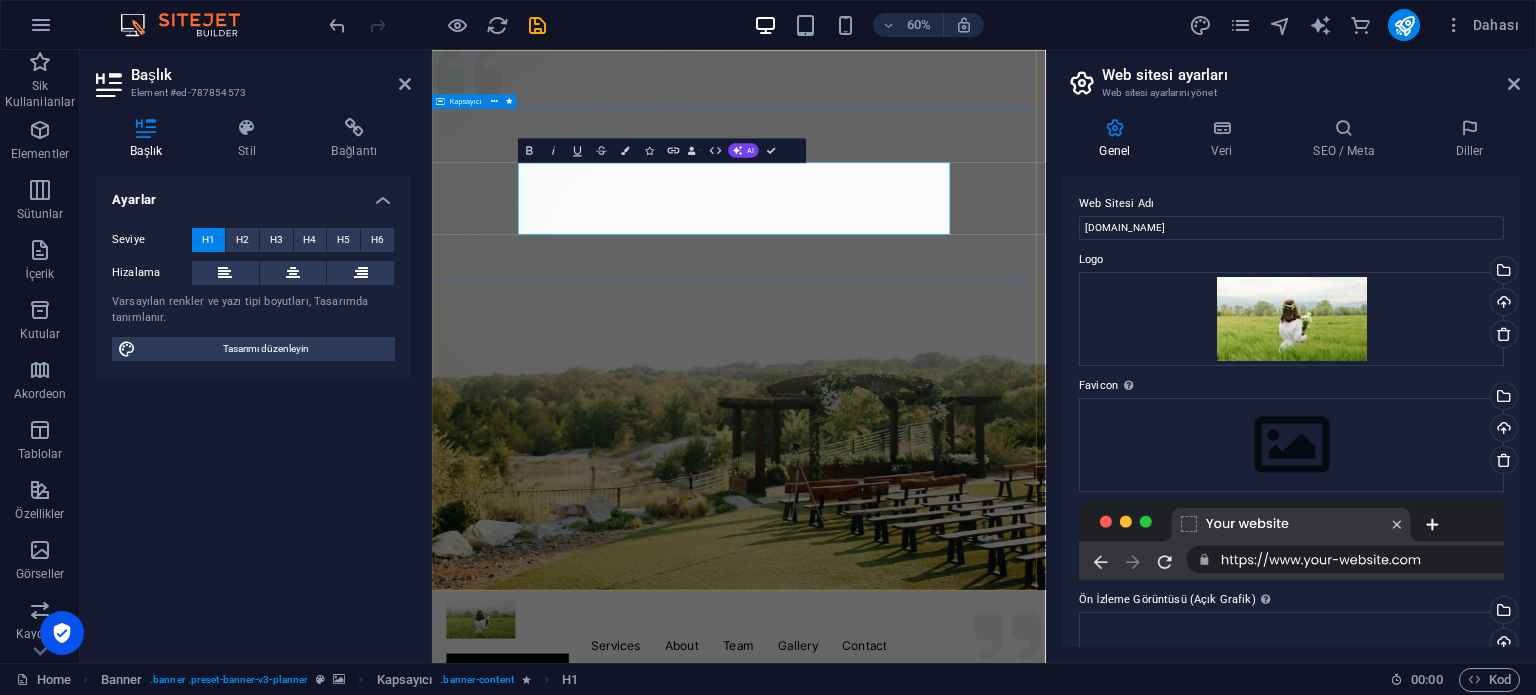 type 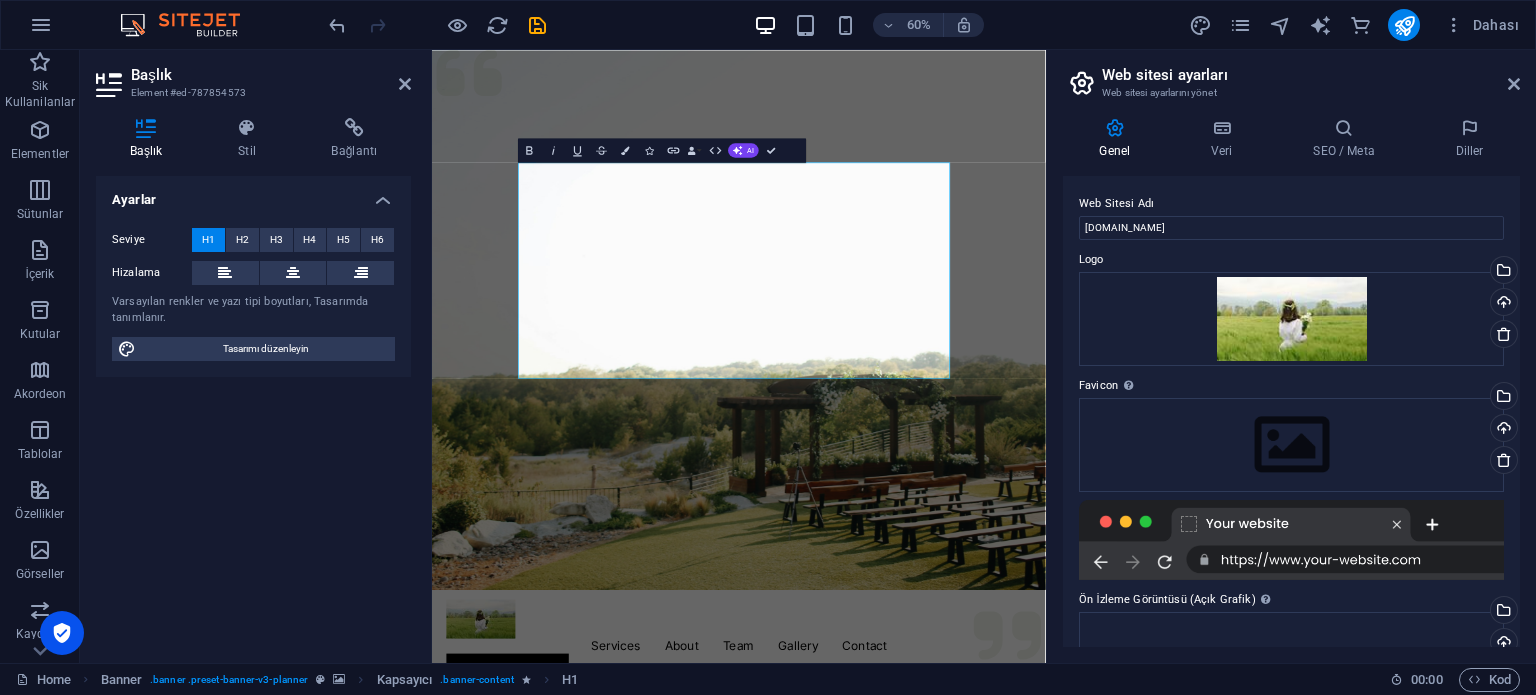 click at bounding box center [943, 500] 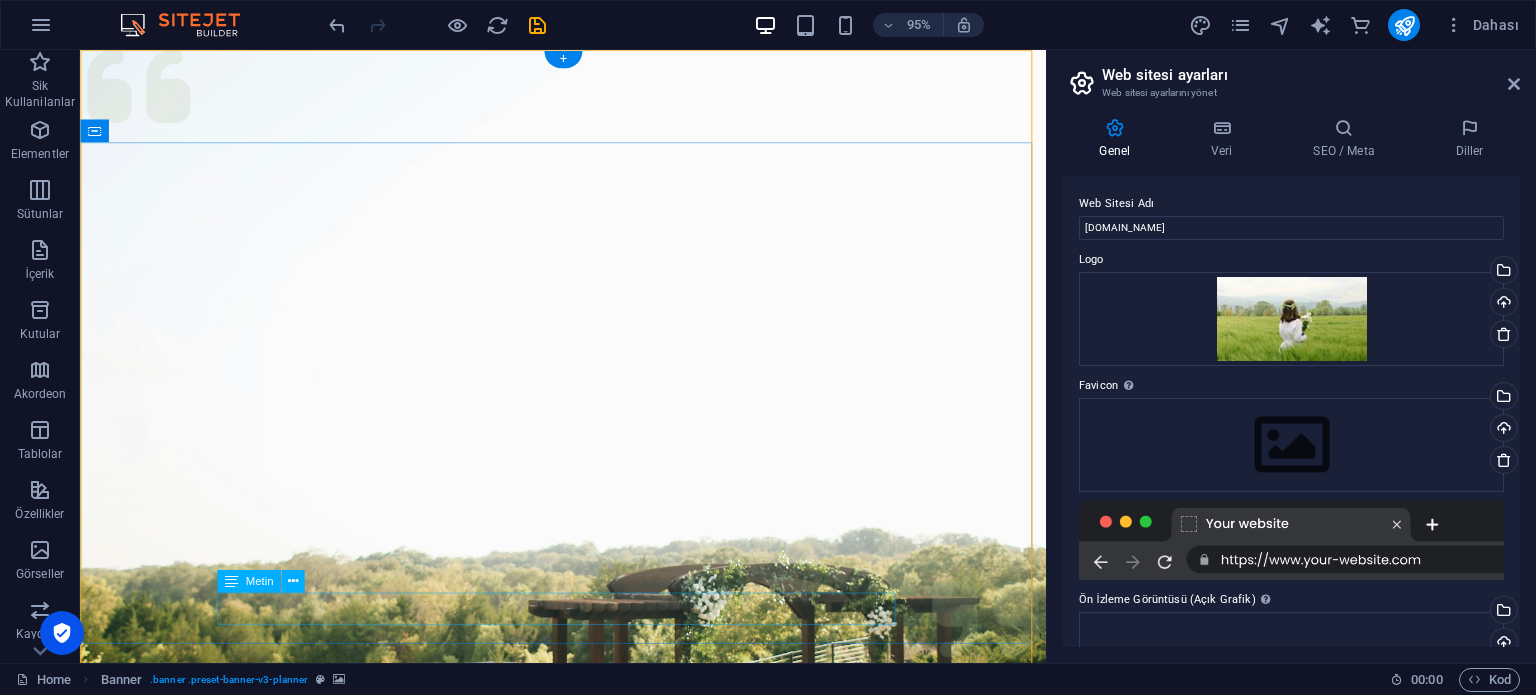 click on "Plan your next event with us" at bounding box center [588, 1625] 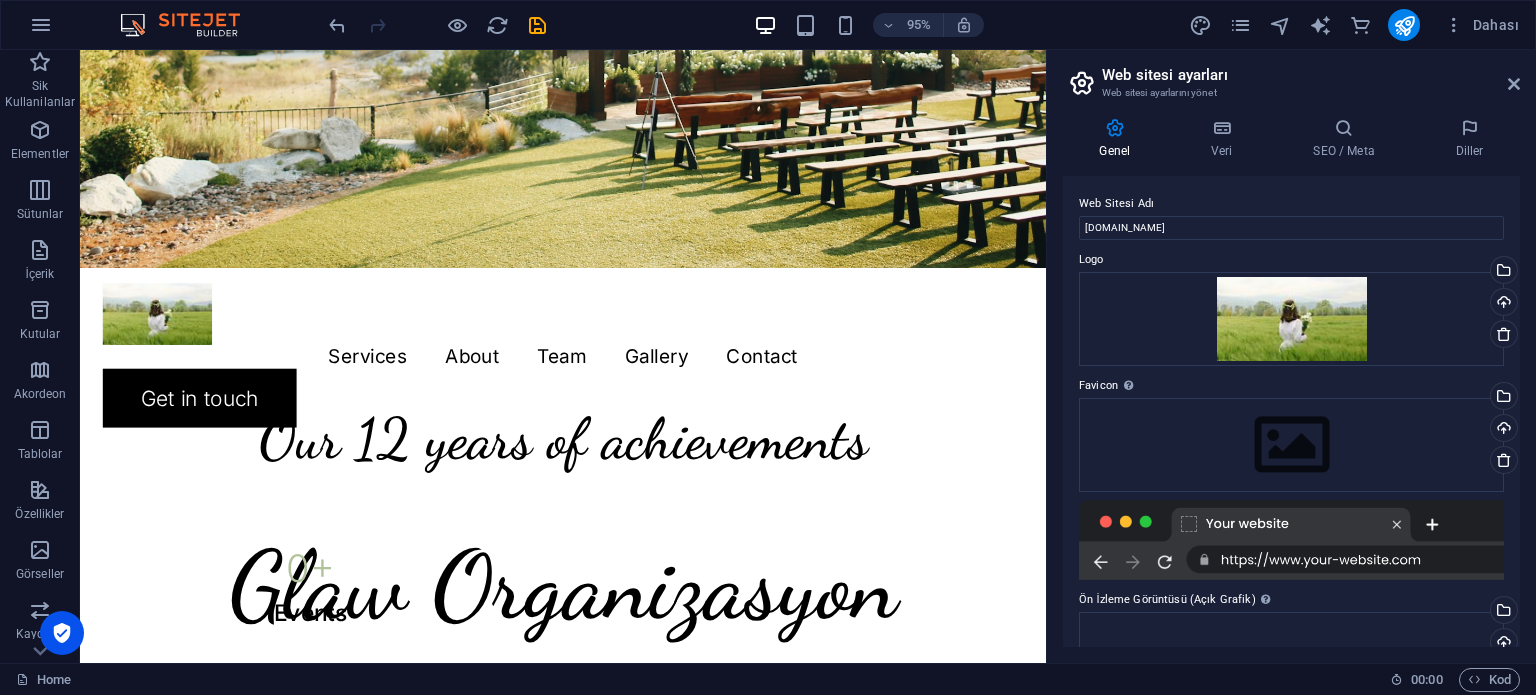 scroll, scrollTop: 0, scrollLeft: 0, axis: both 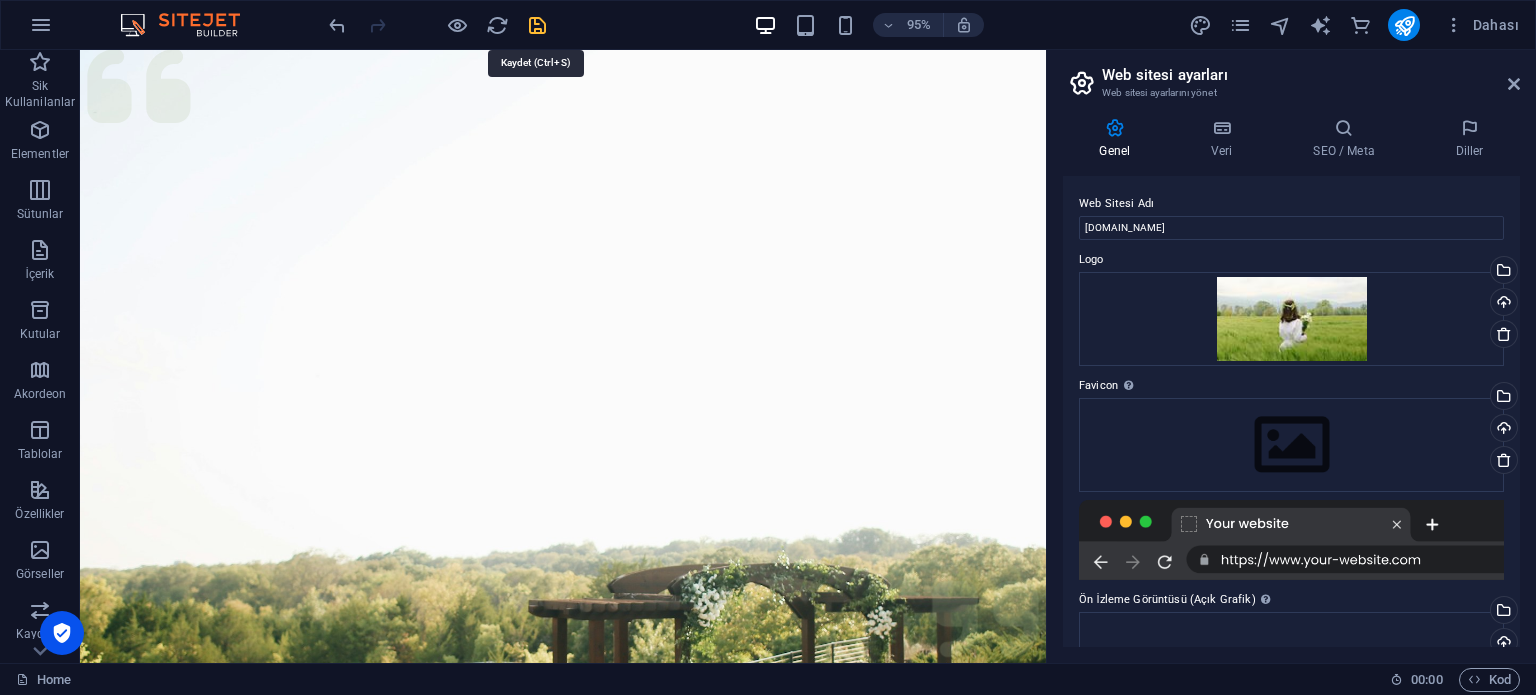 click at bounding box center (537, 25) 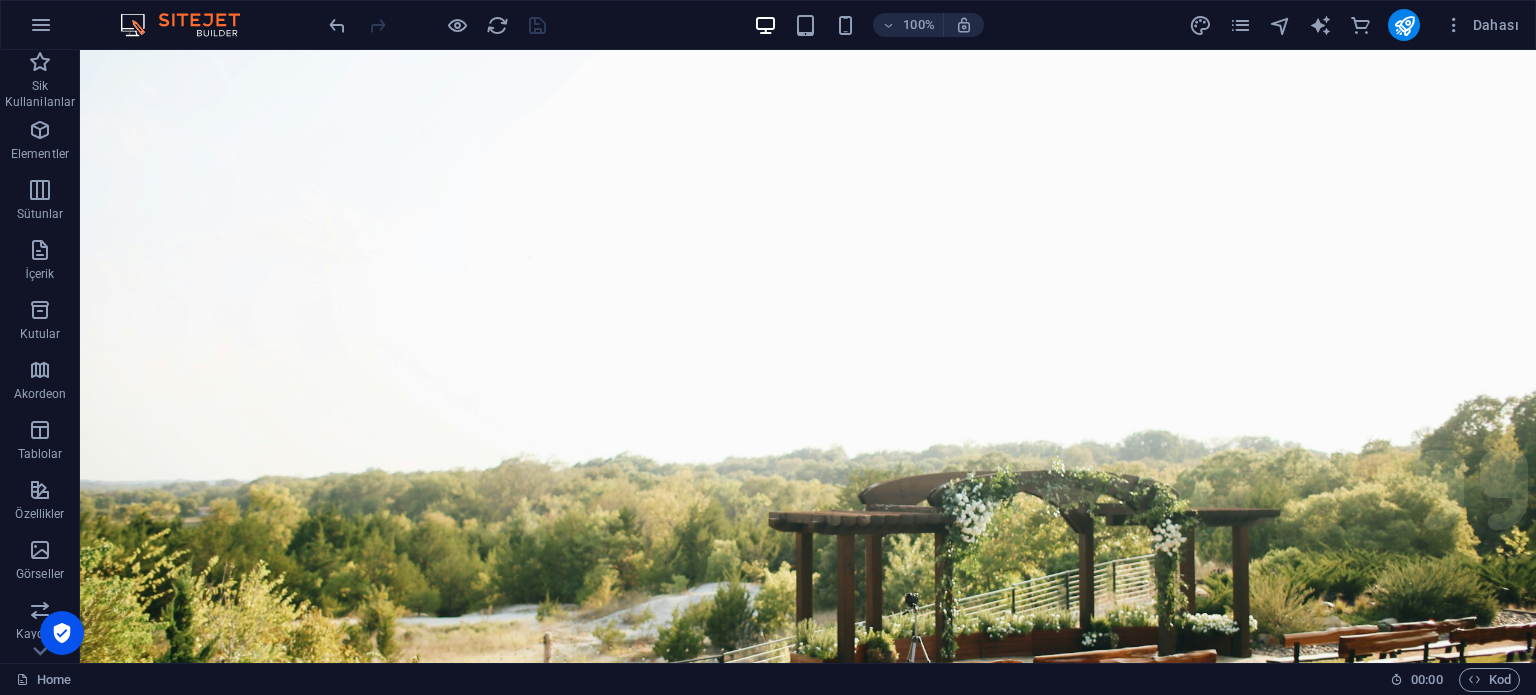 scroll, scrollTop: 0, scrollLeft: 0, axis: both 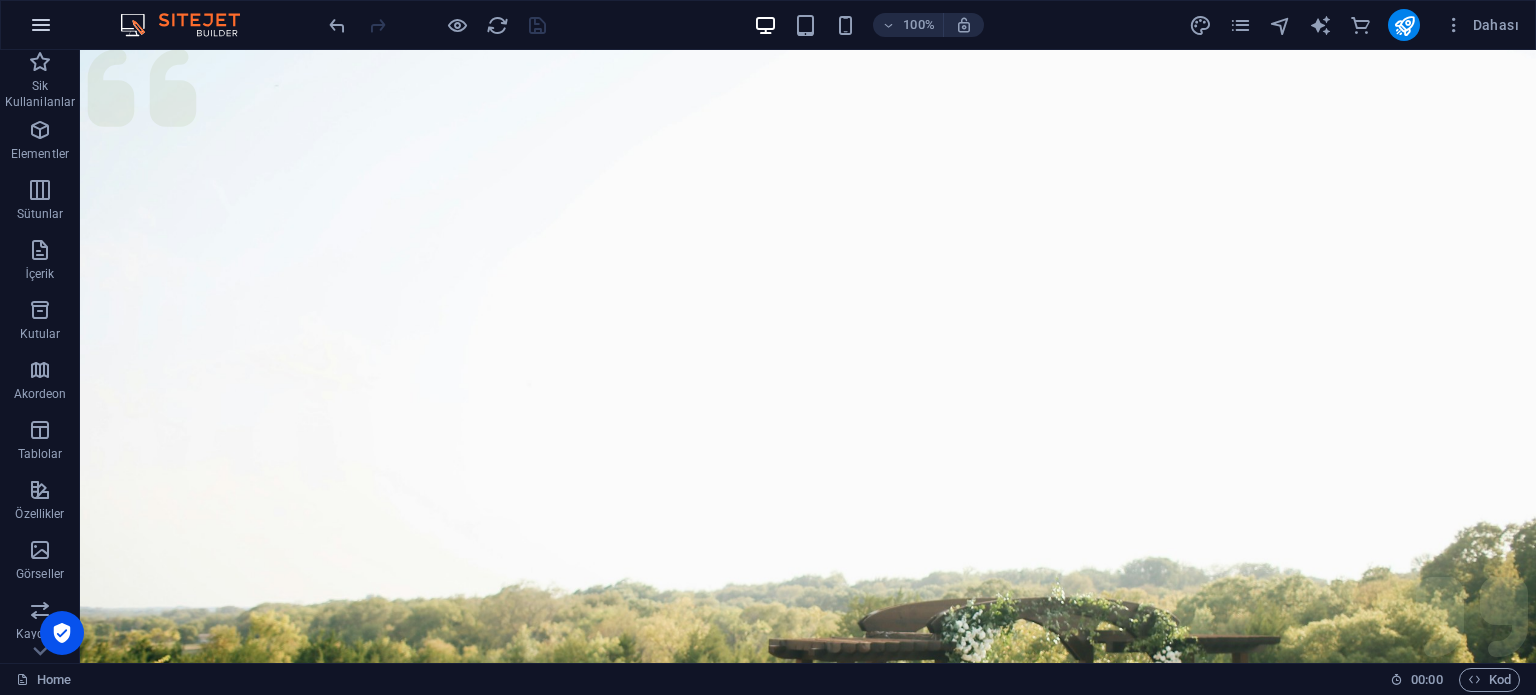 click at bounding box center [41, 25] 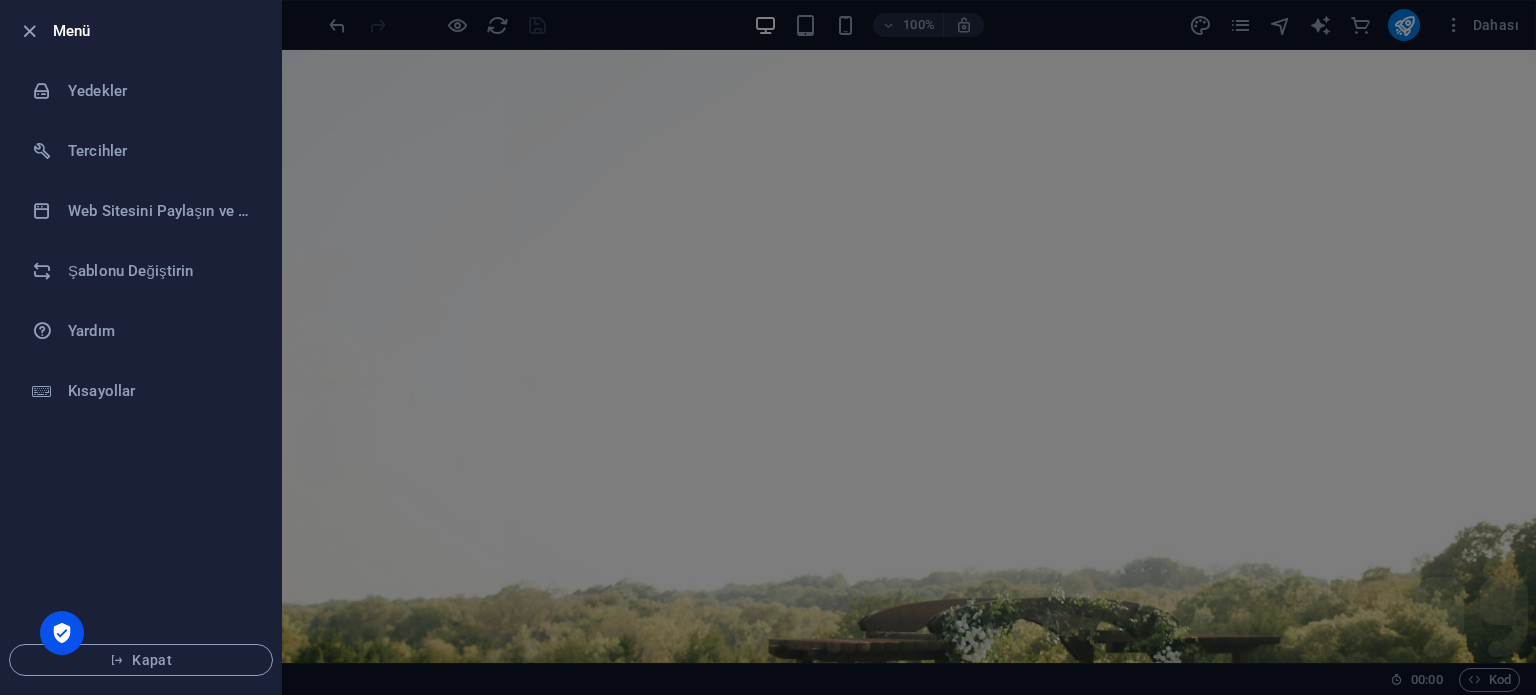 click on "Menü" at bounding box center (159, 31) 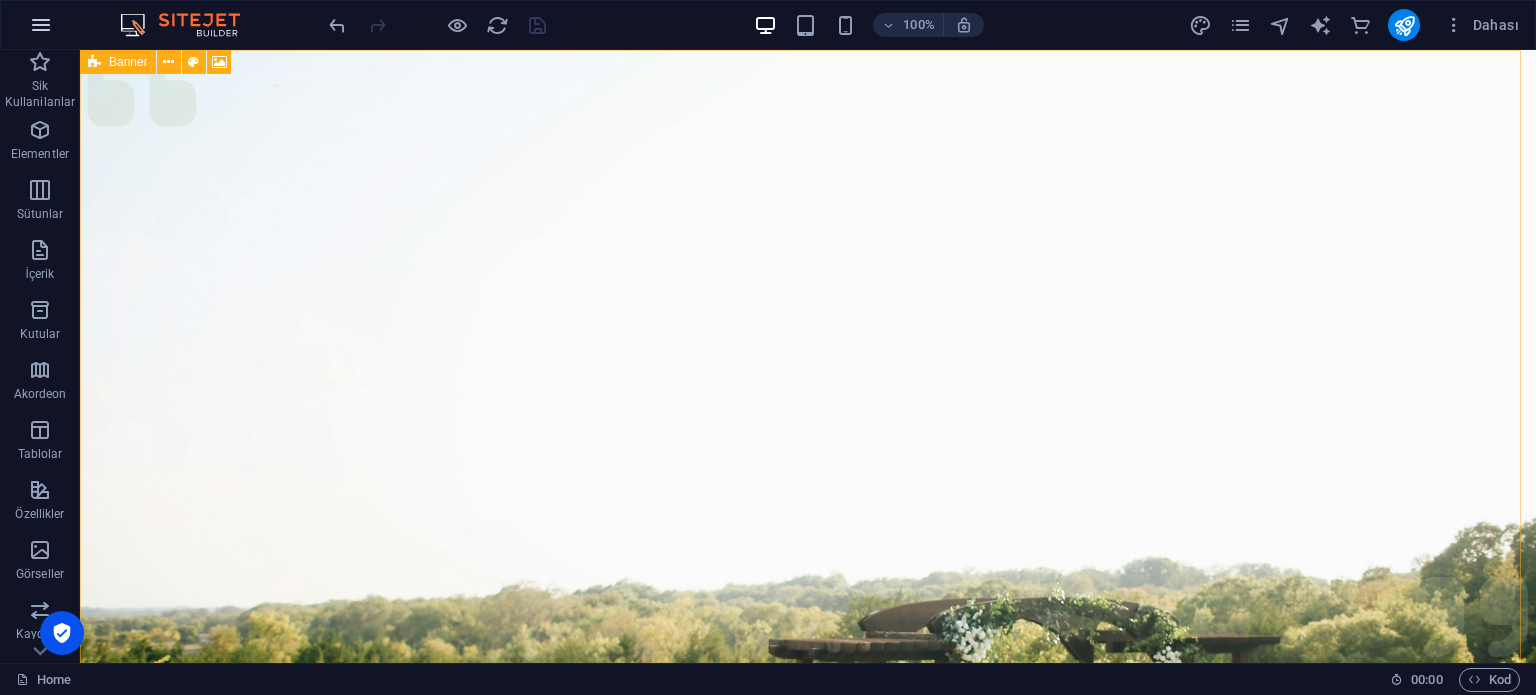 click at bounding box center (41, 25) 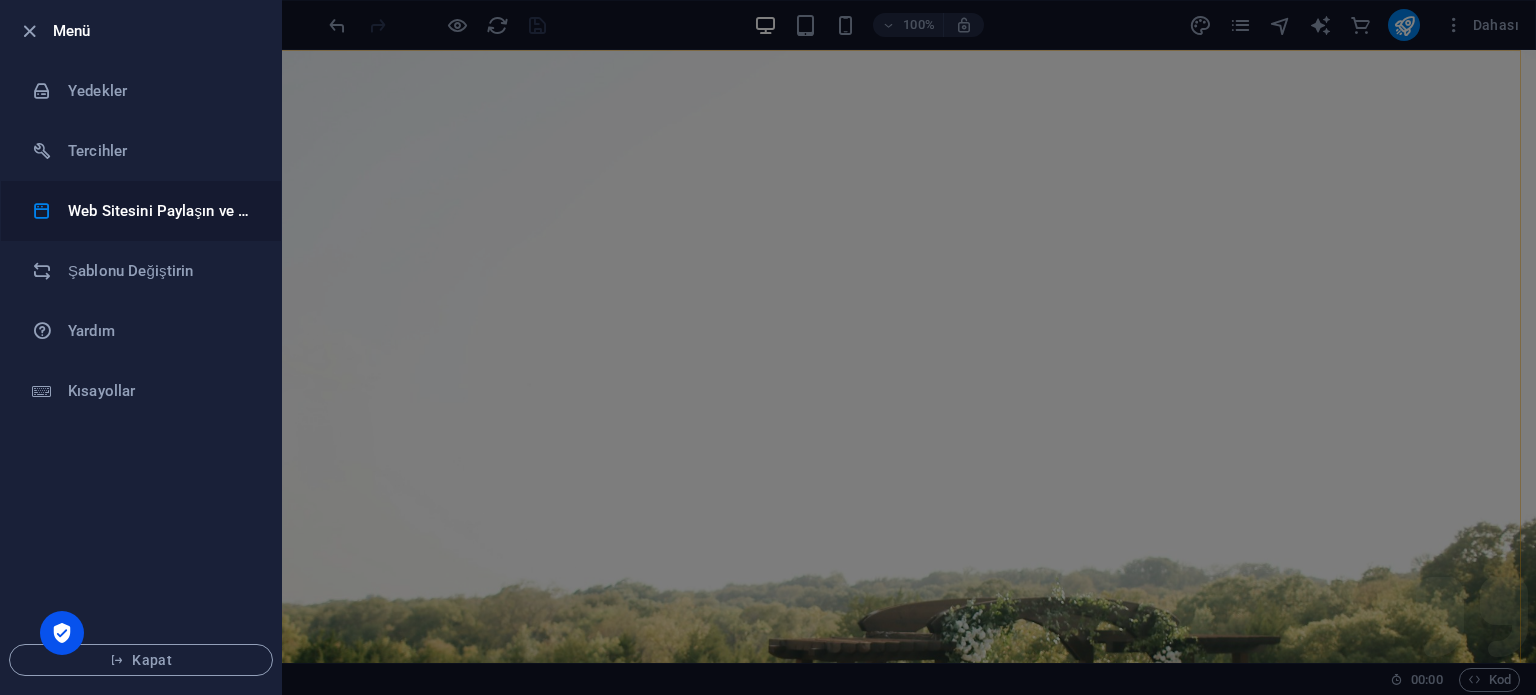 click on "Web Sitesini Paylaşın ve Kopyalayın" at bounding box center (160, 211) 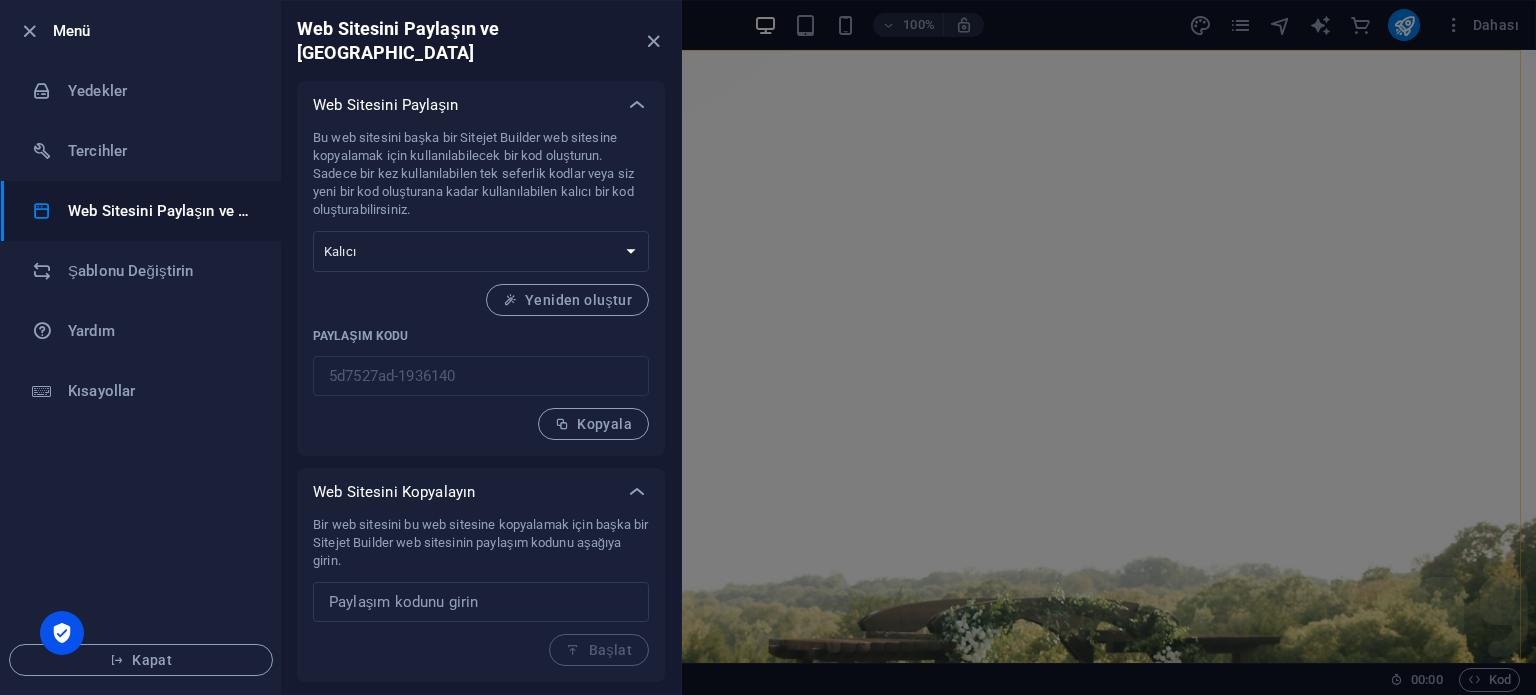 click at bounding box center [768, 347] 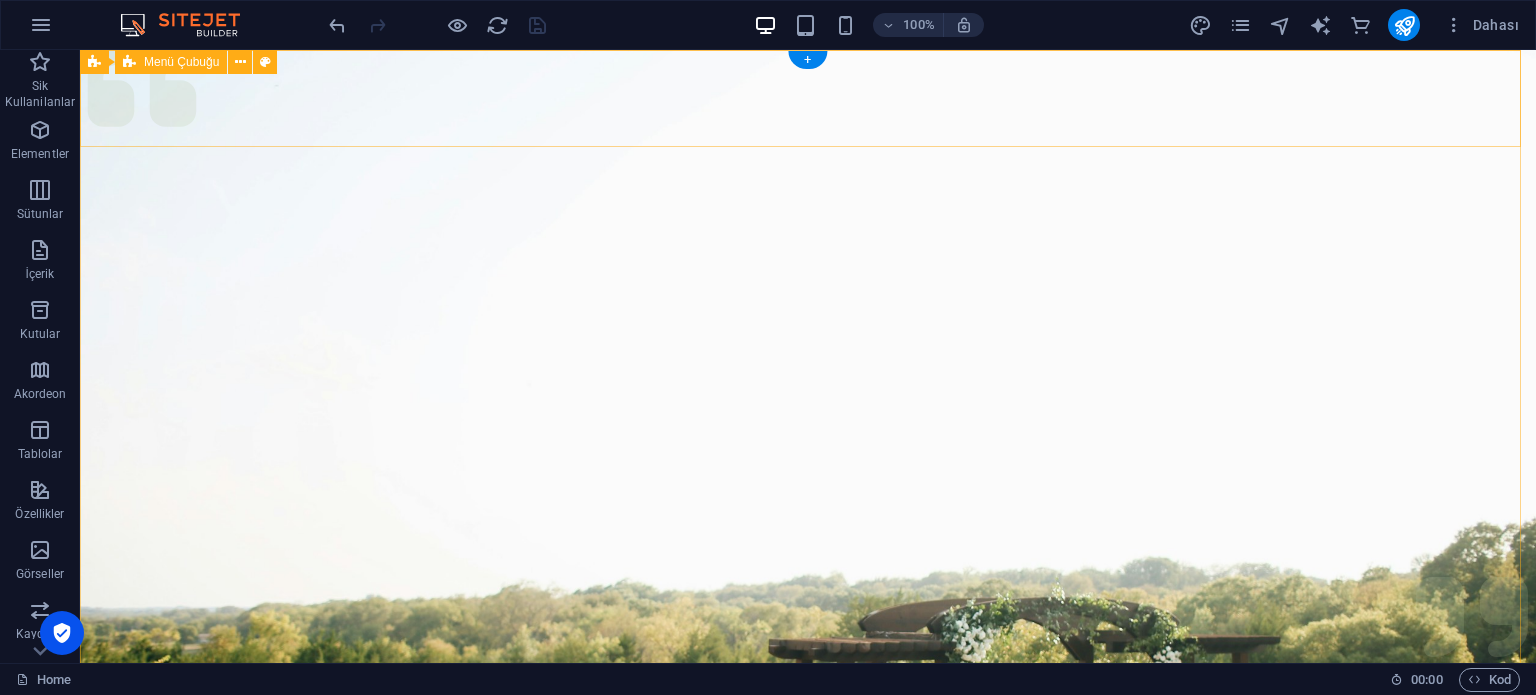click on "Menu Services About Team Gallery Contact Get in touch" at bounding box center [808, 1042] 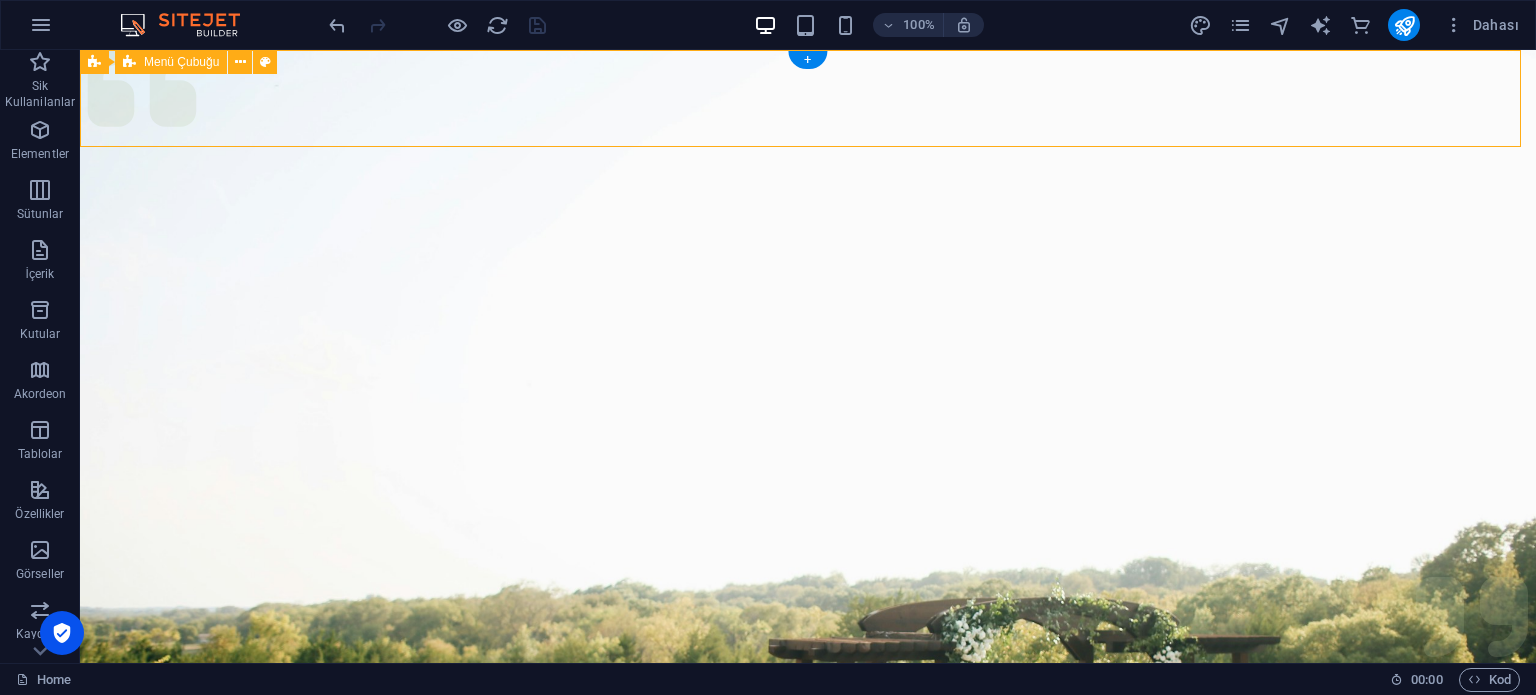 click on "Menu Services About Team Gallery Contact Get in touch" at bounding box center (808, 1042) 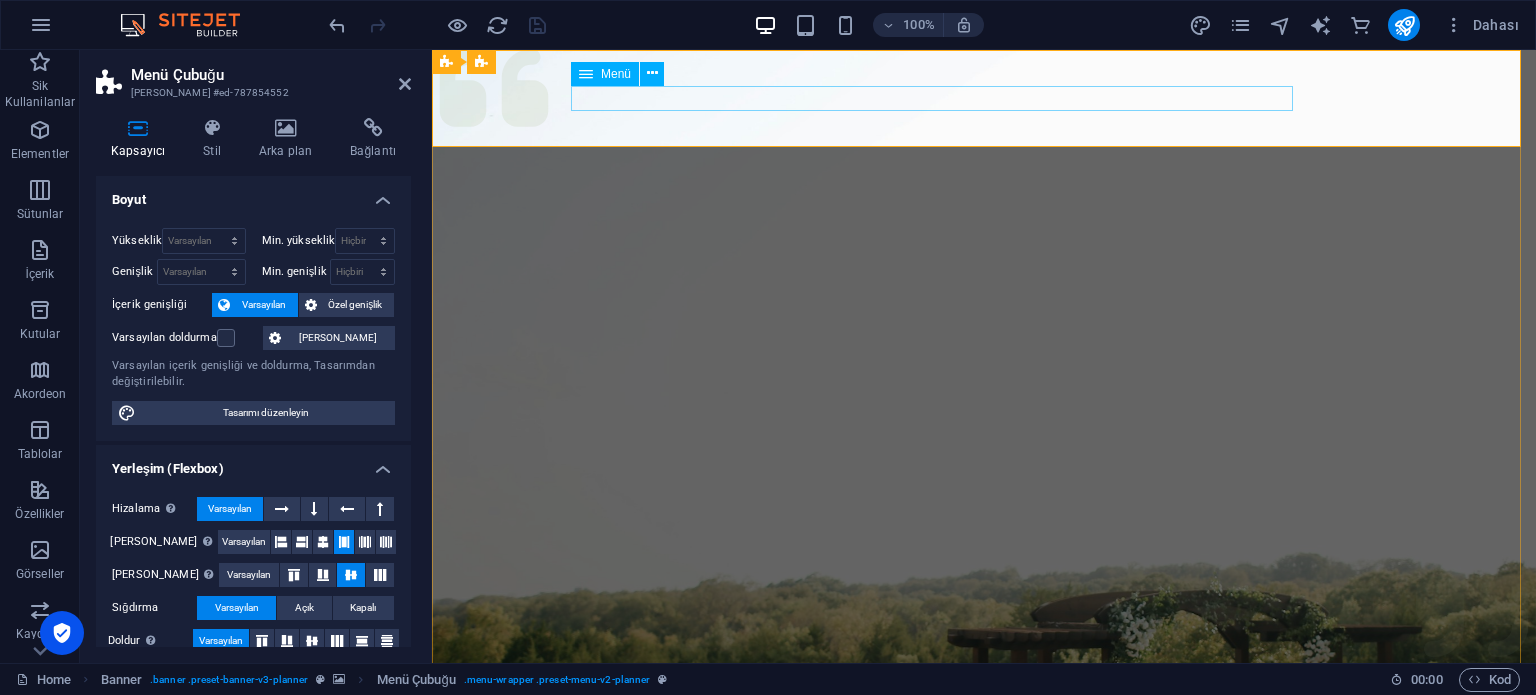 click on "Services About Team Gallery Contact" at bounding box center (984, 1043) 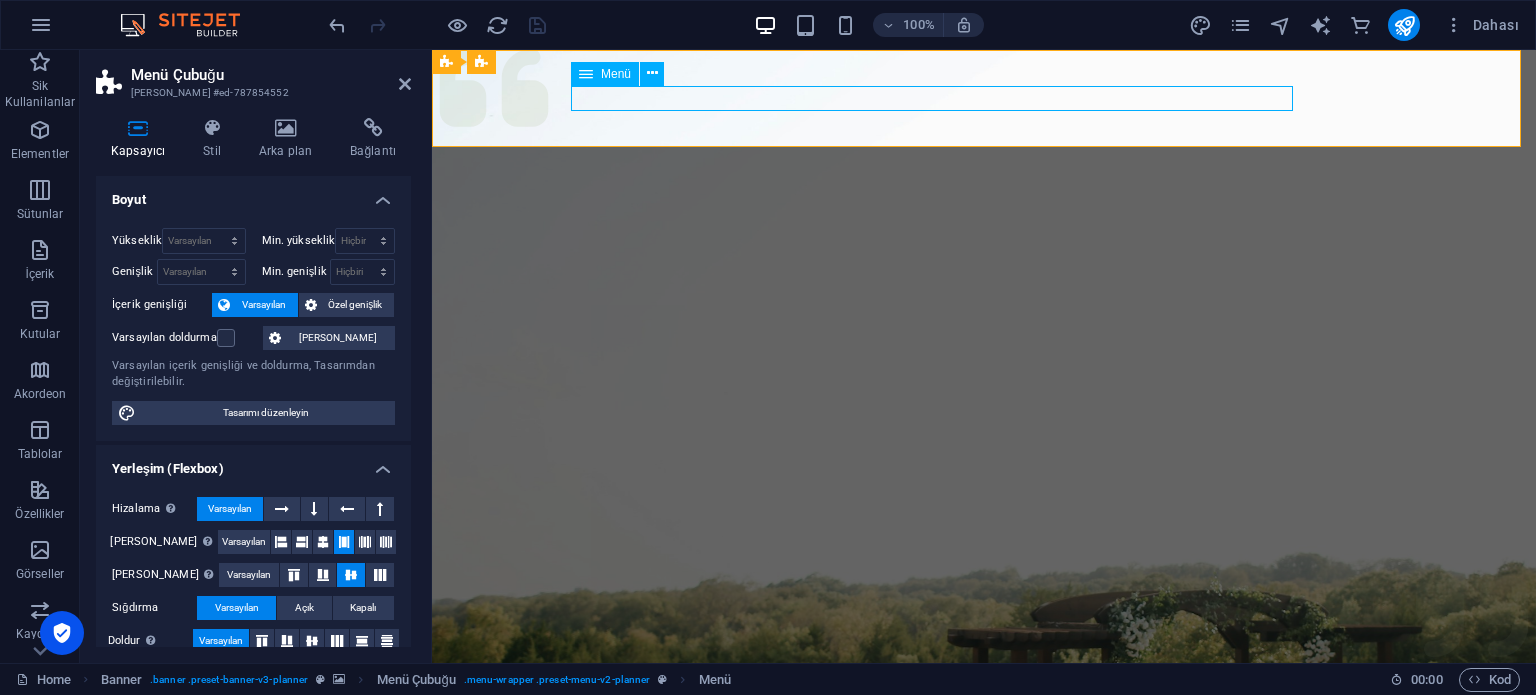 click on "Services About Team Gallery Contact" at bounding box center (984, 1043) 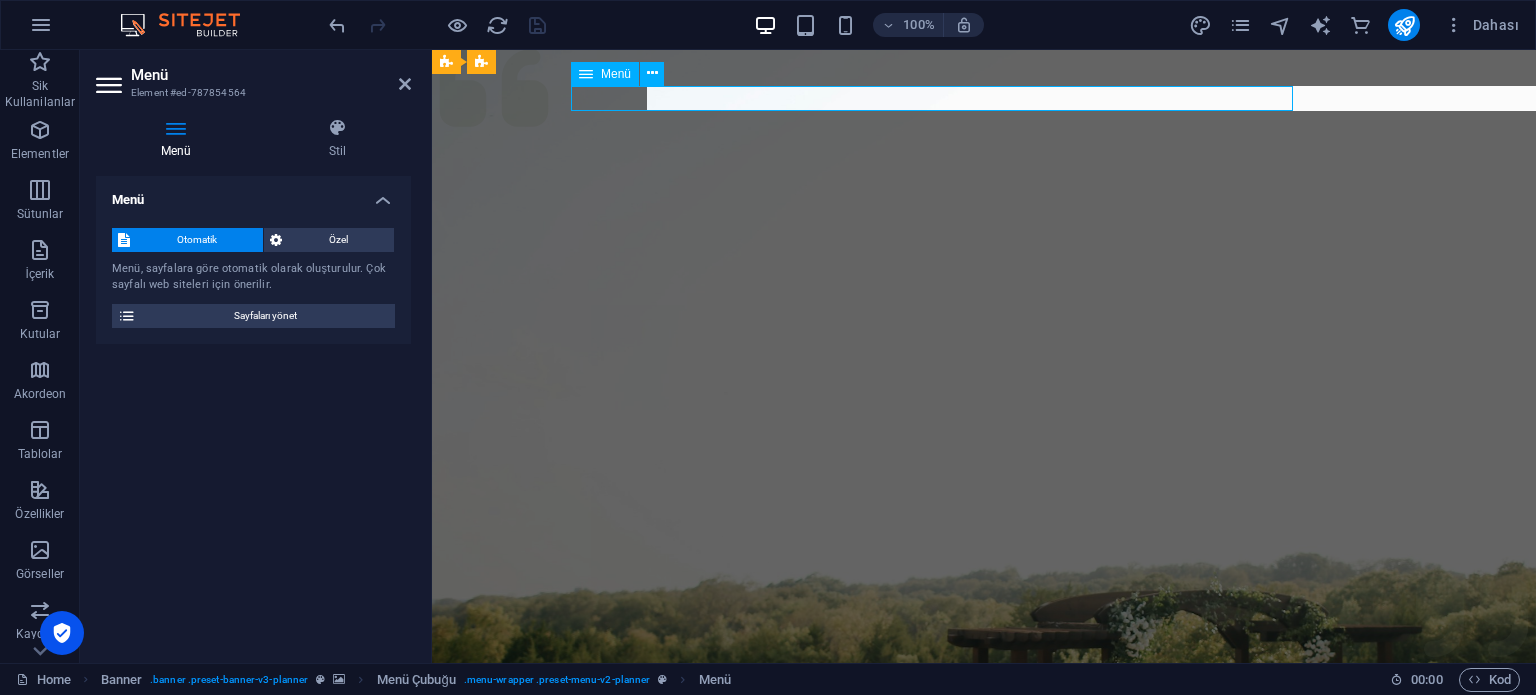 click on "Services About Team Gallery Contact" at bounding box center [984, 1043] 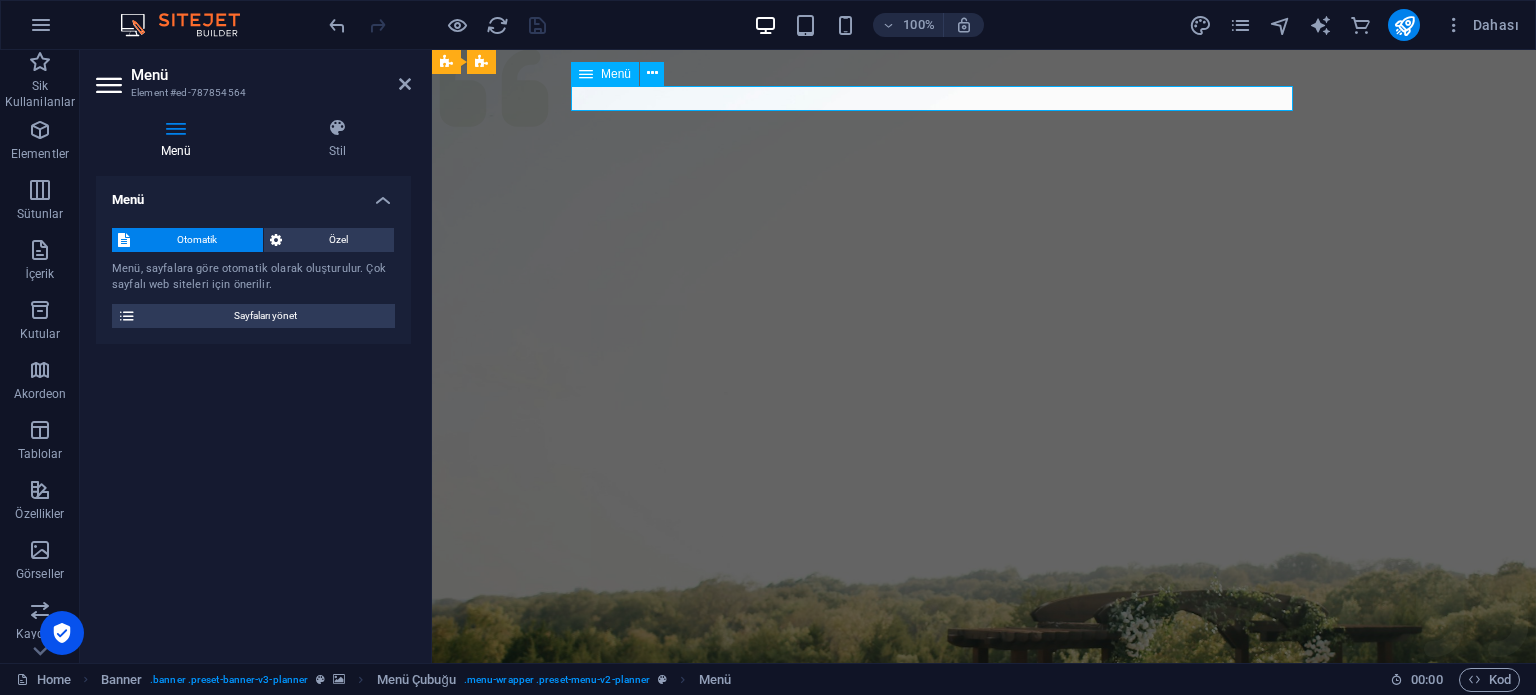 click on "Services About Team Gallery Contact" at bounding box center (984, 1043) 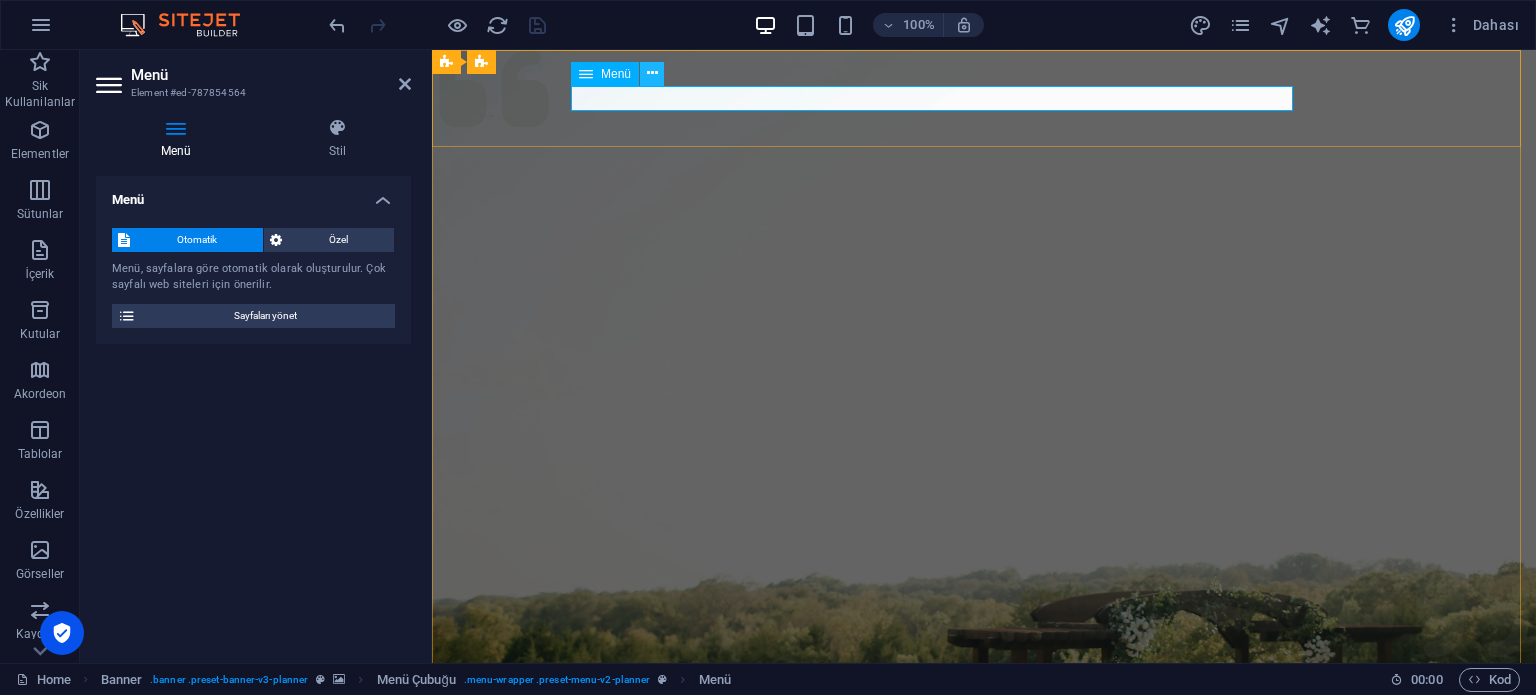 click at bounding box center (652, 73) 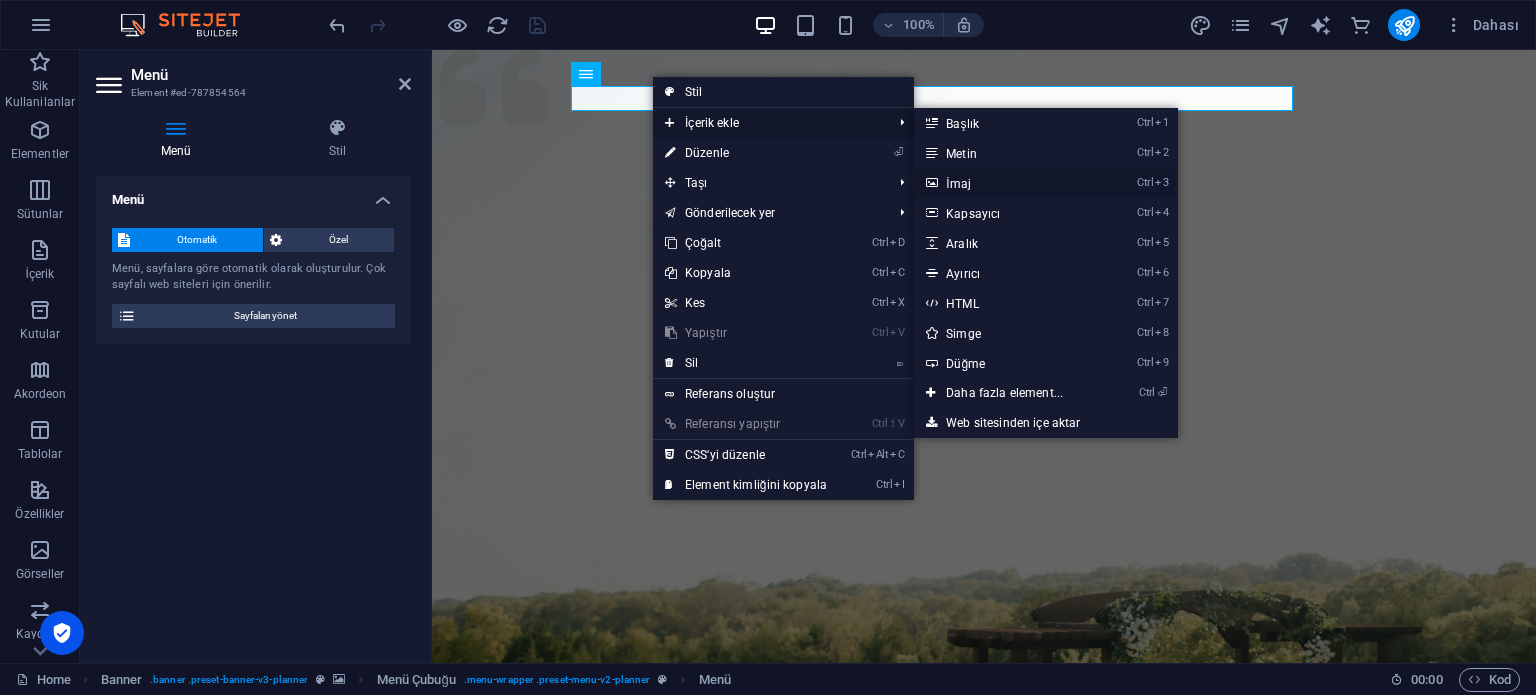 click on "Ctrl 3  İmaj" at bounding box center (1008, 183) 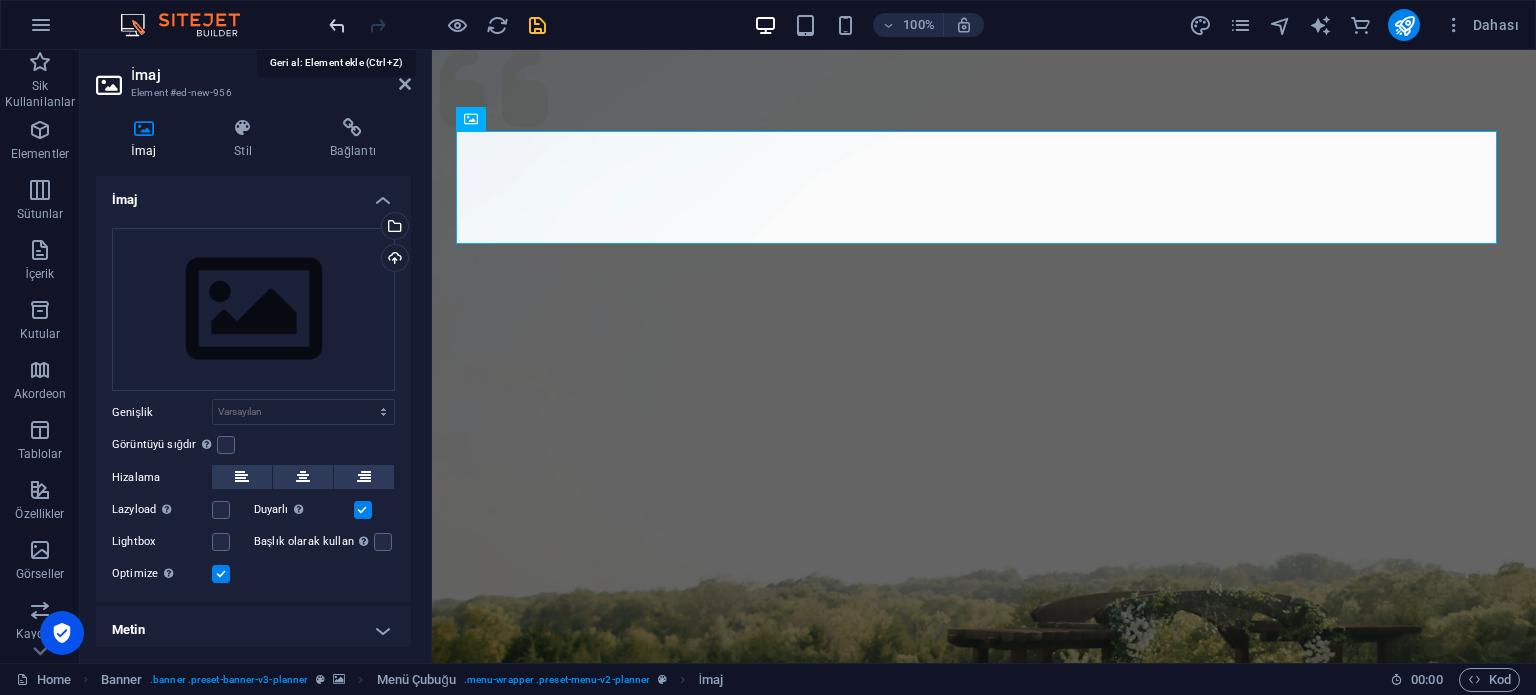 click at bounding box center [337, 25] 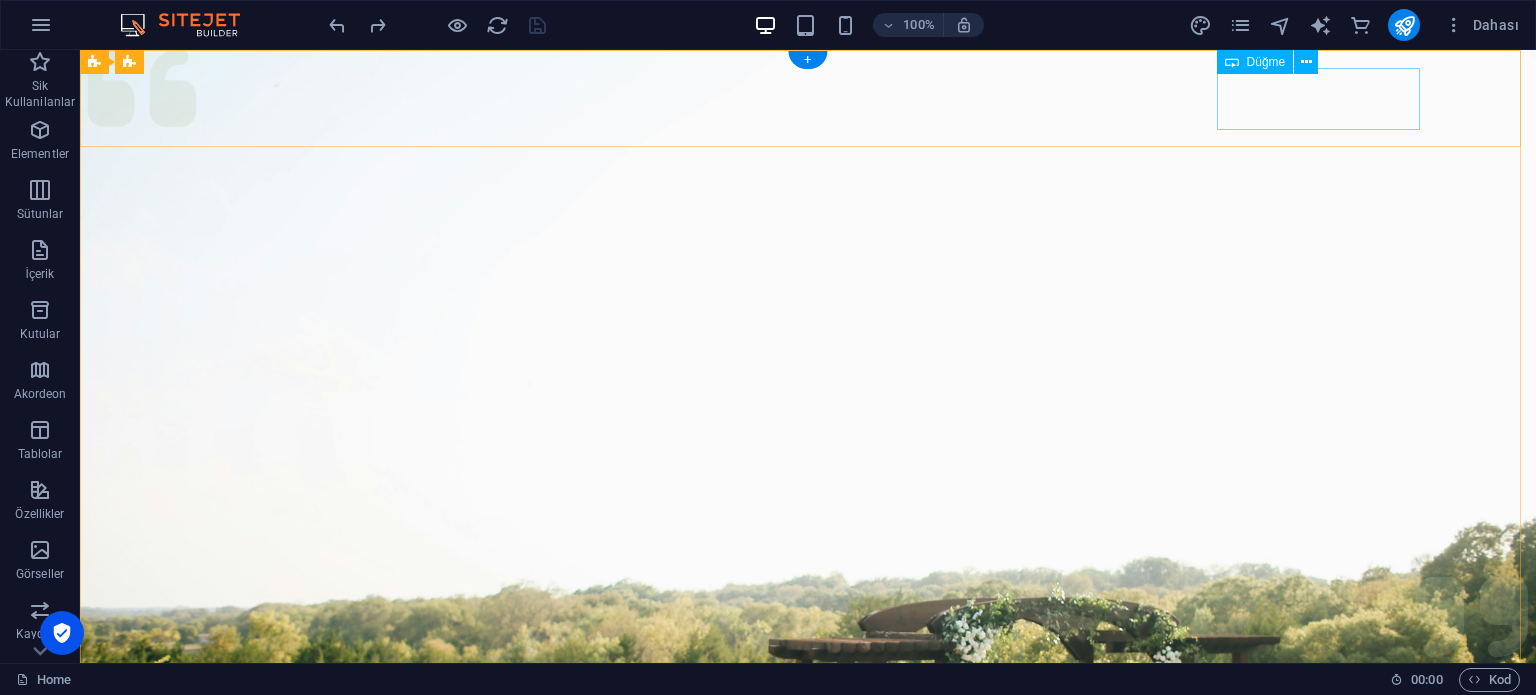 click on "Get in touch" at bounding box center [808, 1087] 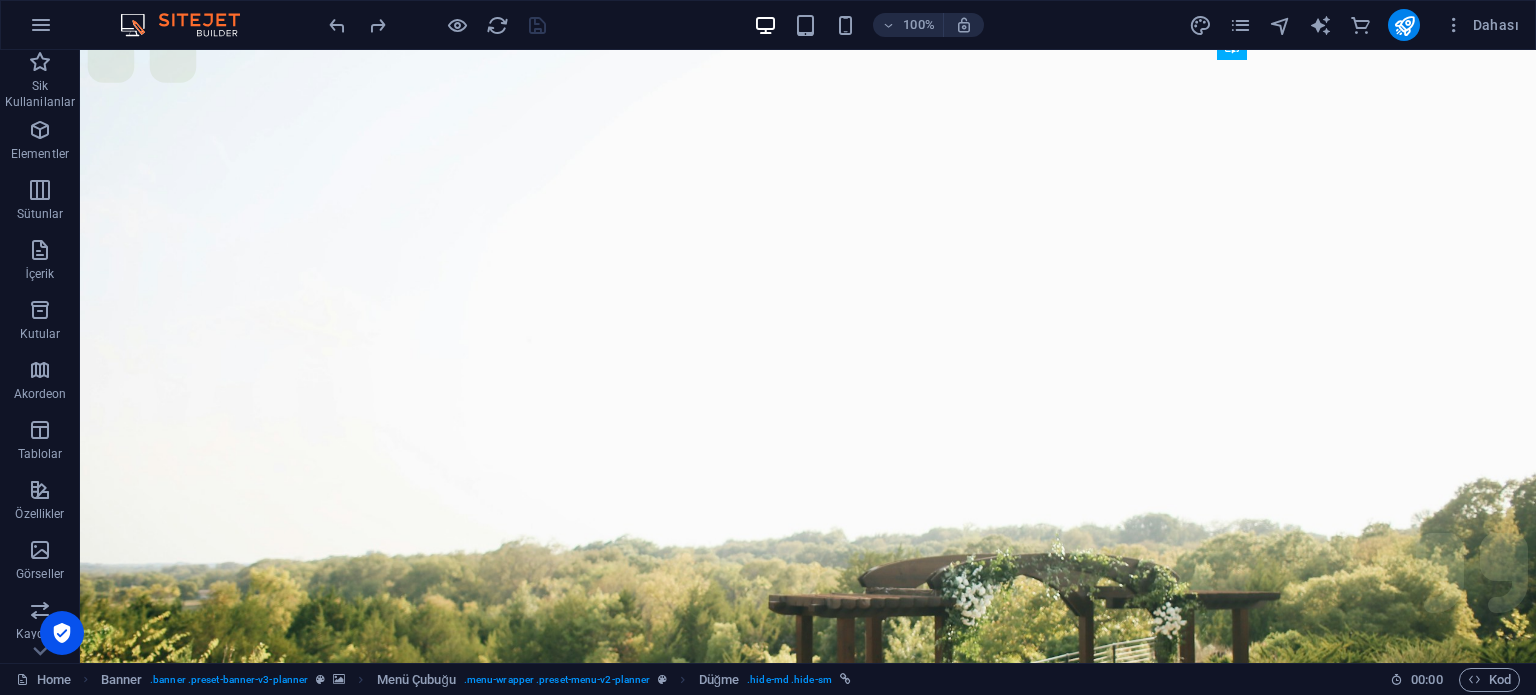 scroll, scrollTop: 0, scrollLeft: 0, axis: both 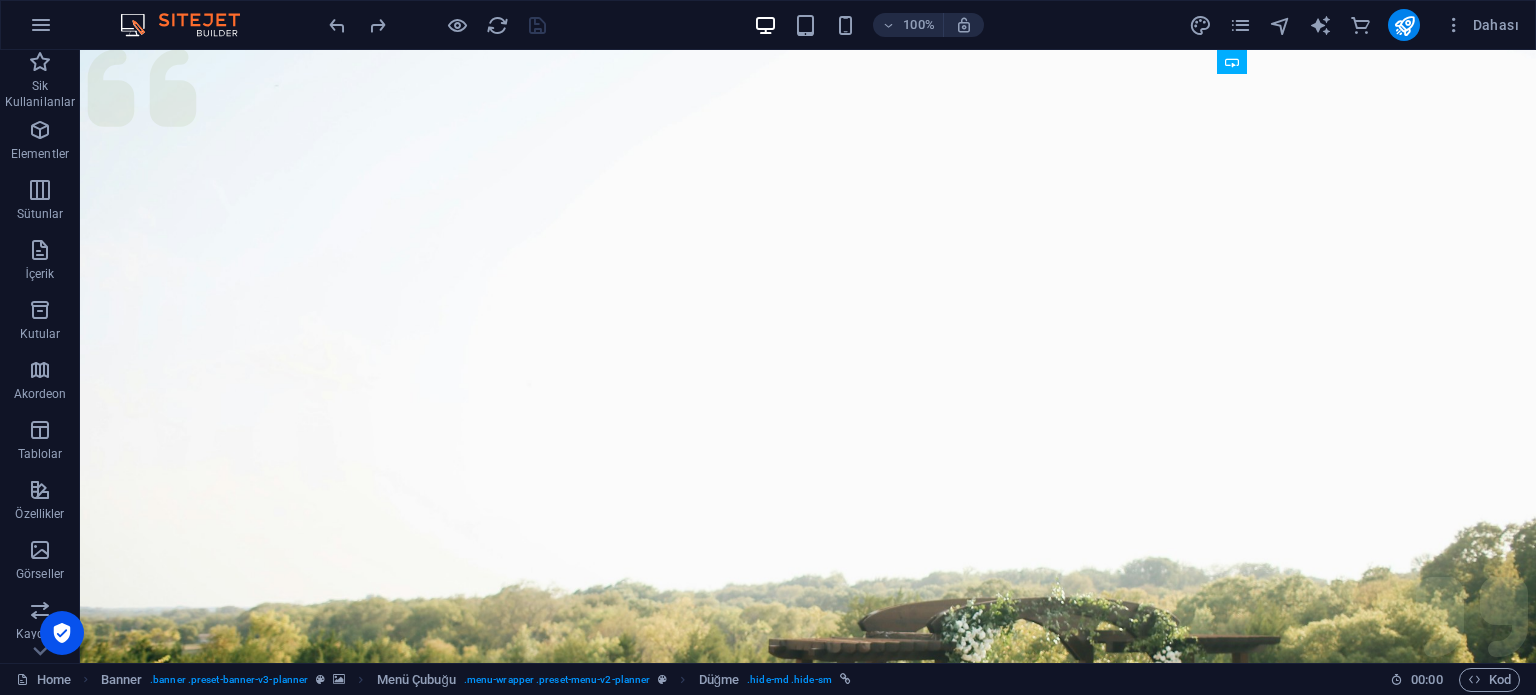 drag, startPoint x: 1530, startPoint y: 98, endPoint x: 1615, endPoint y: 82, distance: 86.492775 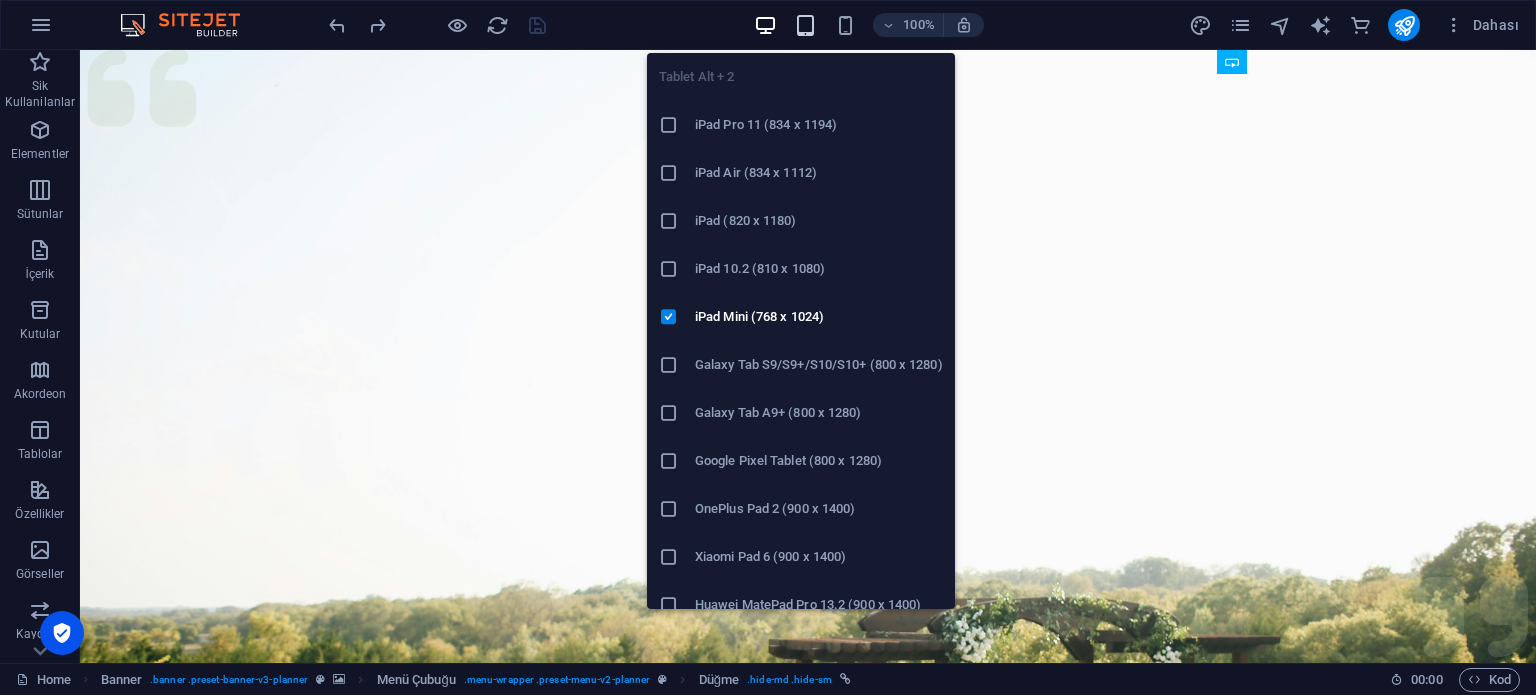 click at bounding box center (805, 25) 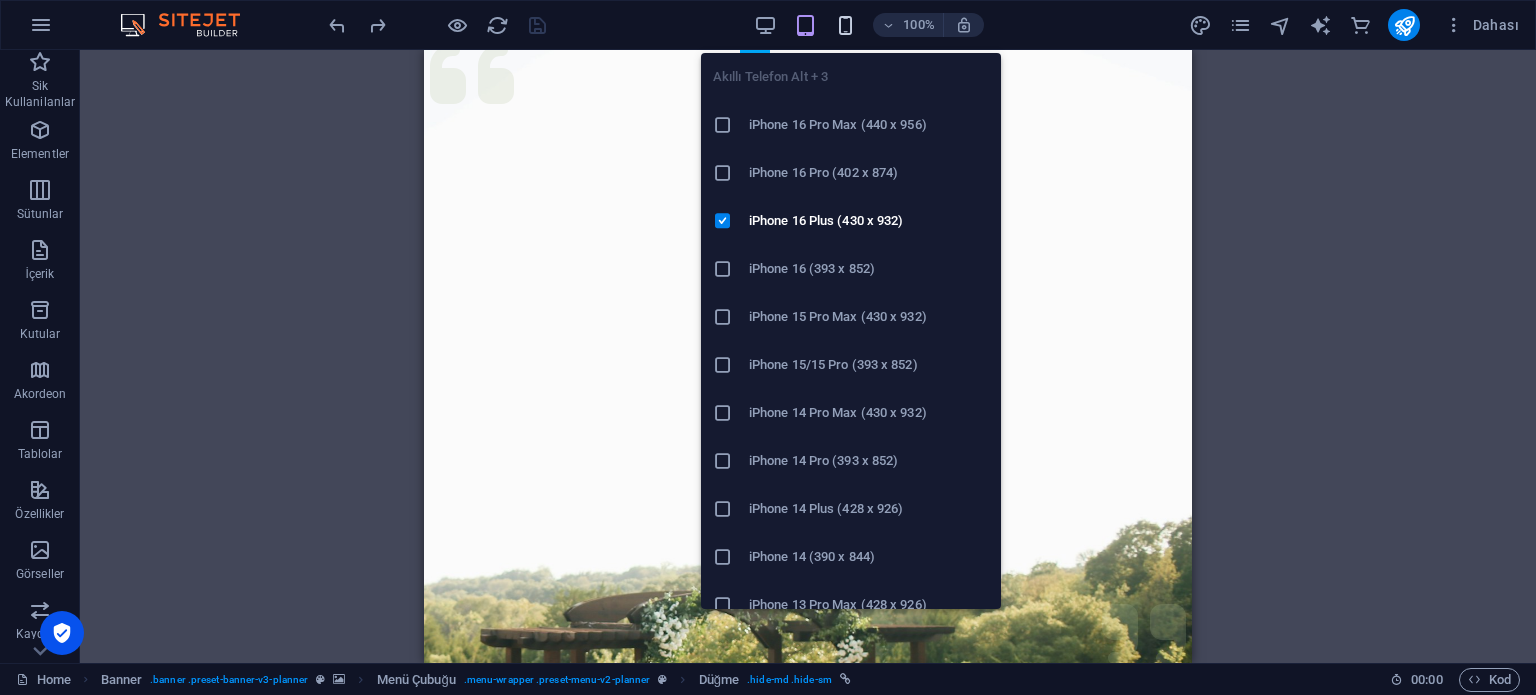 click at bounding box center [845, 25] 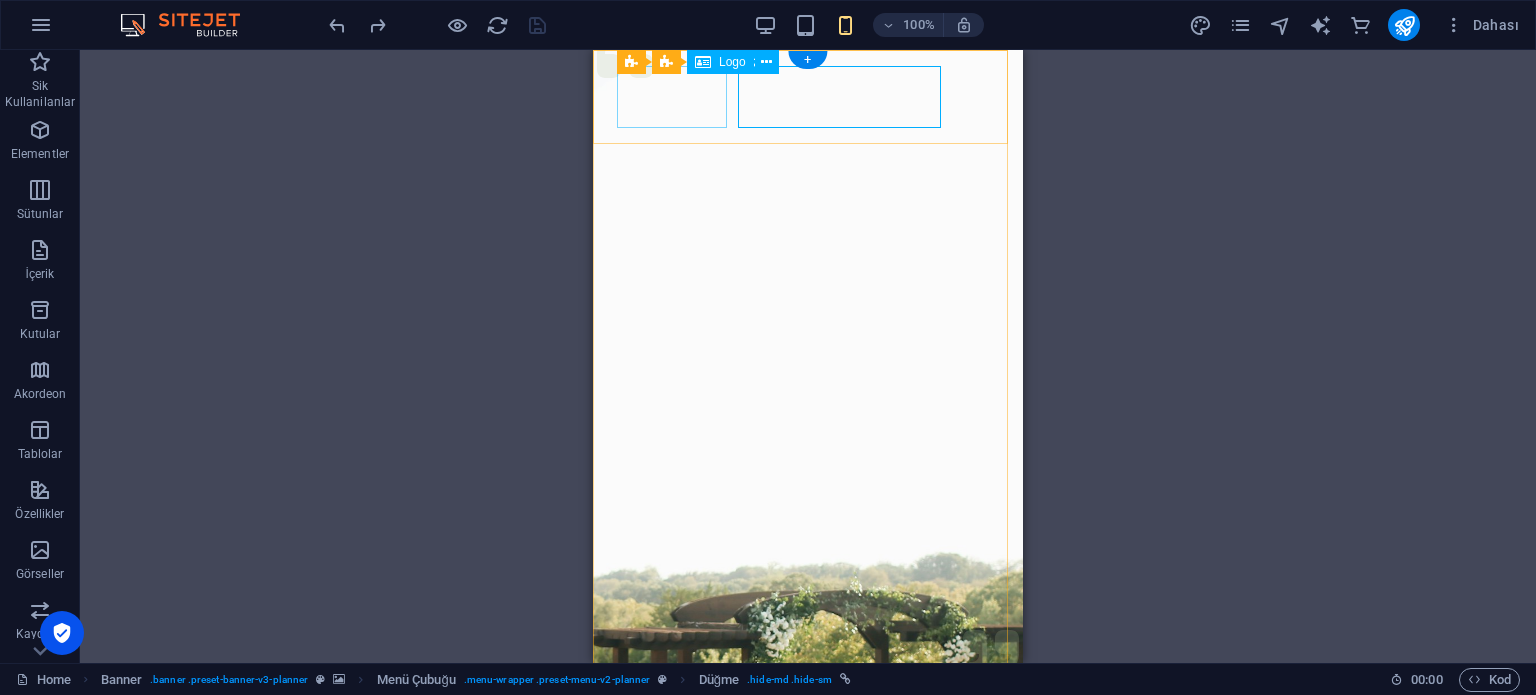 click at bounding box center (808, 997) 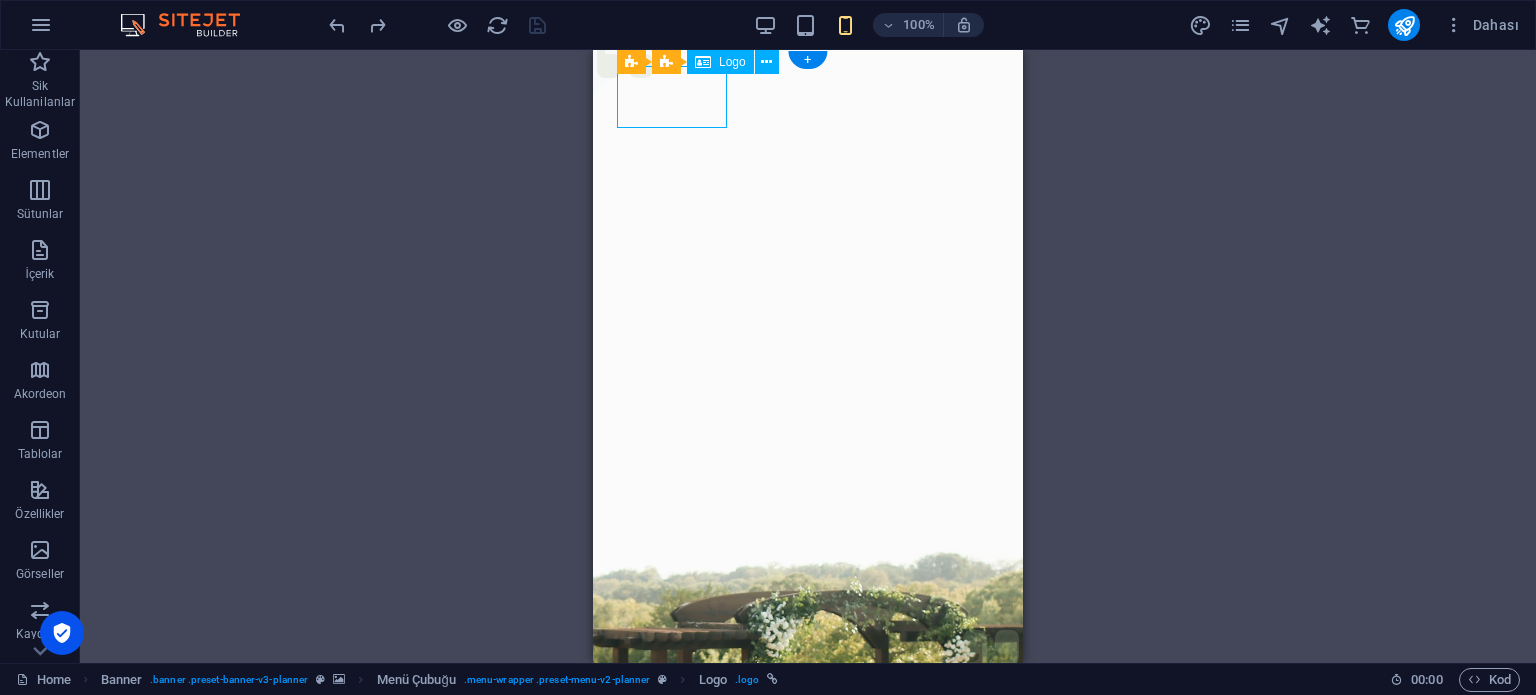 click at bounding box center [808, 997] 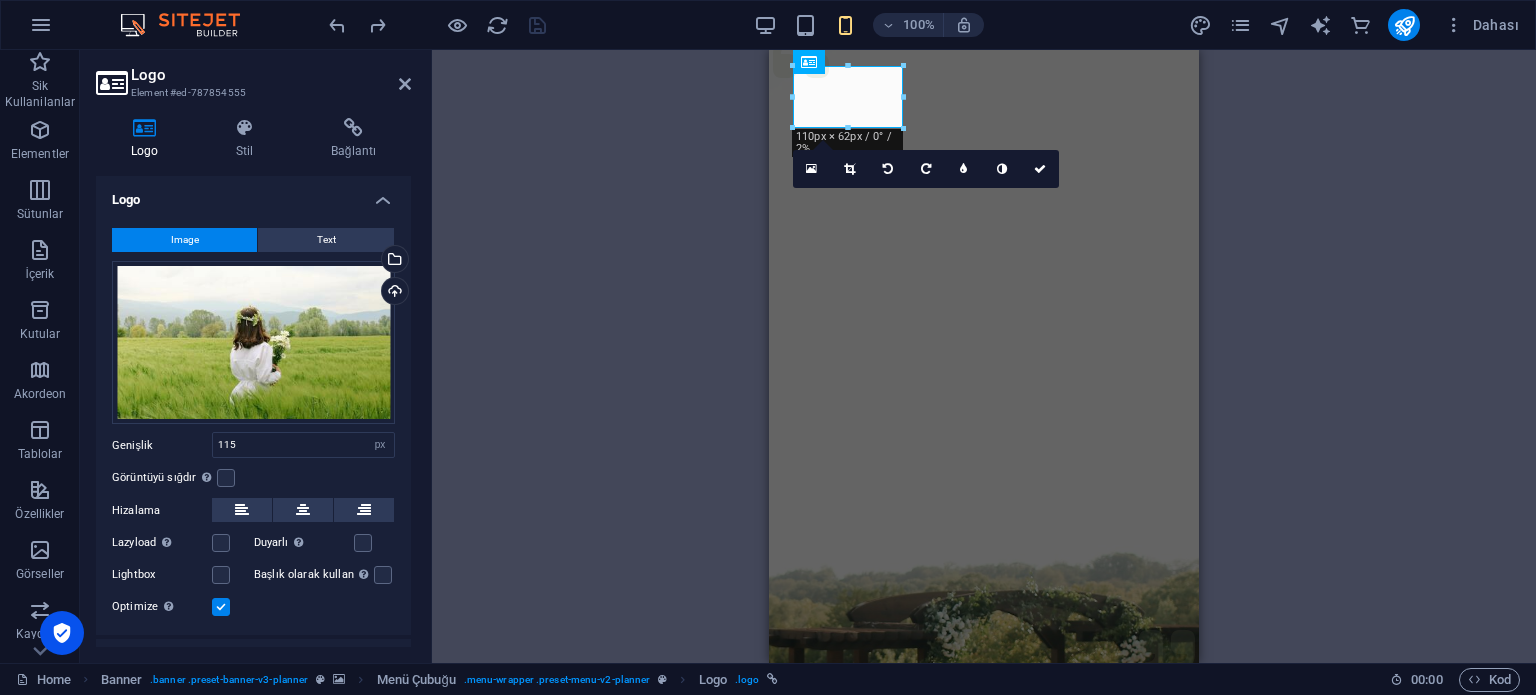 type on "110" 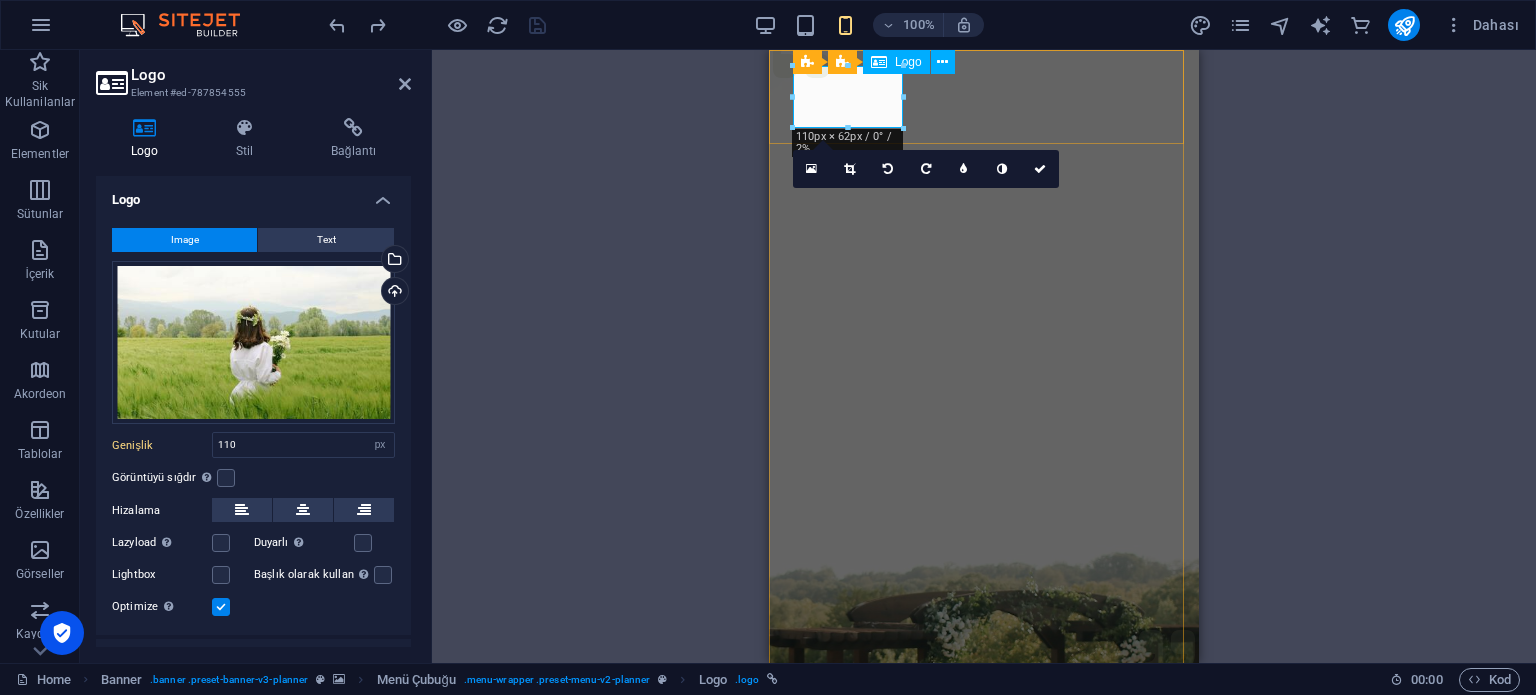click at bounding box center [984, 997] 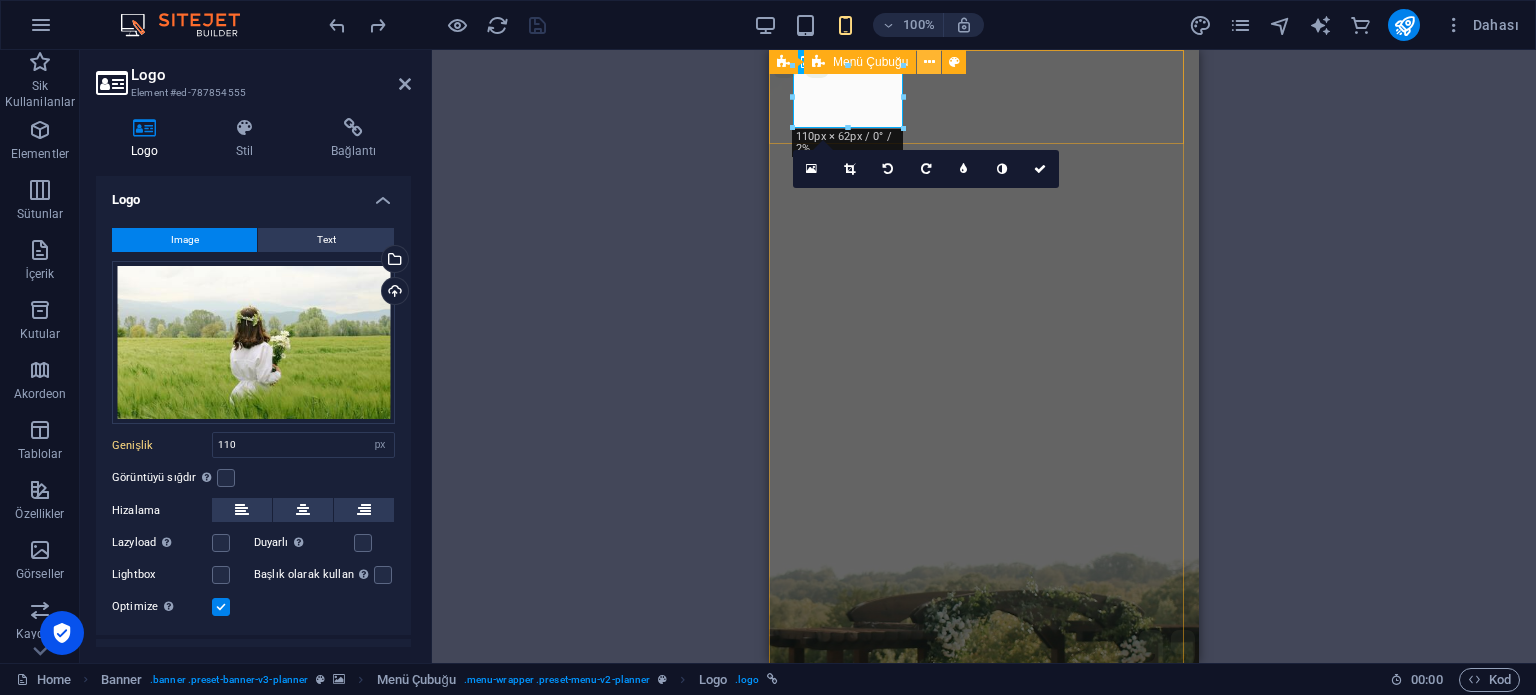 click at bounding box center [929, 62] 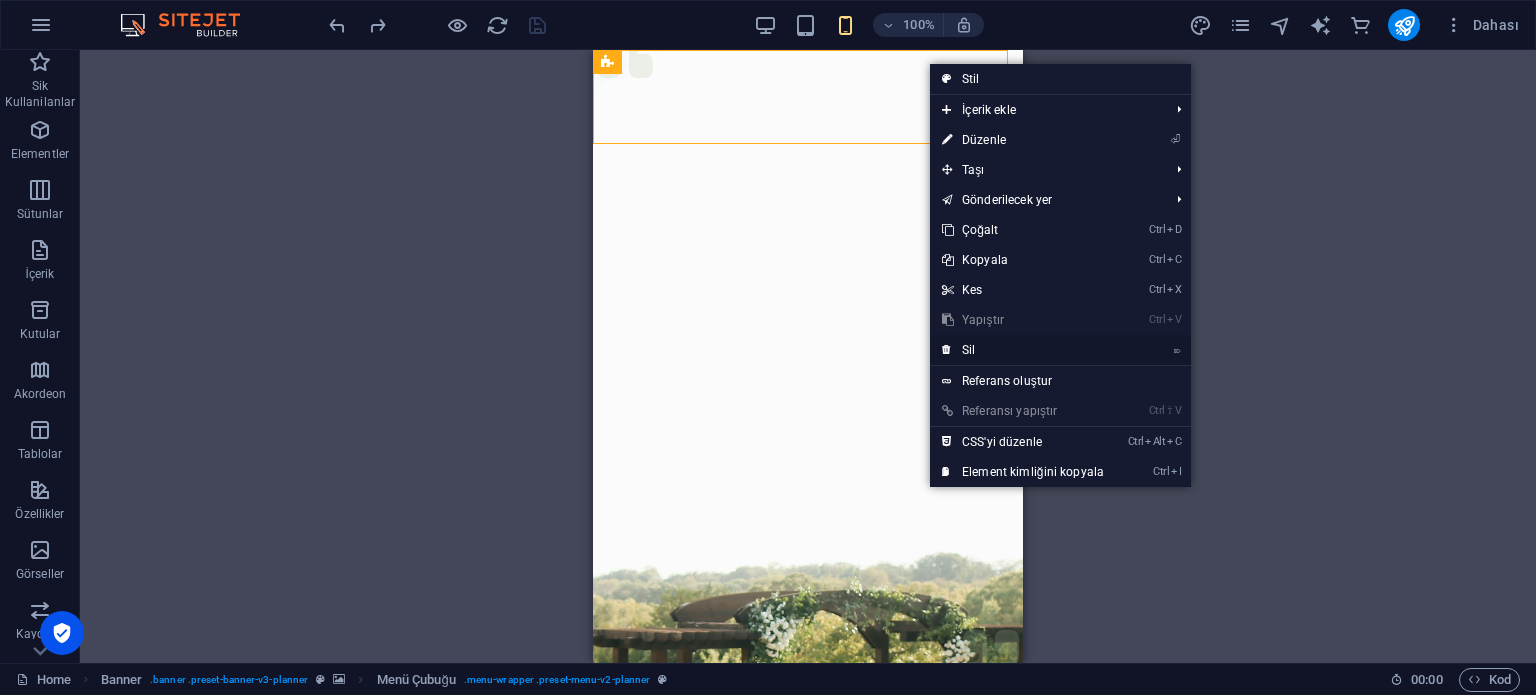click on "⌦  Sil" at bounding box center (1023, 350) 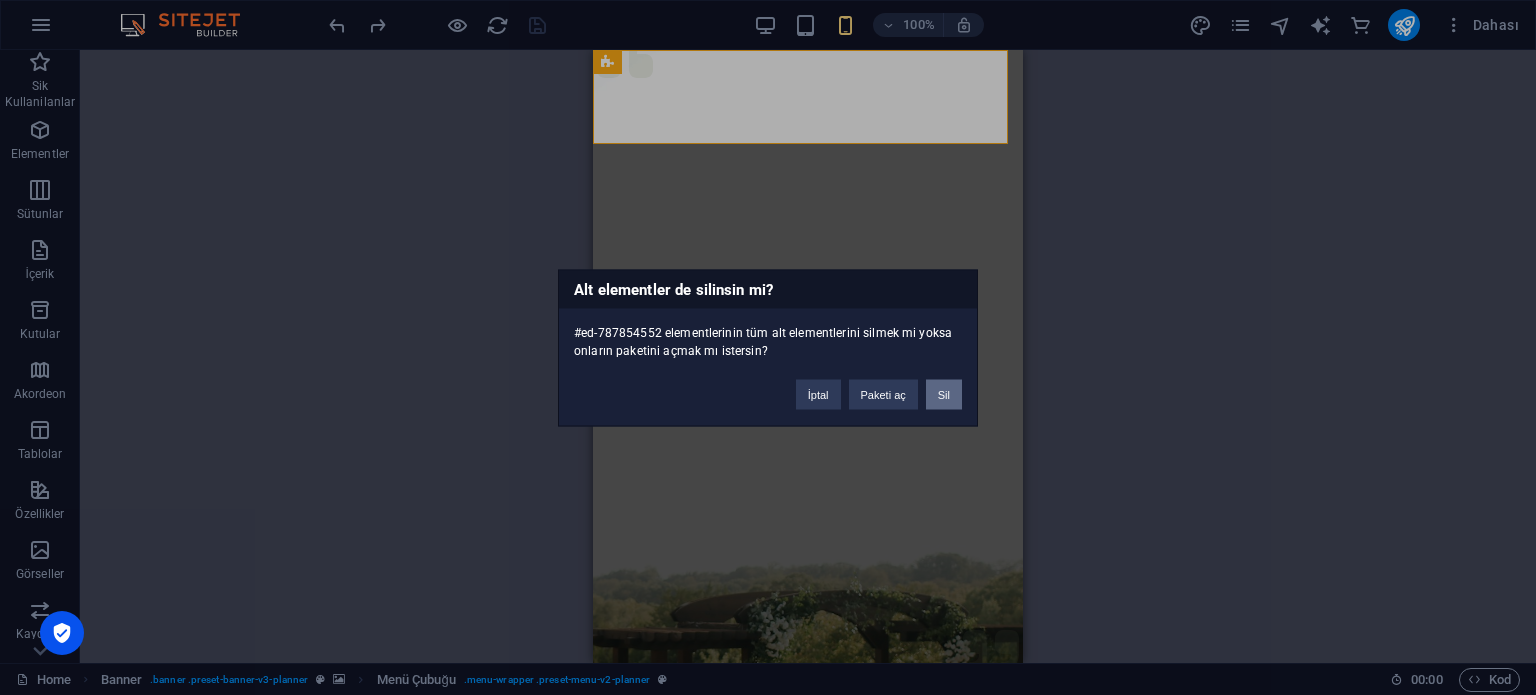 click on "Sil" at bounding box center [944, 394] 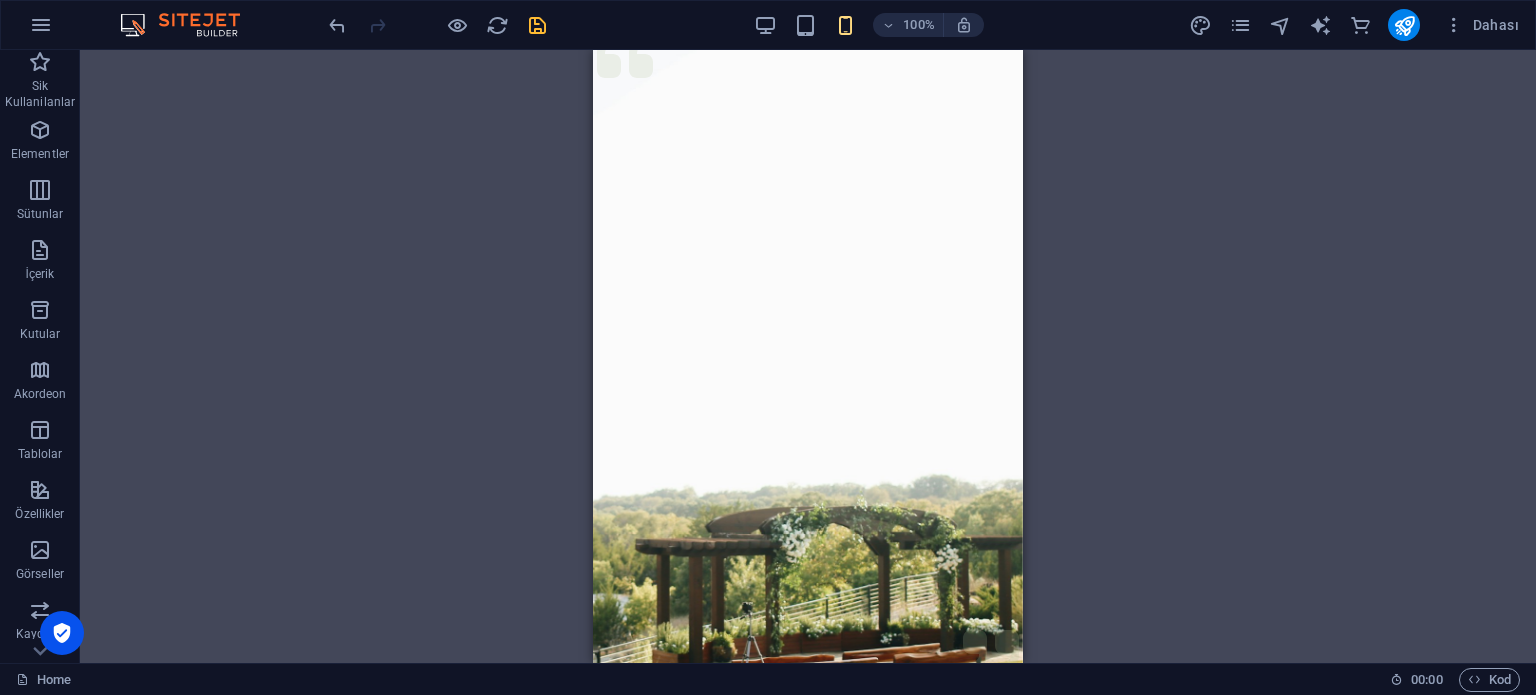 click on "H1   Banner   Banner   Kapsayıcı   Banner   Menü Çubuğu   Düğme   Menü   Banner   Logo   Alt Bilgi Thrud   Kapsayıcı   Ayırıcı   Kapsayıcı   Metin   Kapsayıcı   Kapsayıcı   Metin   Kapsayıcı   Kapsayıcı   Aralık   Kapsayıcı   Kapsayıcı   Kapsayıcı   Kapsayıcı   Menü   Kapsayıcı   Metin   Aralık   İmaj" at bounding box center [808, 356] 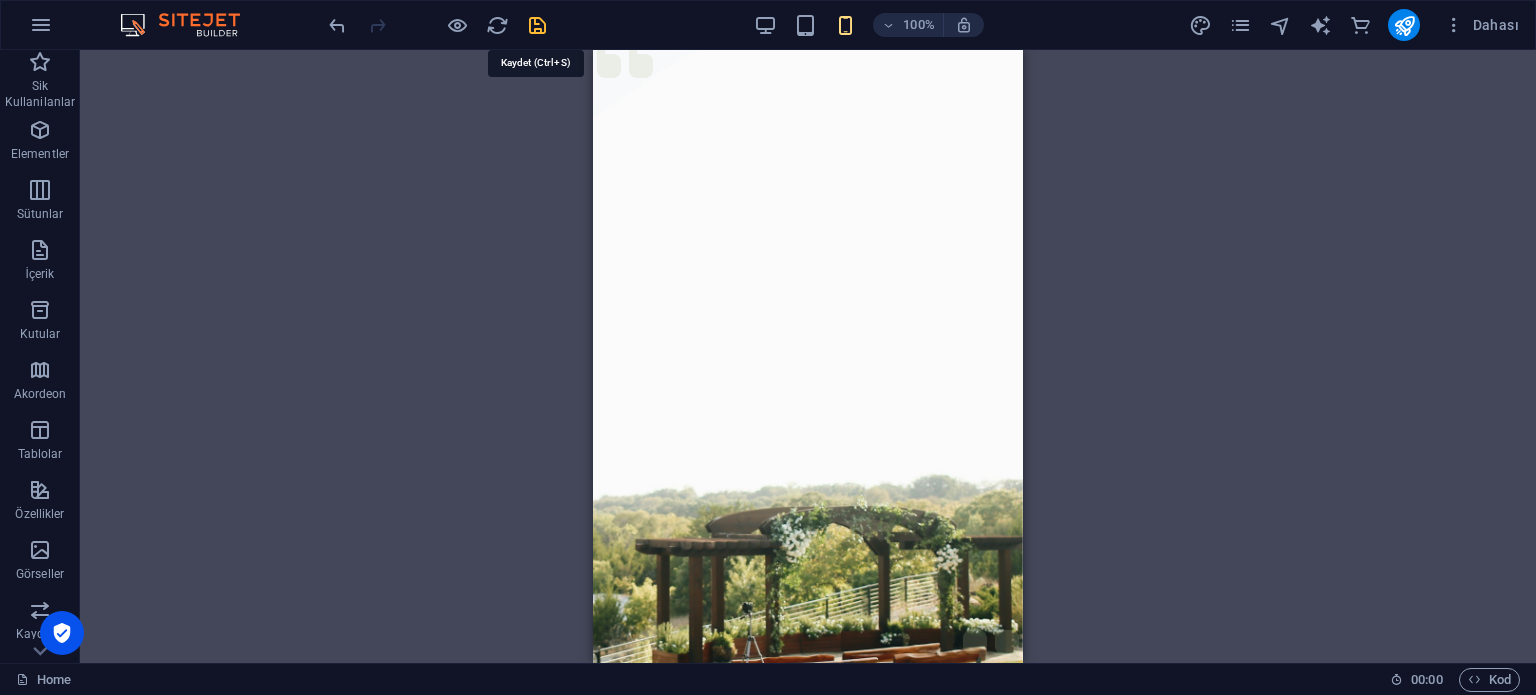 click at bounding box center (537, 25) 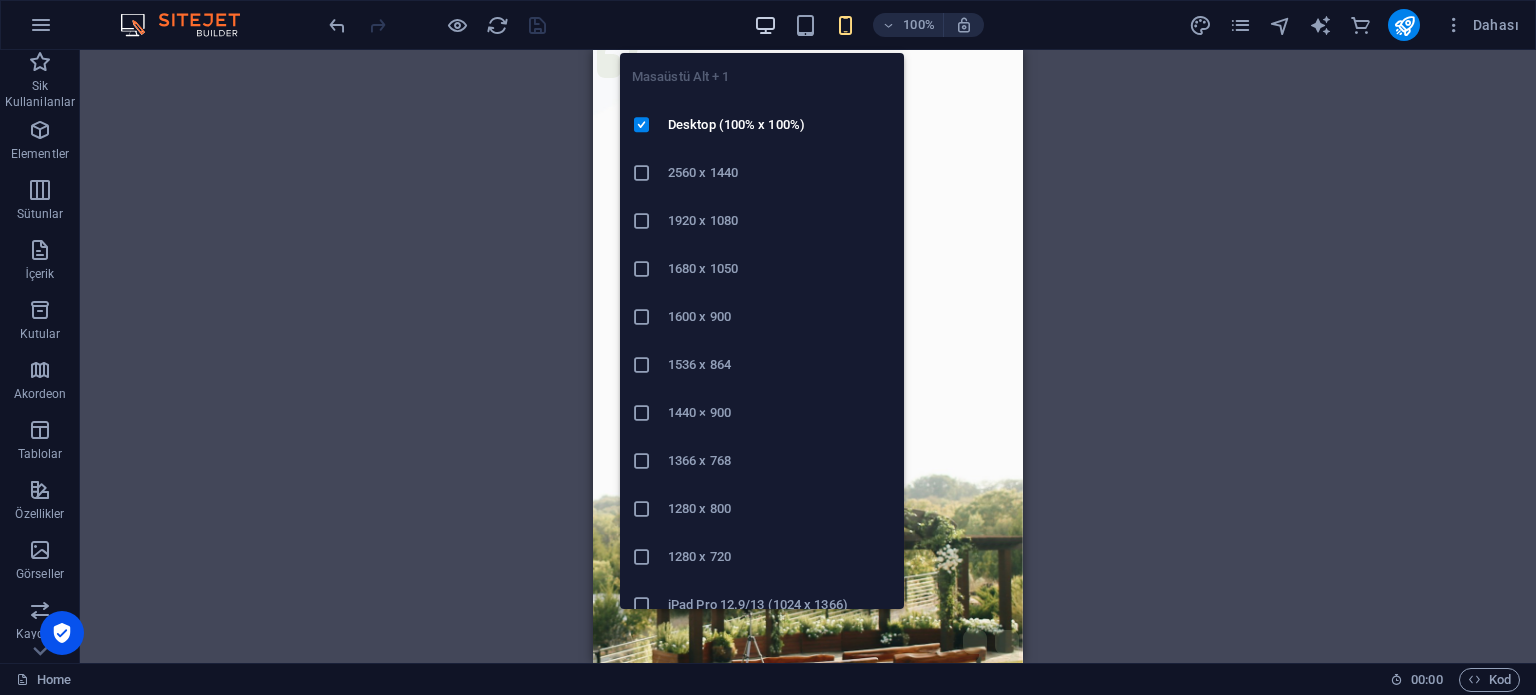 click at bounding box center [765, 25] 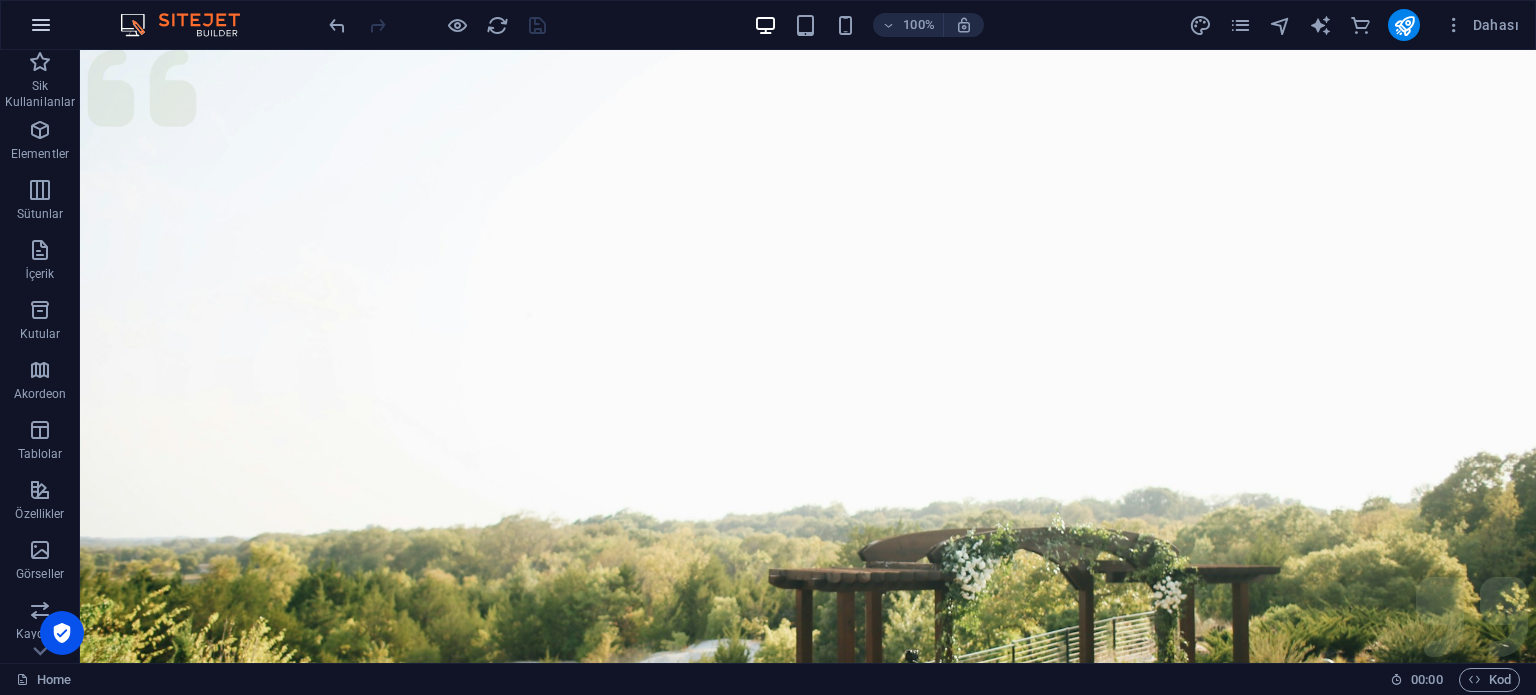 click at bounding box center [41, 25] 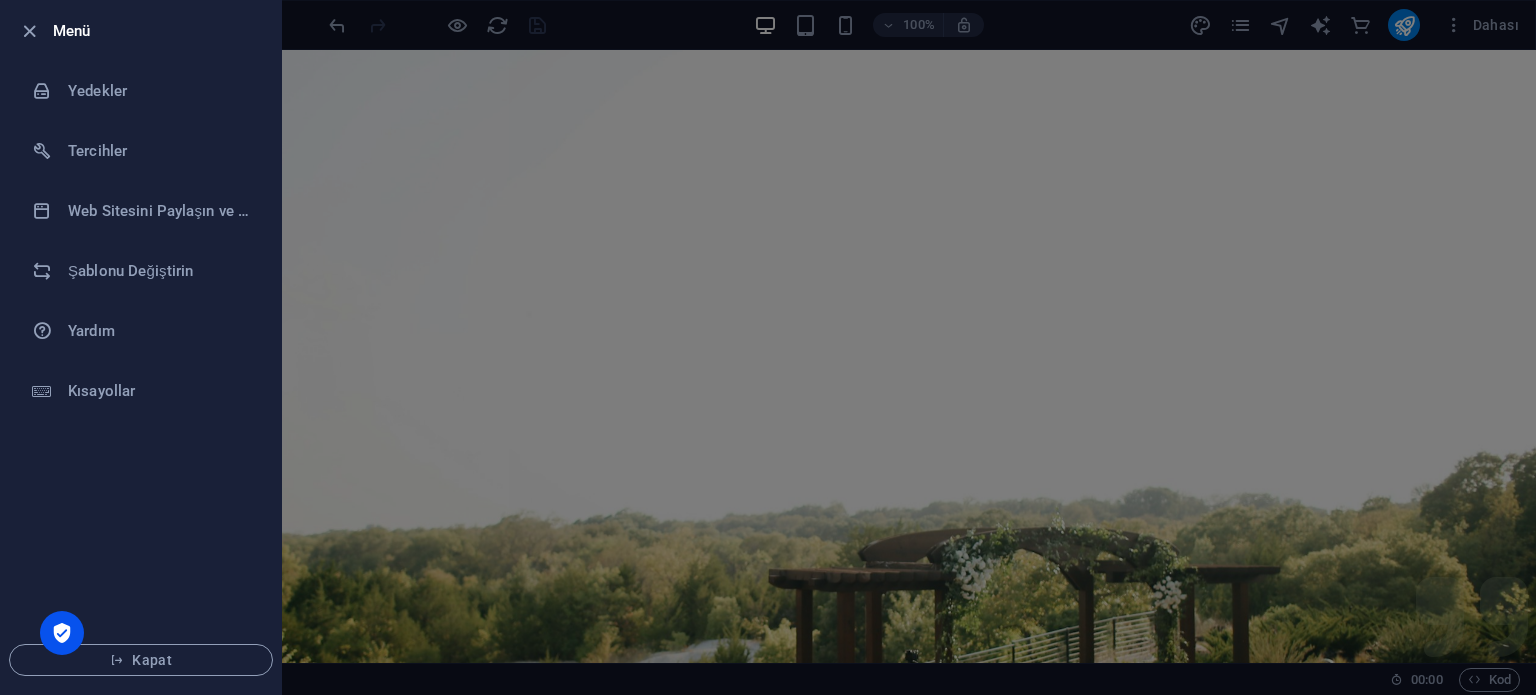 click at bounding box center (35, 31) 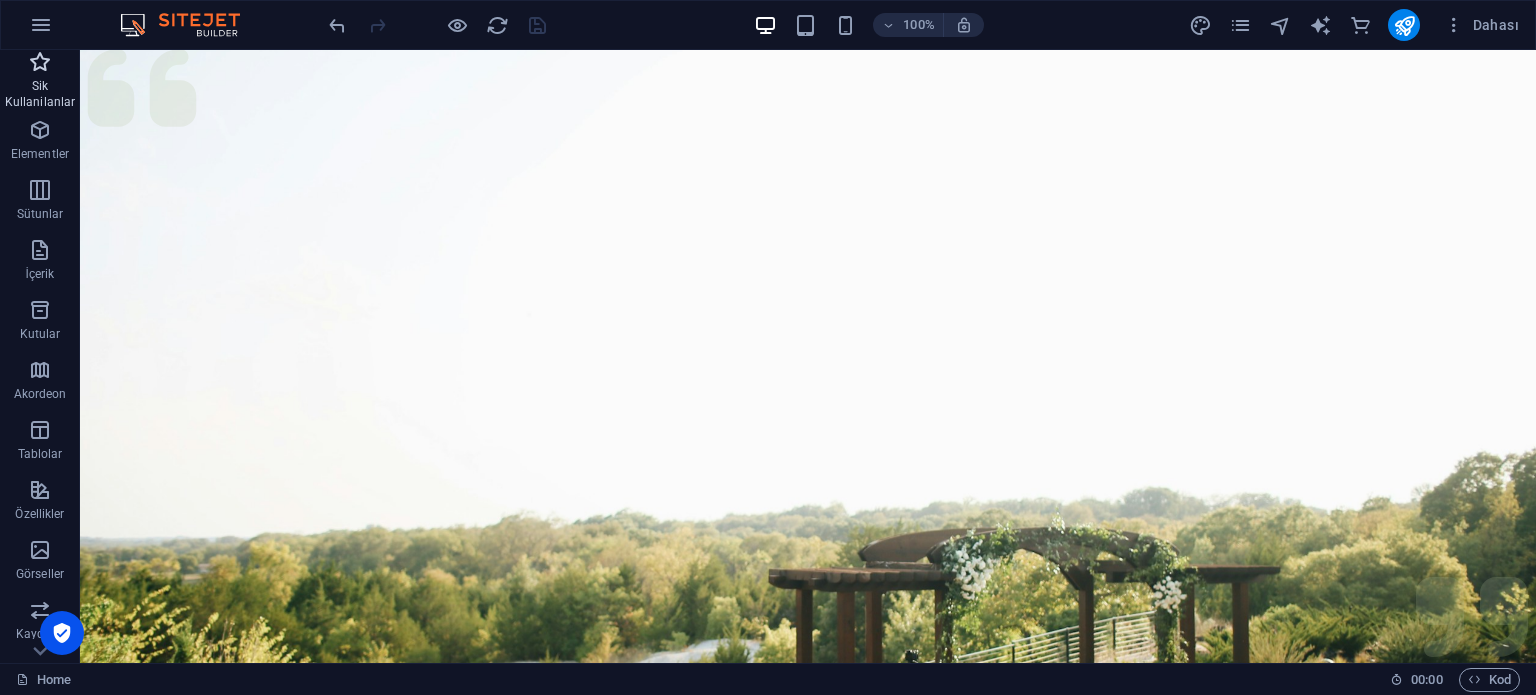 click on "Sik Kullanilanlar" at bounding box center (40, 94) 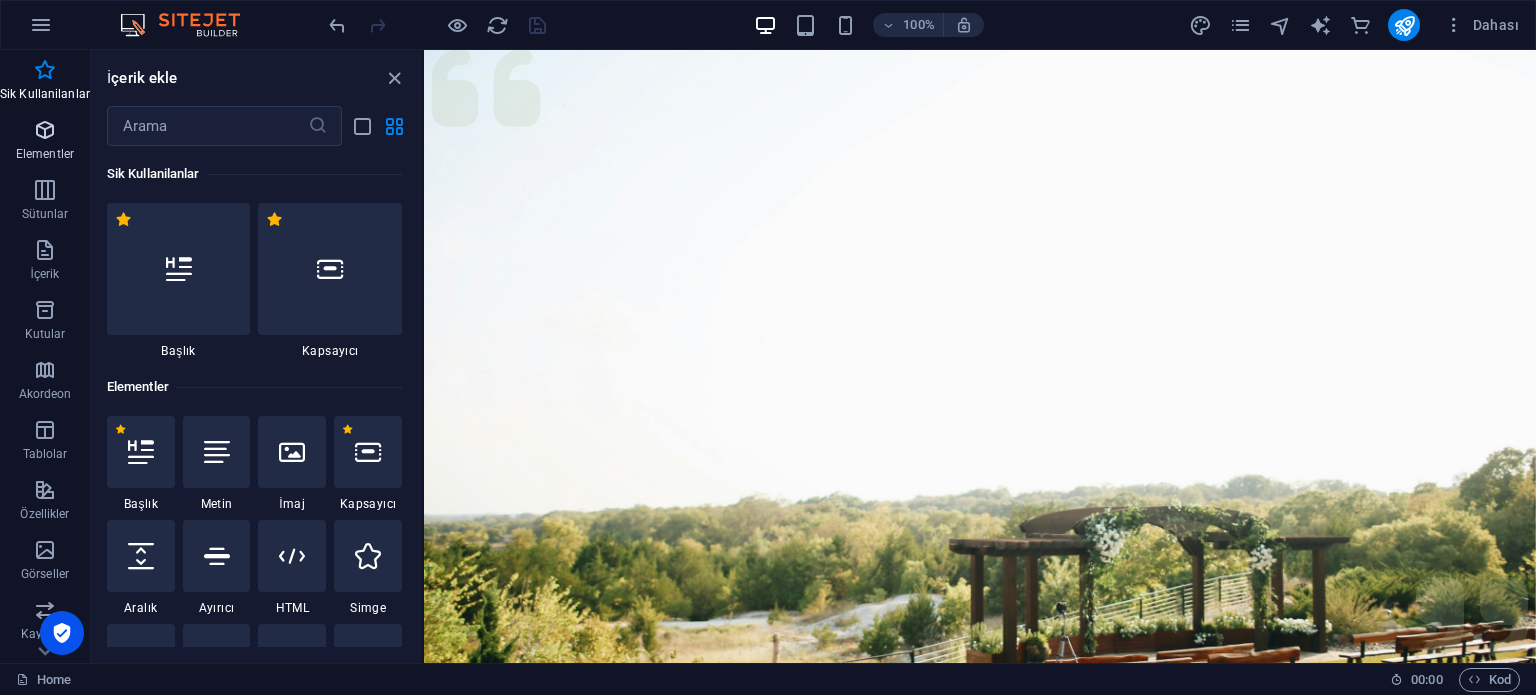 click on "Elementler" at bounding box center (45, 154) 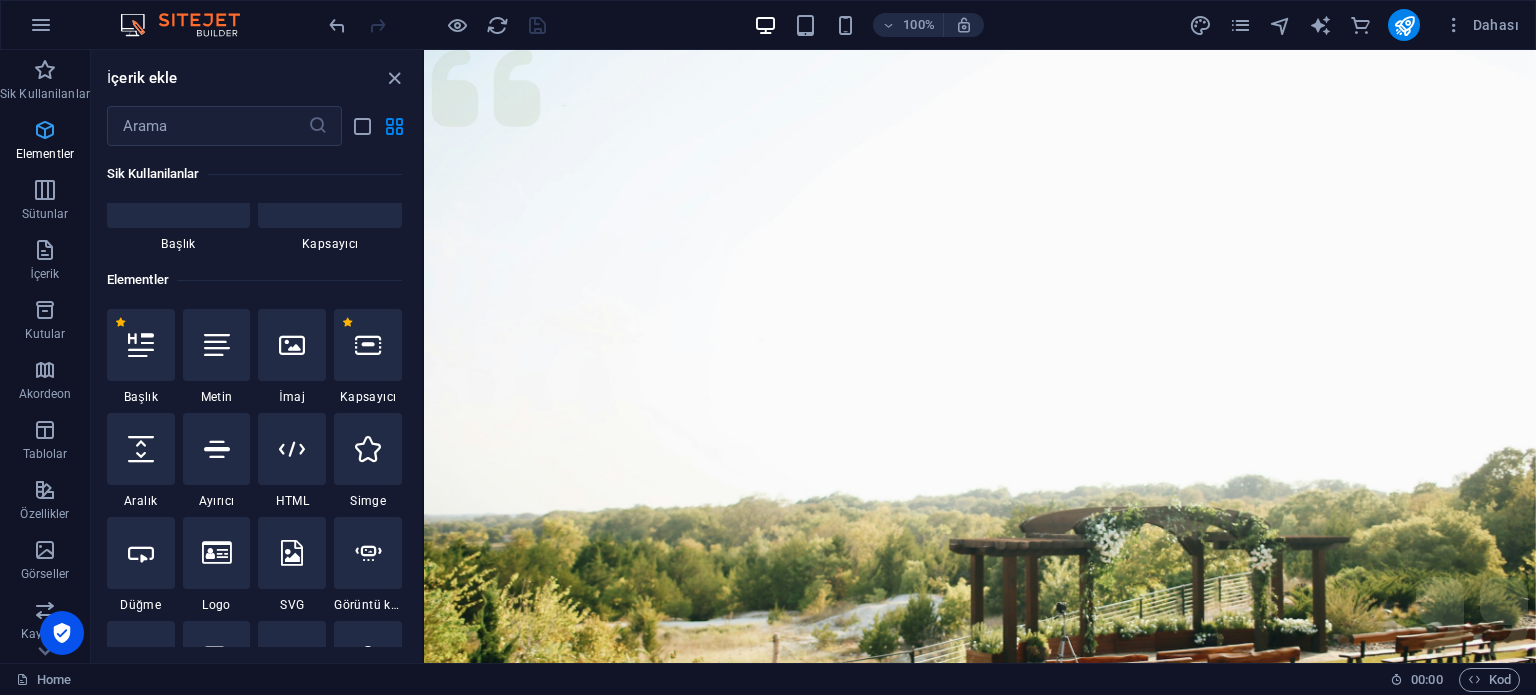 scroll, scrollTop: 212, scrollLeft: 0, axis: vertical 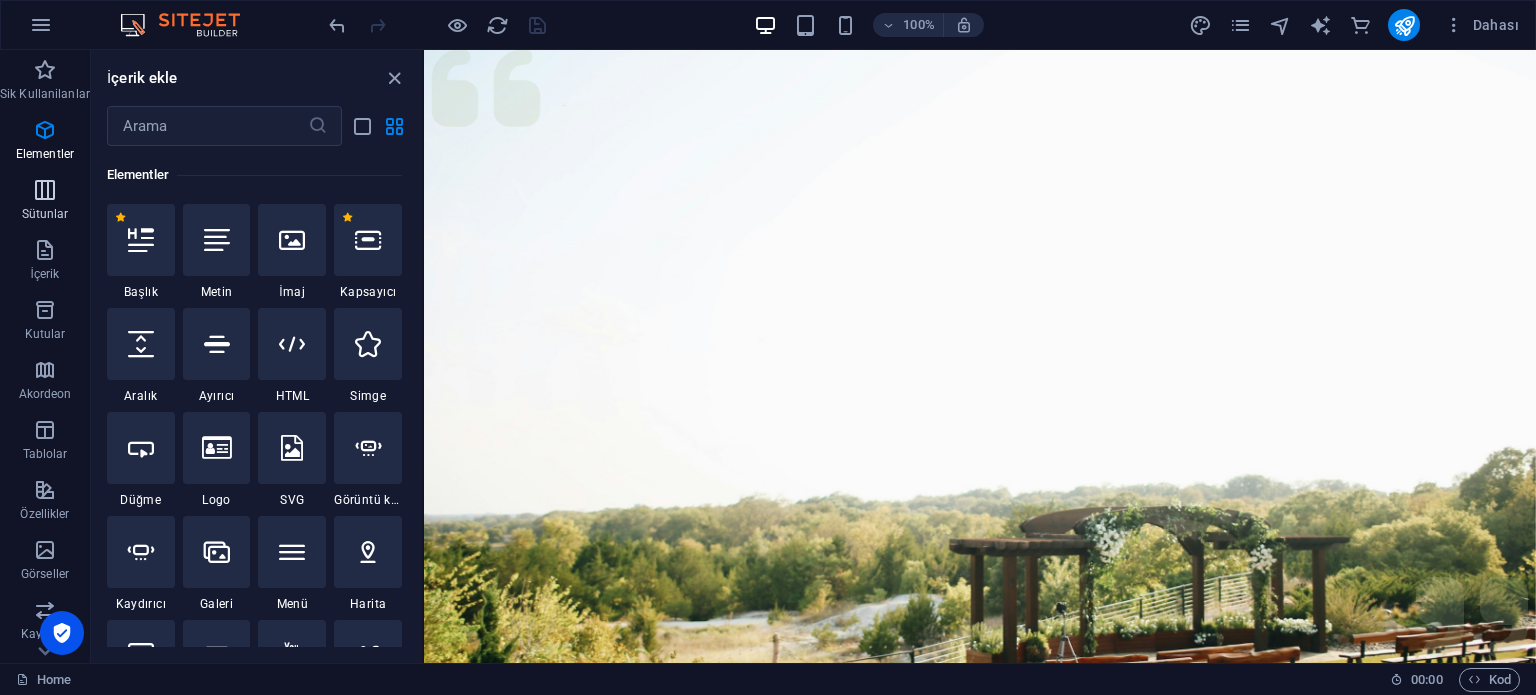 click at bounding box center [45, 190] 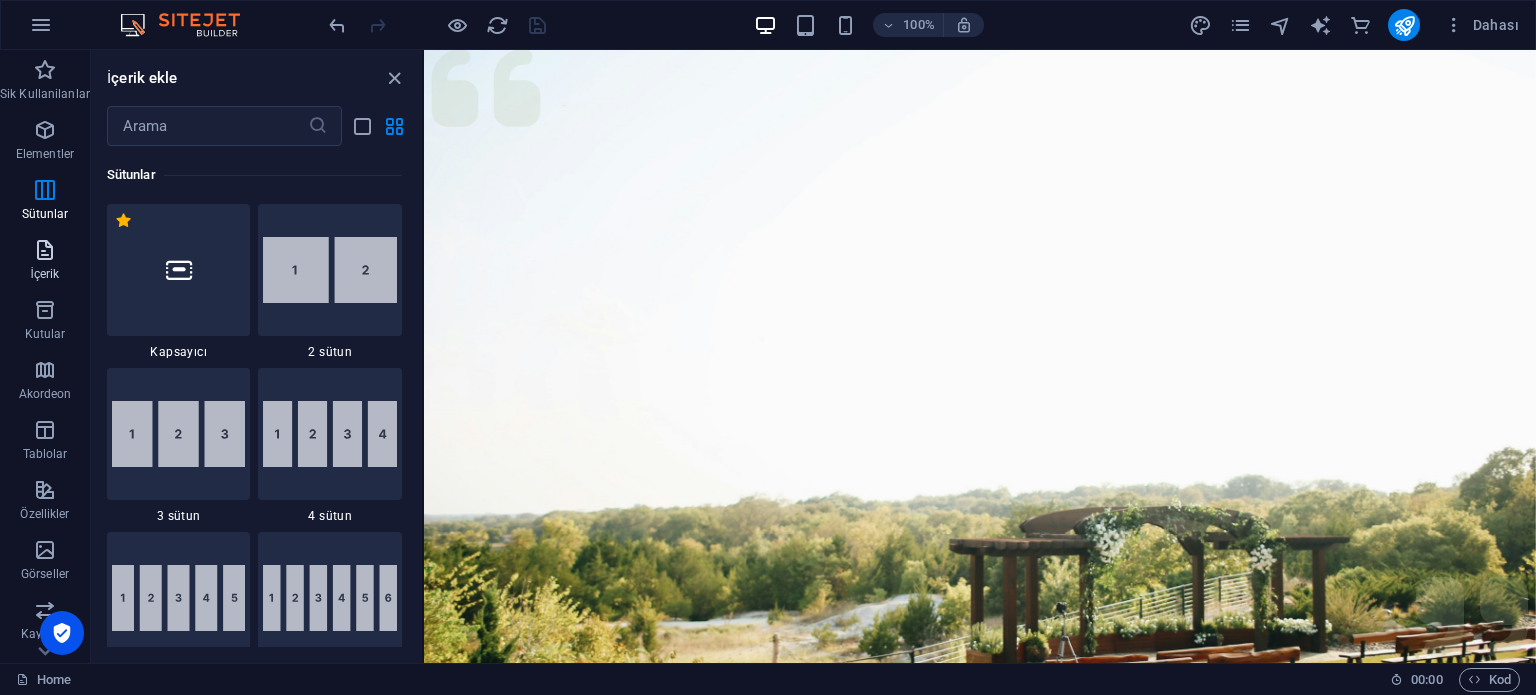 click at bounding box center [45, 250] 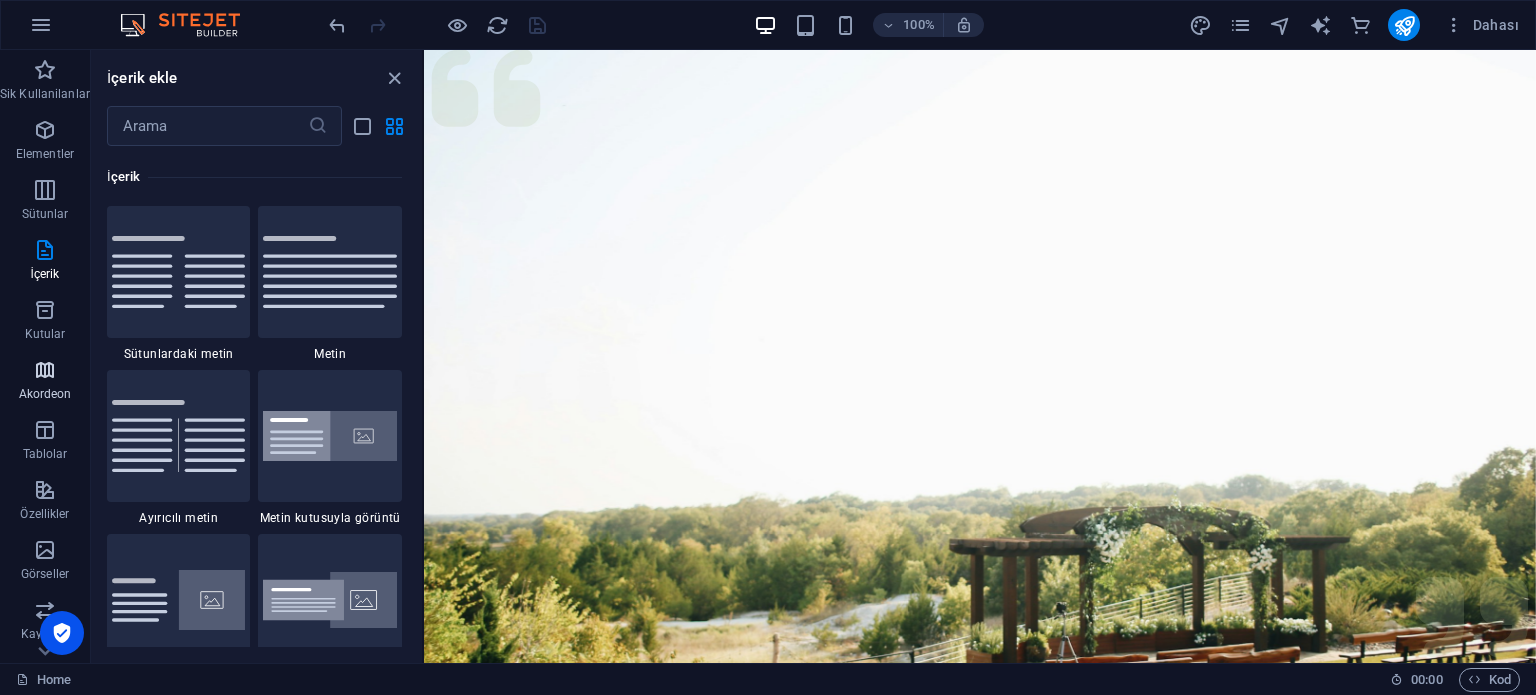 scroll, scrollTop: 3498, scrollLeft: 0, axis: vertical 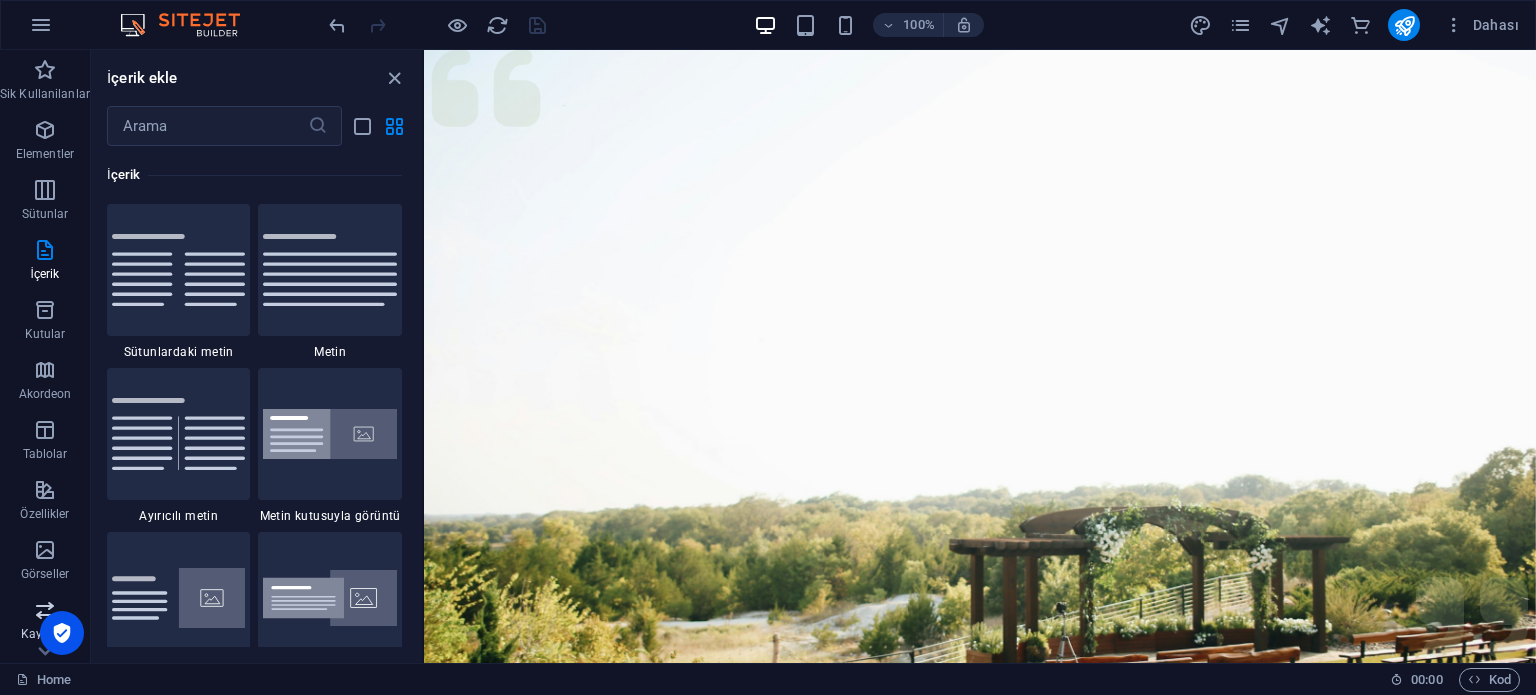click on "Kaydırıcı" at bounding box center (45, 634) 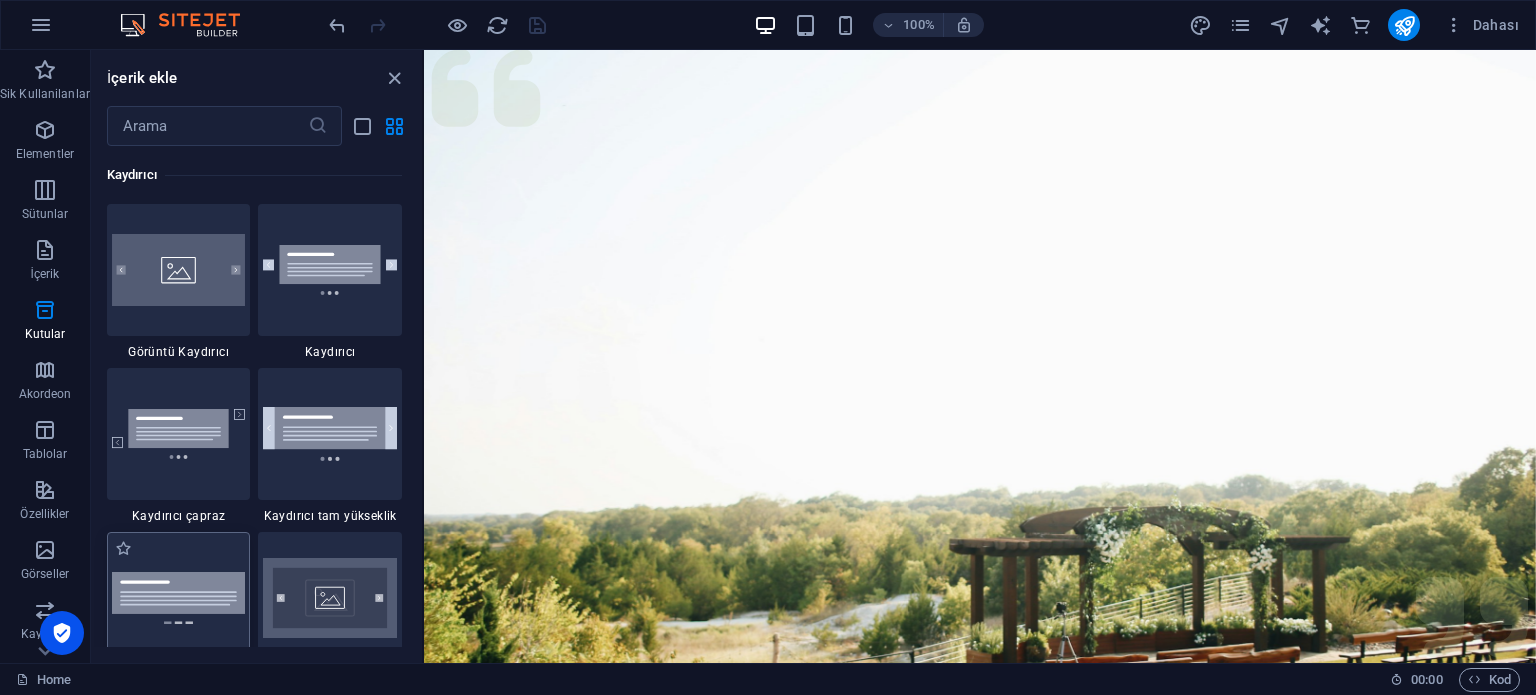 scroll, scrollTop: 11173, scrollLeft: 0, axis: vertical 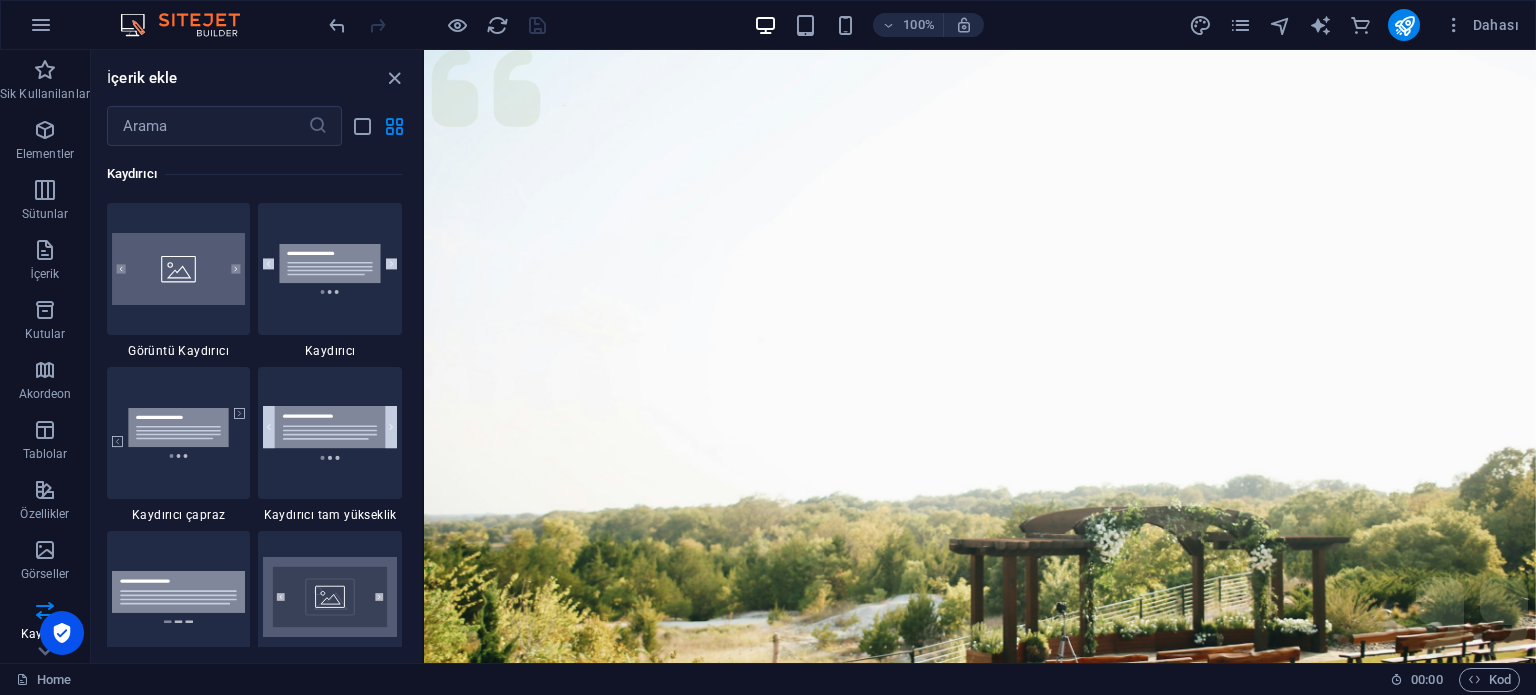 click at bounding box center [62, 633] 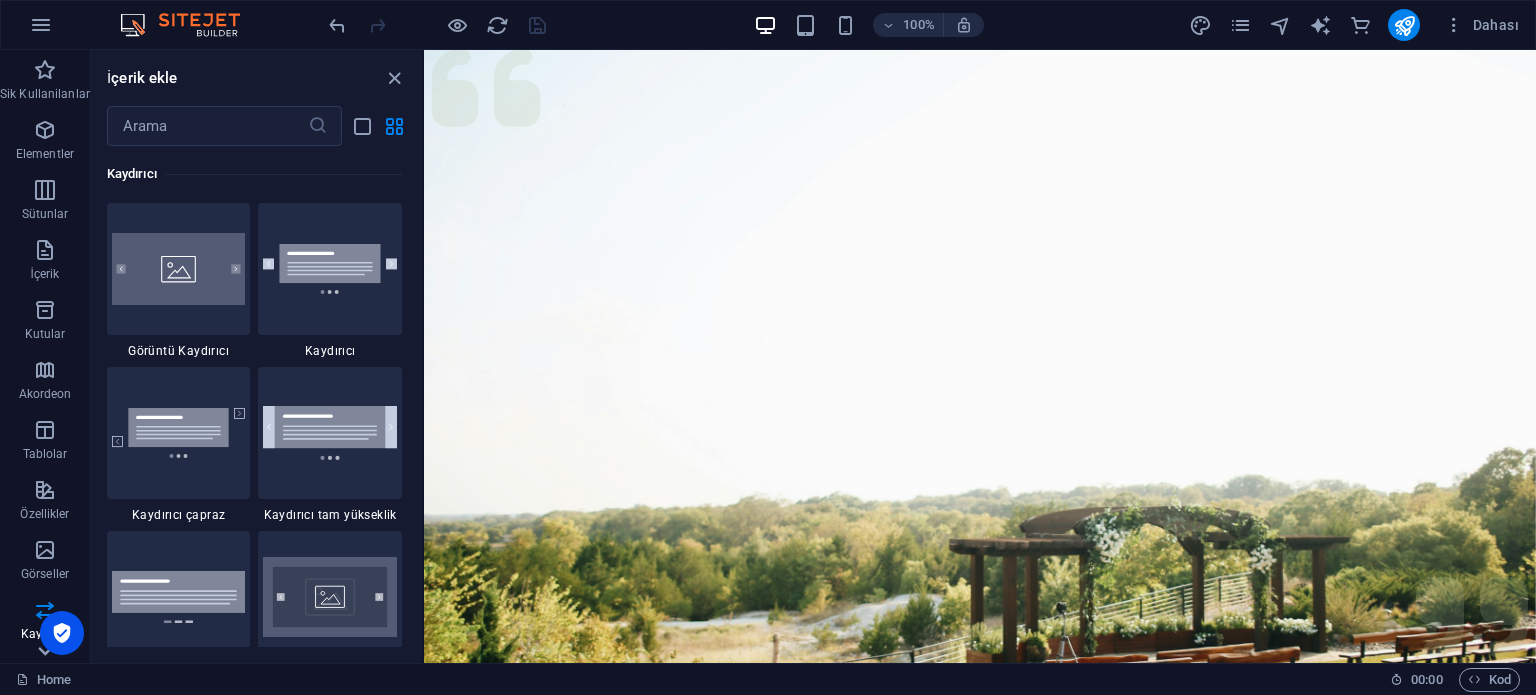 click 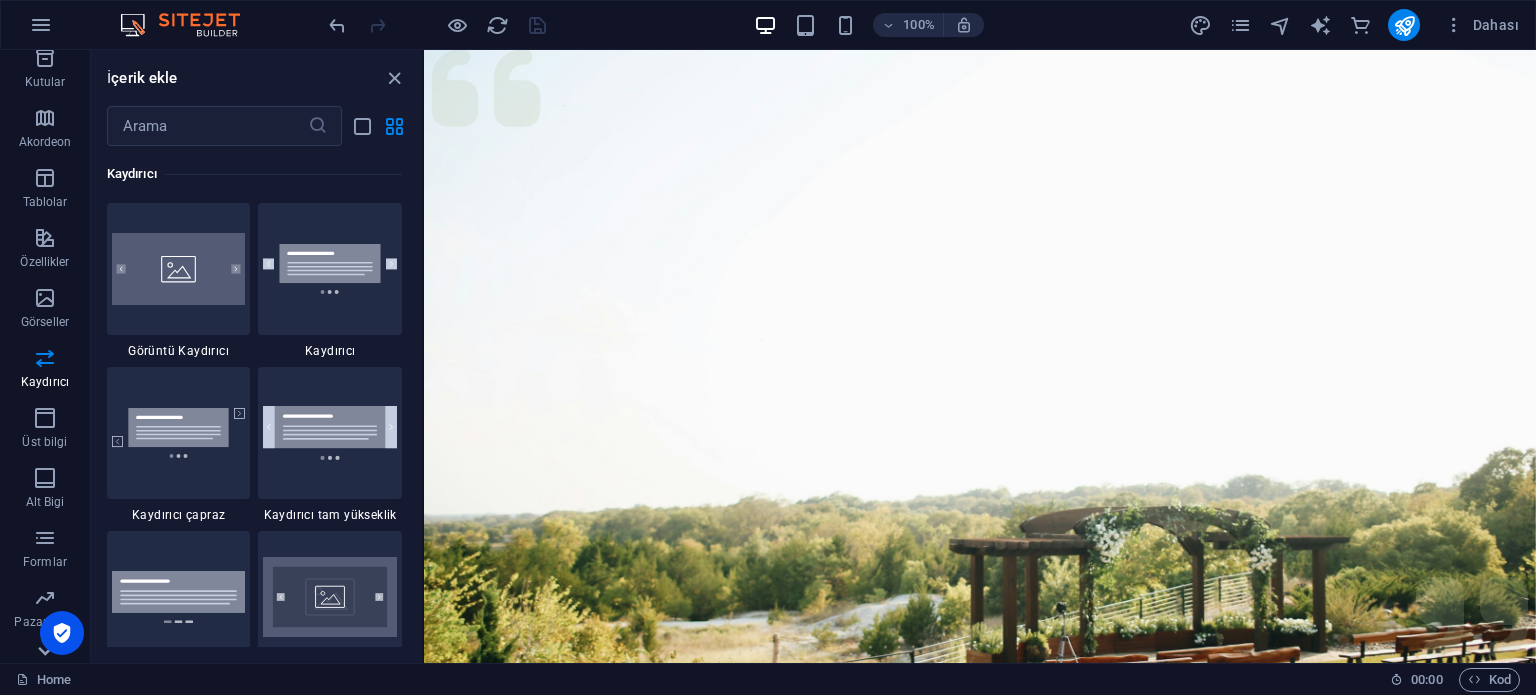 scroll, scrollTop: 346, scrollLeft: 0, axis: vertical 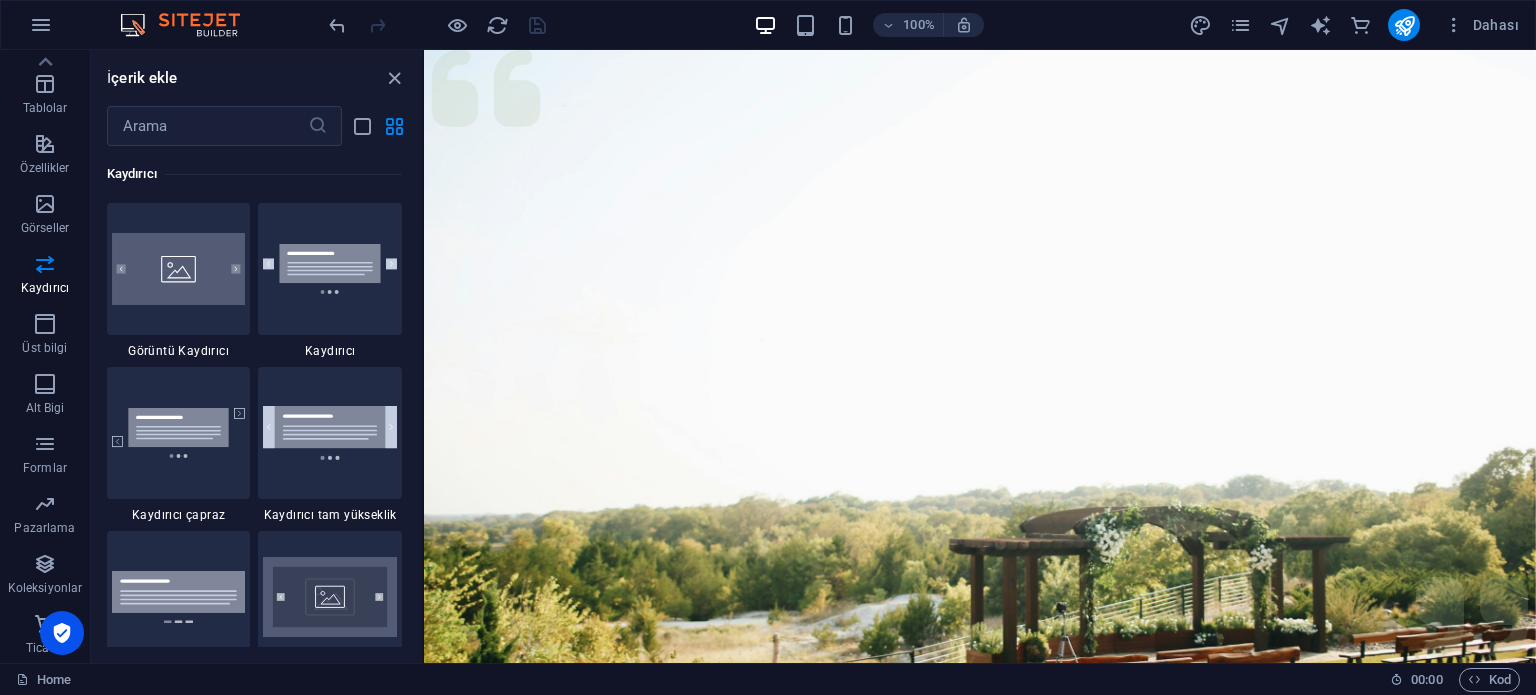 click on "Ticaret" at bounding box center (45, 648) 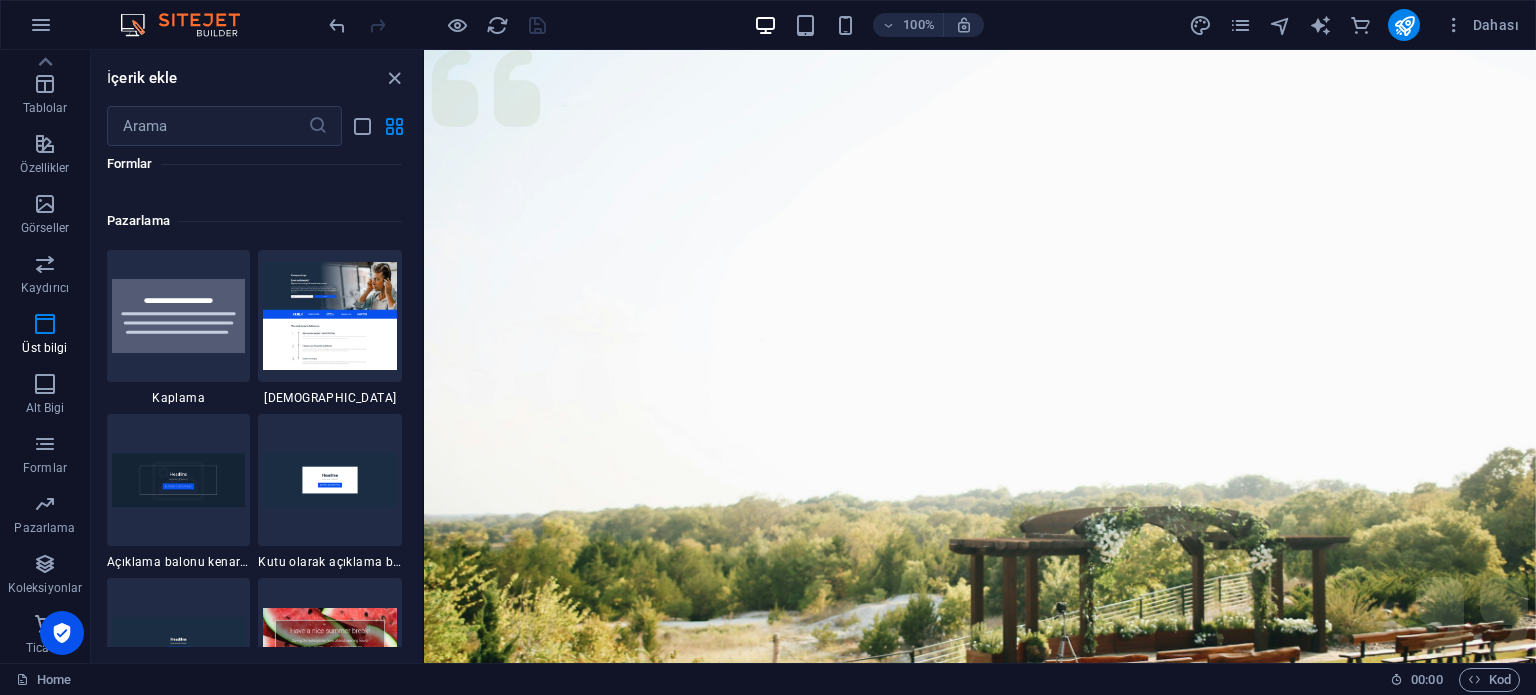 scroll, scrollTop: 19106, scrollLeft: 0, axis: vertical 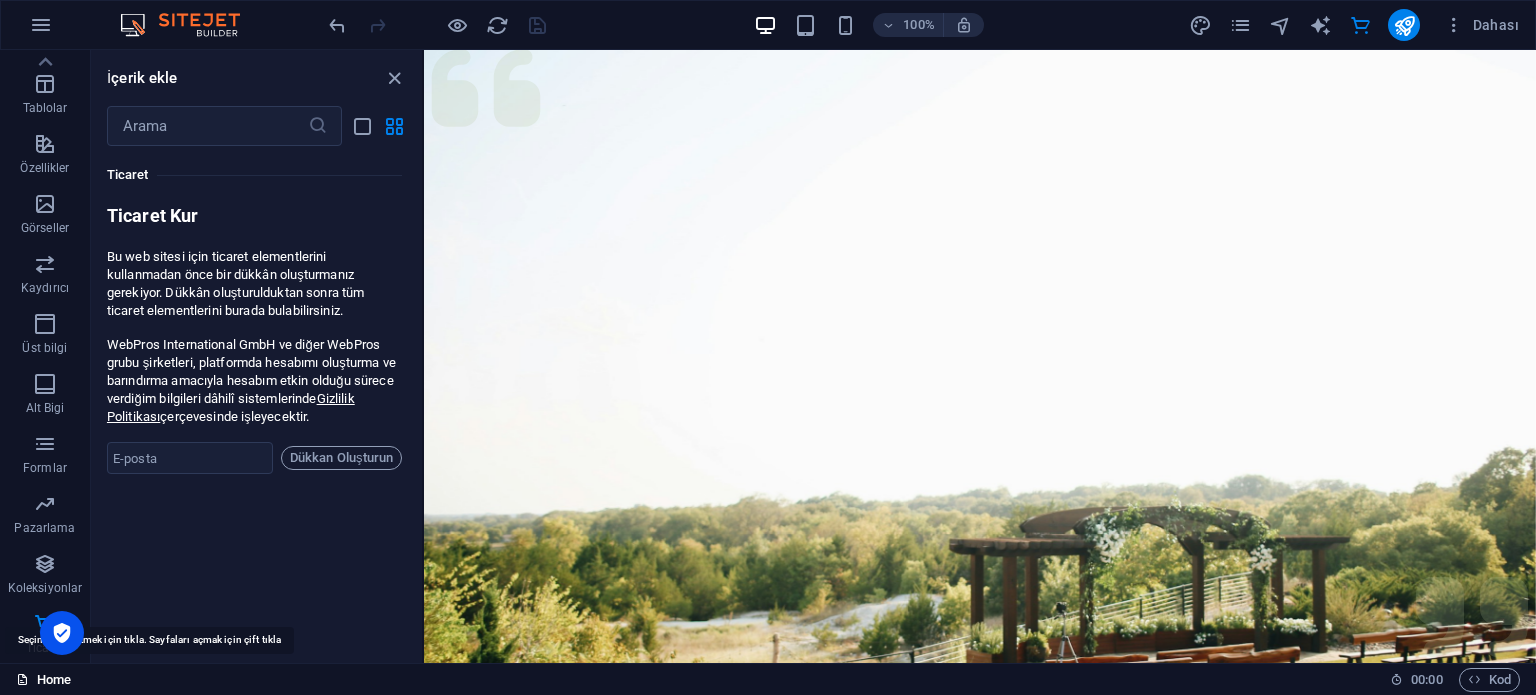 click on "Home" at bounding box center [43, 680] 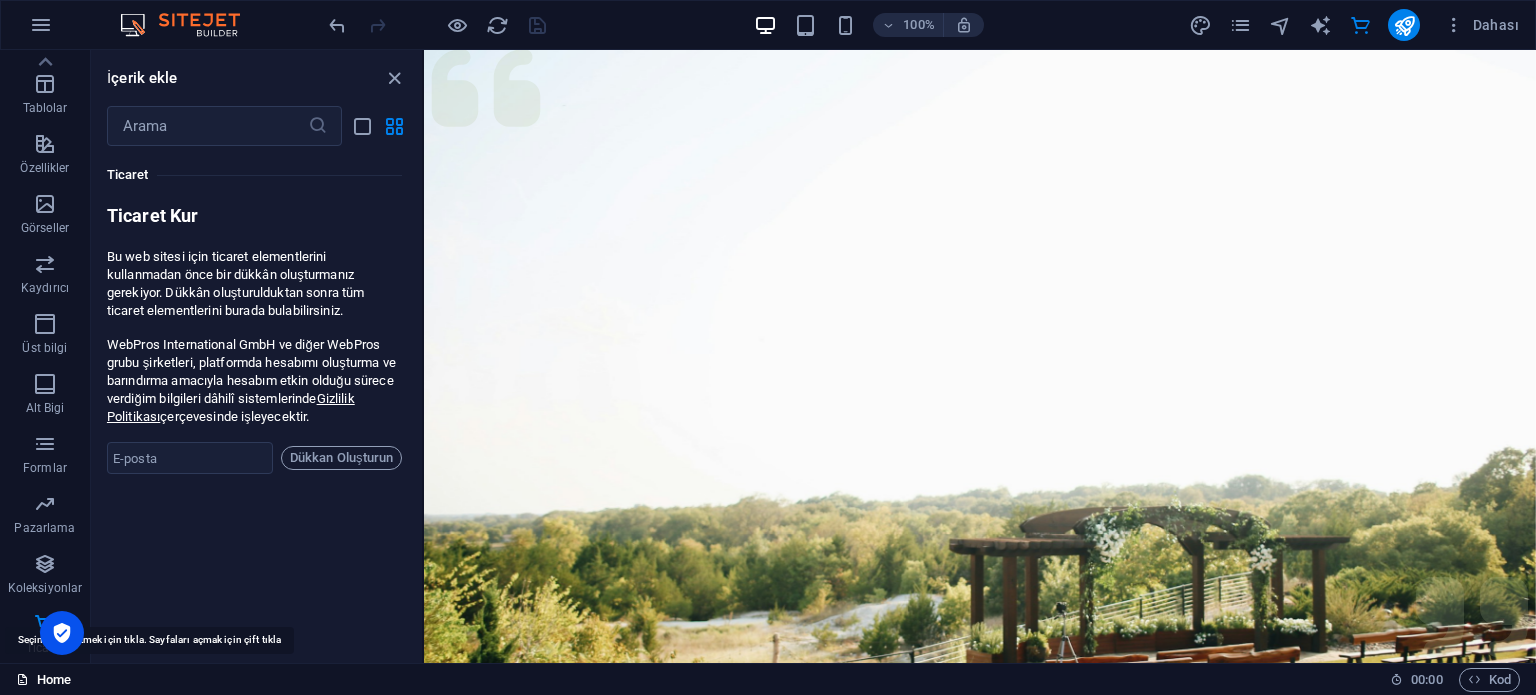 click on "Home" at bounding box center (43, 680) 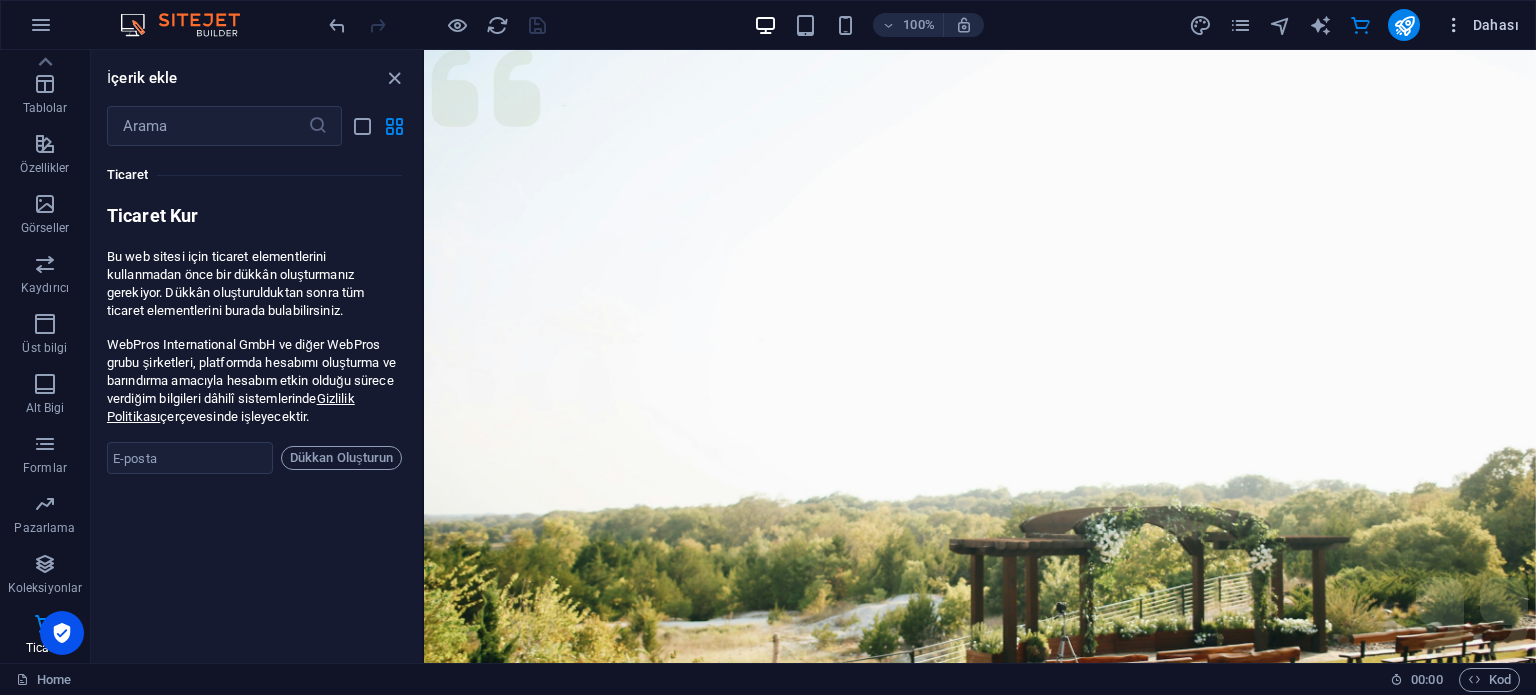 click on "Dahası" at bounding box center [1481, 25] 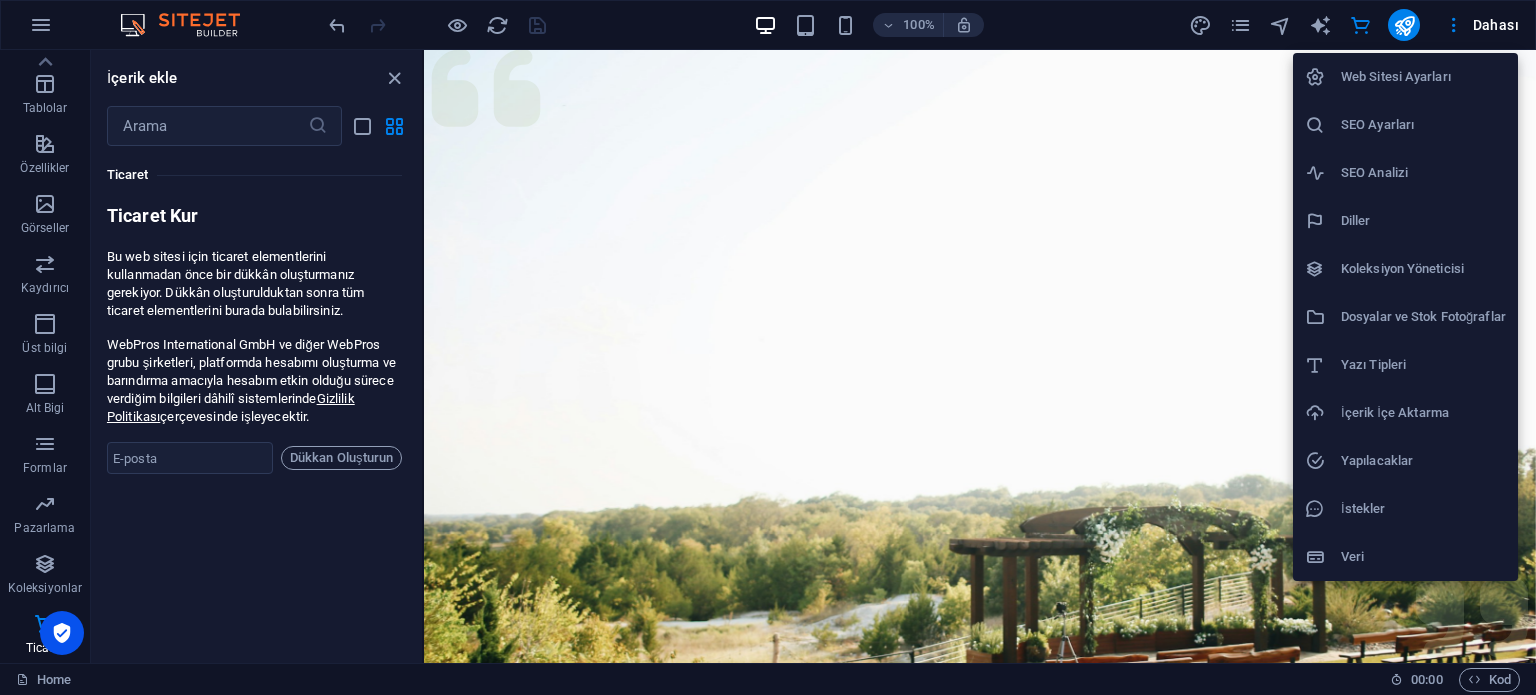 click on "Web Sitesi Ayarları" at bounding box center [1423, 77] 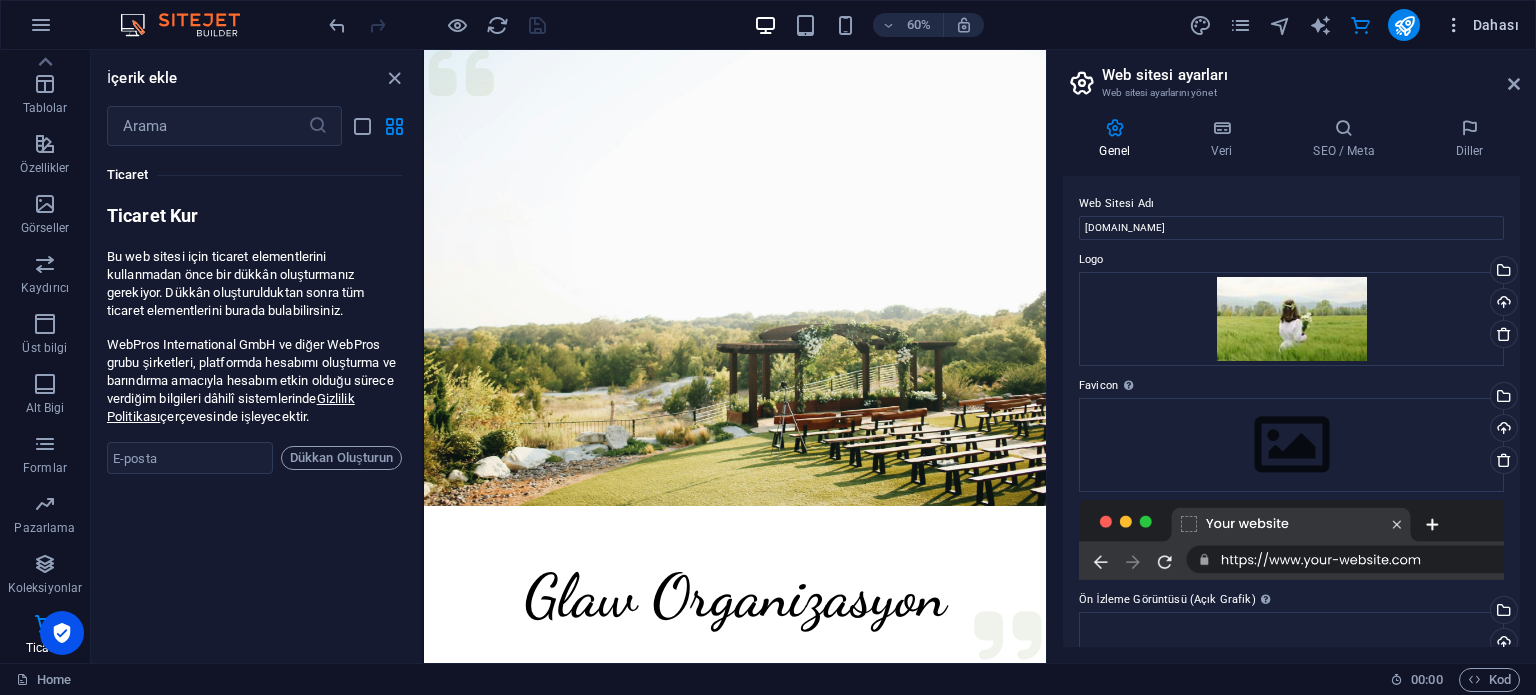 click on "Dahası" at bounding box center [1481, 25] 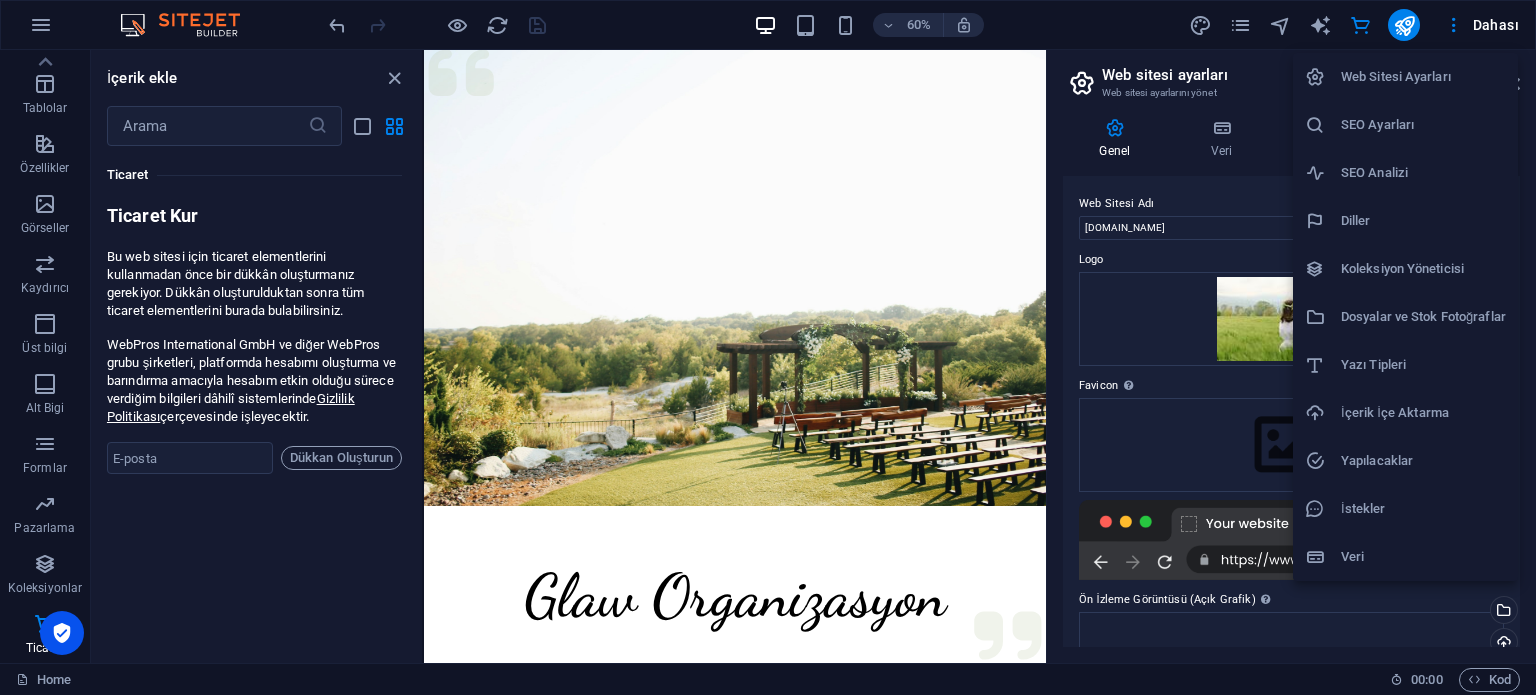 click at bounding box center [1323, 557] 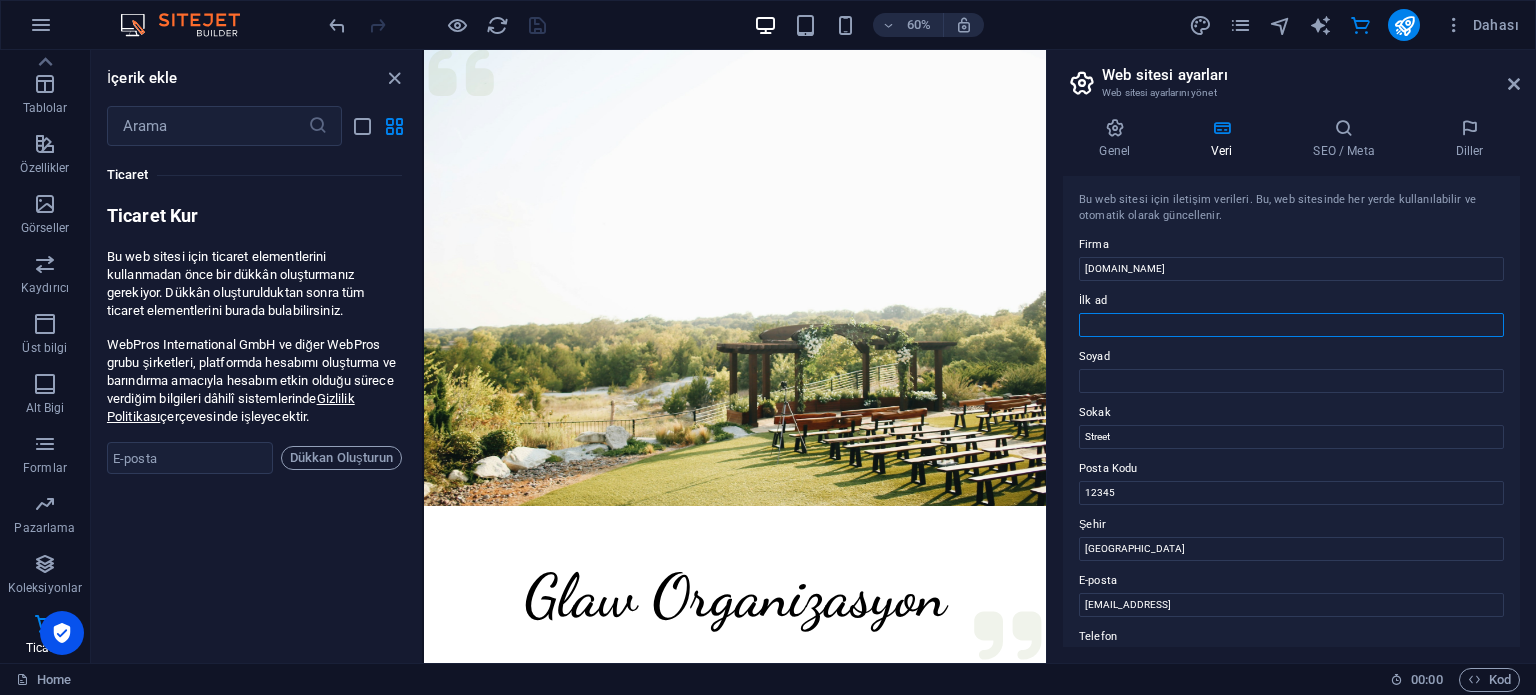 click on "İlk ad" at bounding box center [1291, 325] 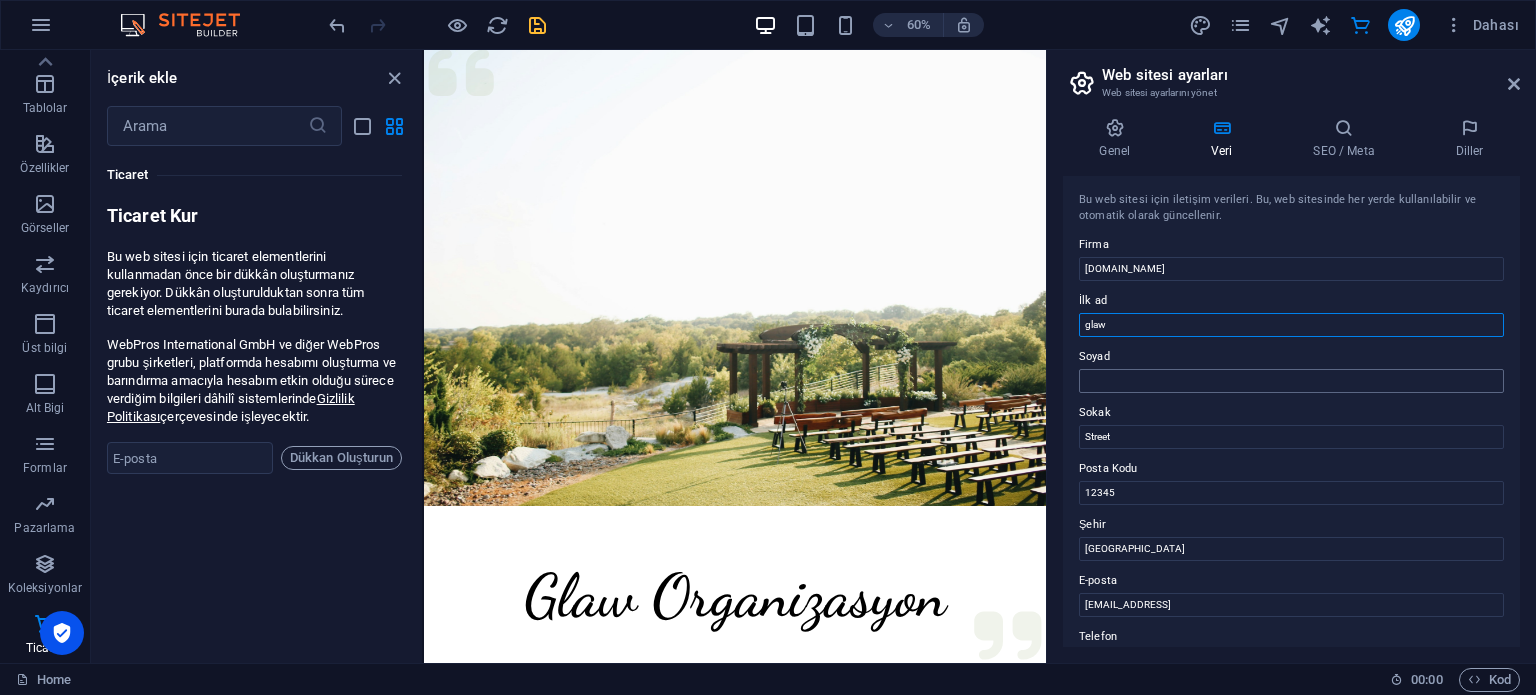 type on "glaw" 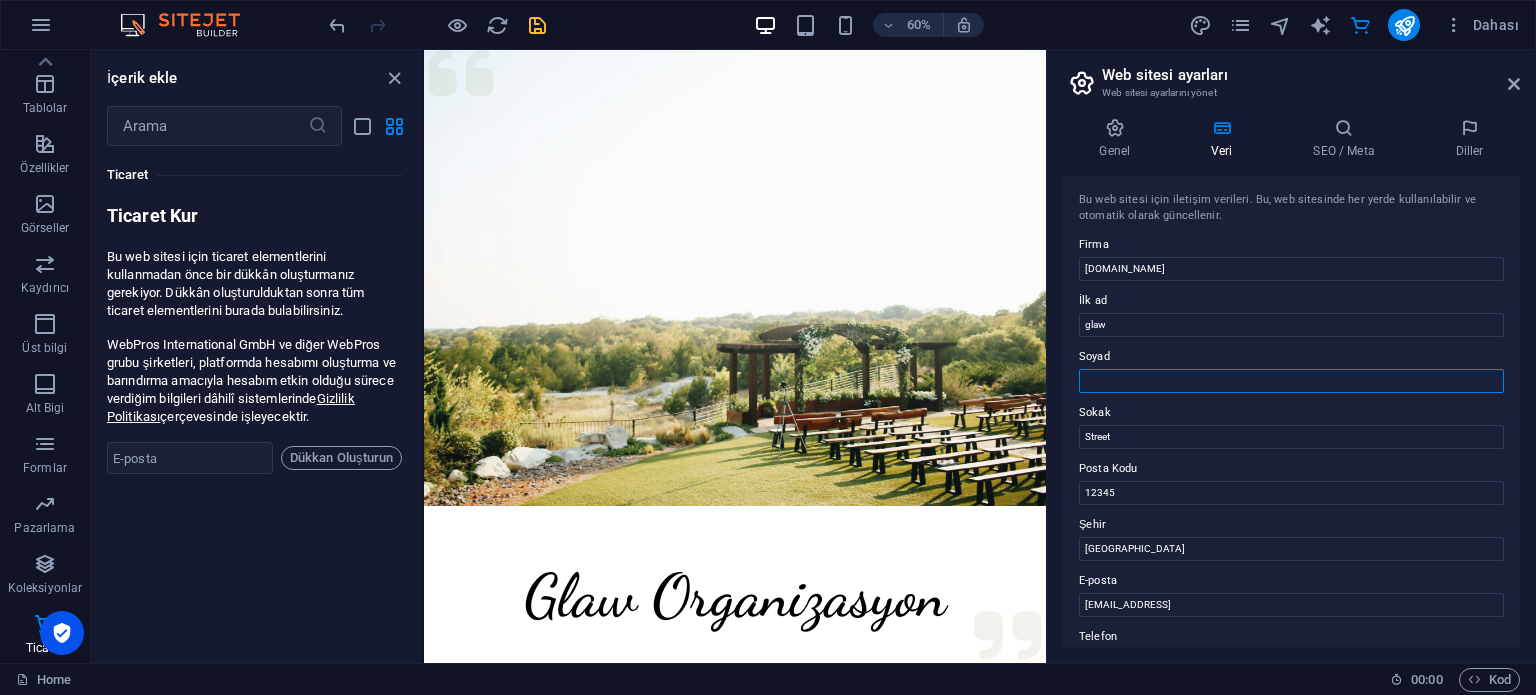 click on "Soyad" at bounding box center [1291, 381] 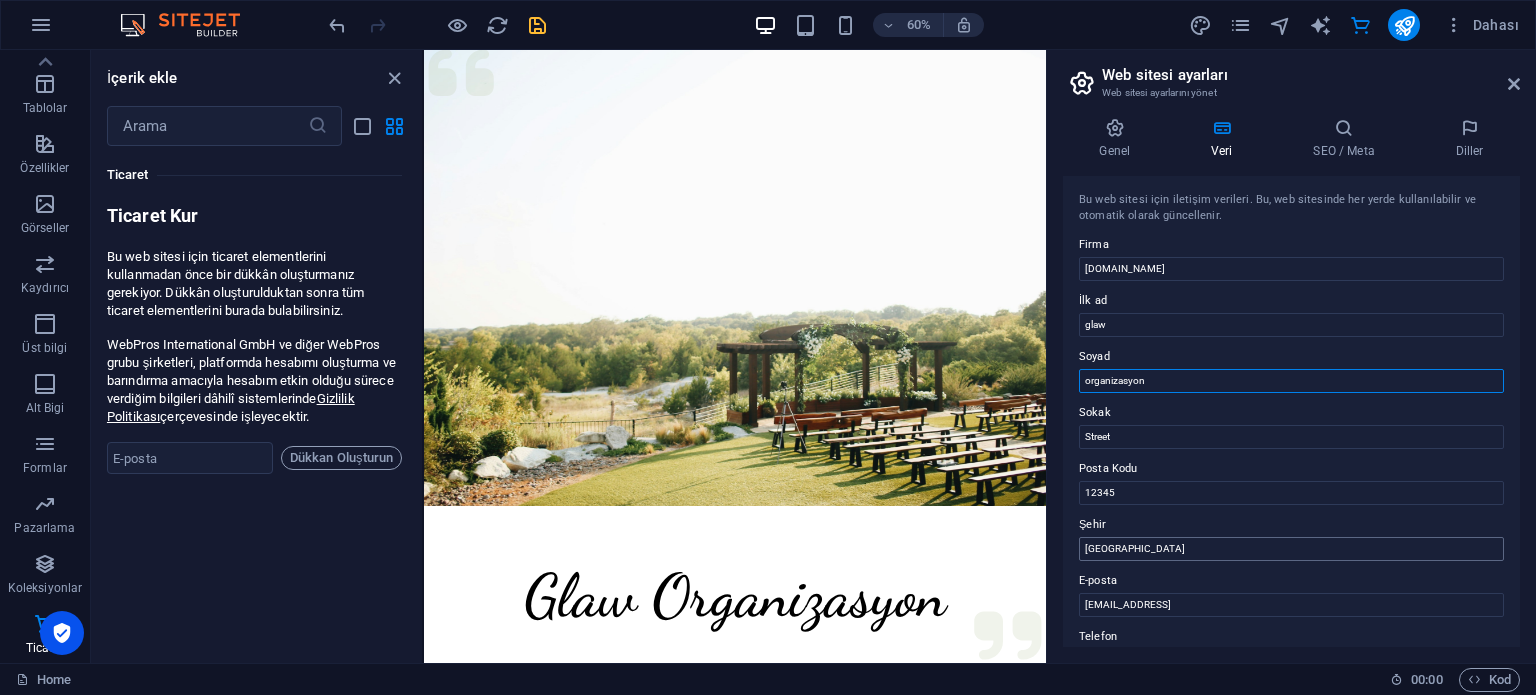 type on "organizasyon" 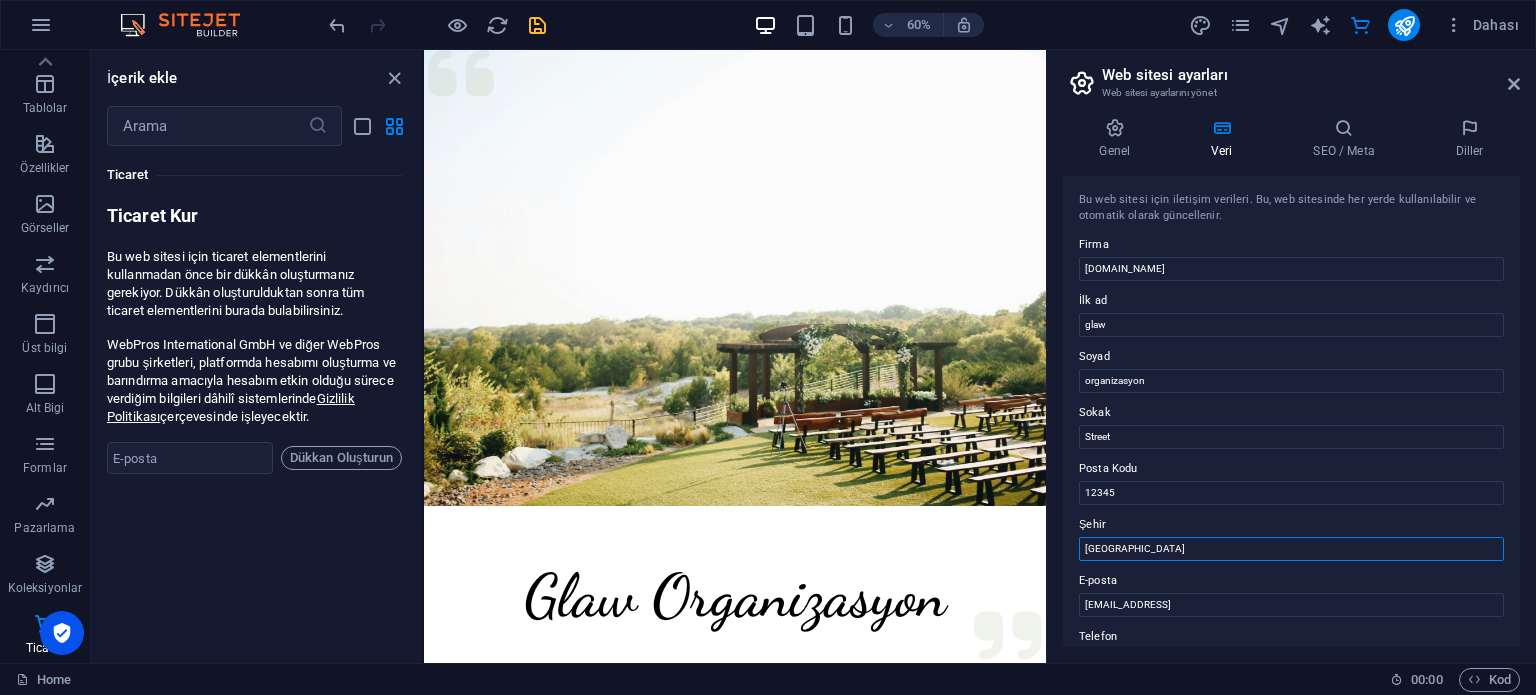 click on "Berlin" at bounding box center (1291, 549) 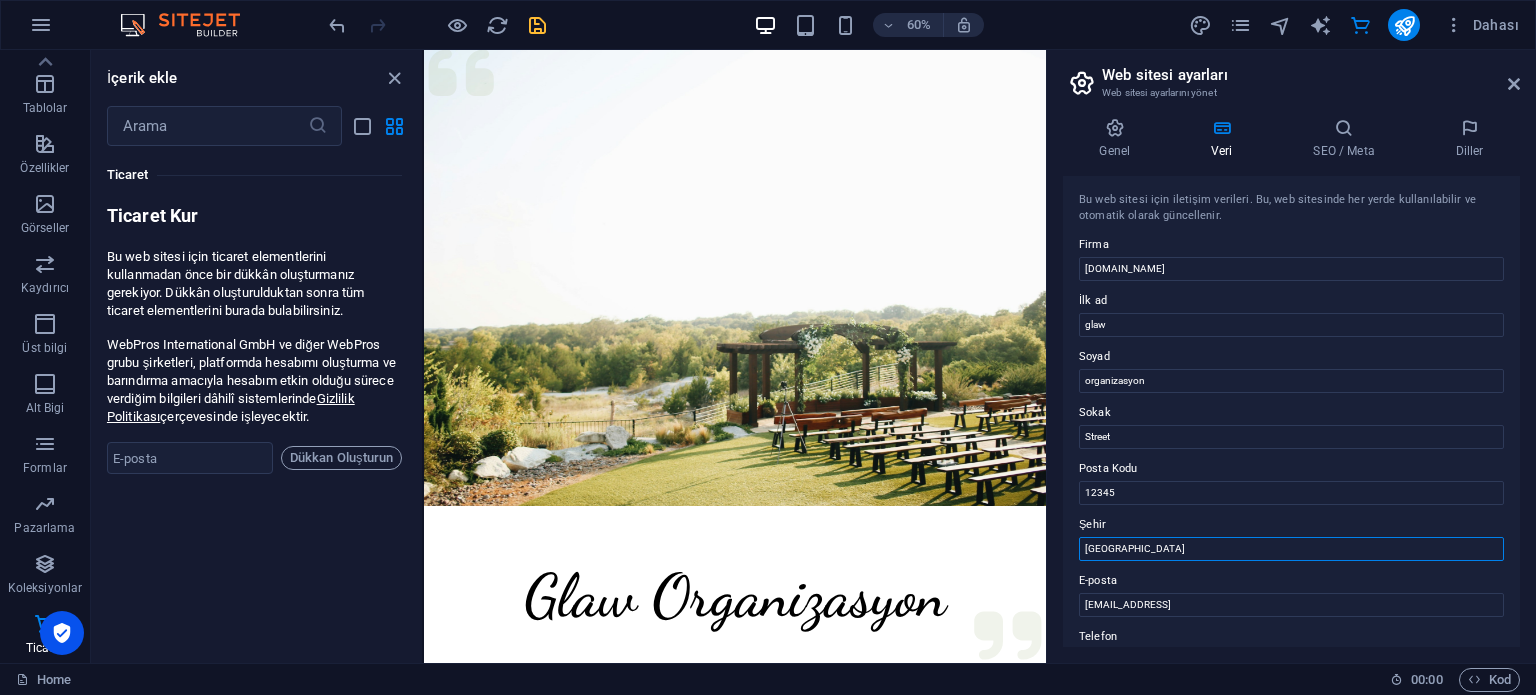 drag, startPoint x: 1256, startPoint y: 543, endPoint x: 1072, endPoint y: 566, distance: 185.43193 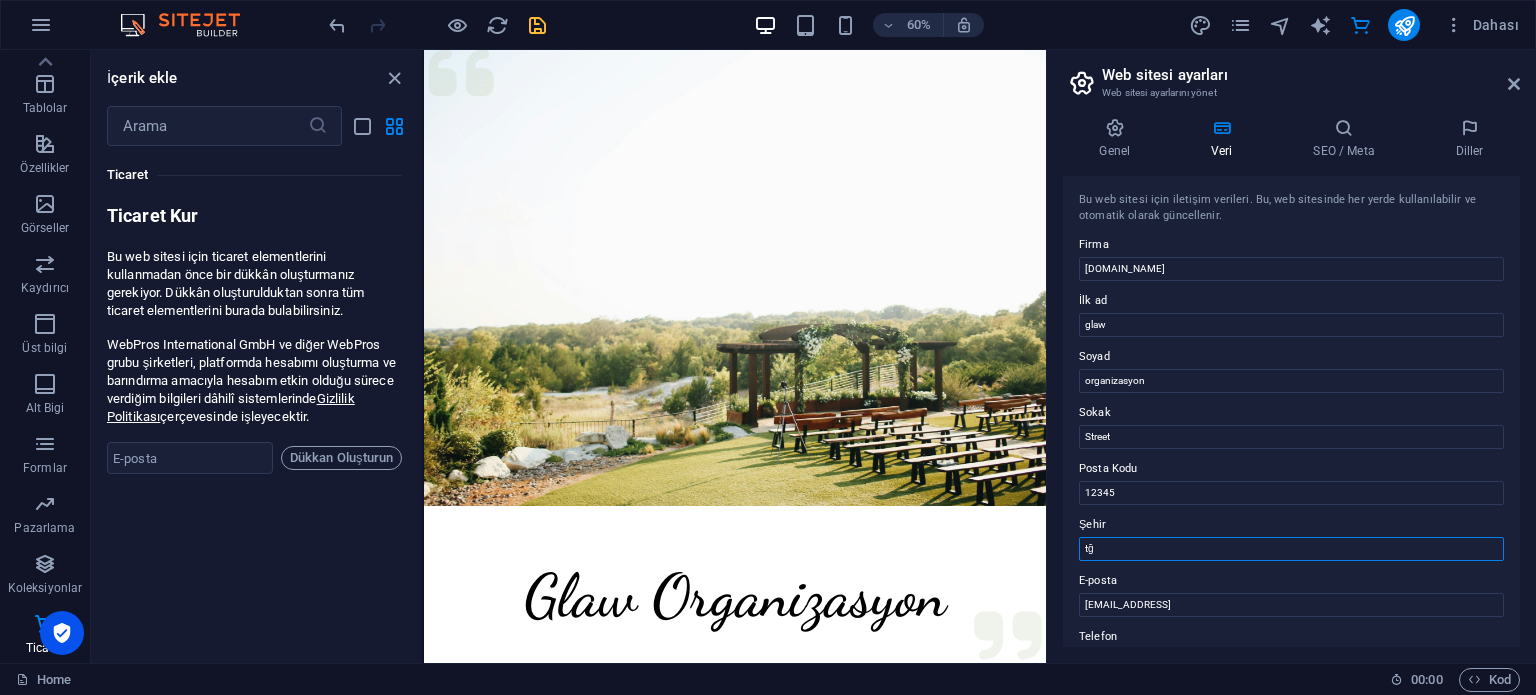 type on "t" 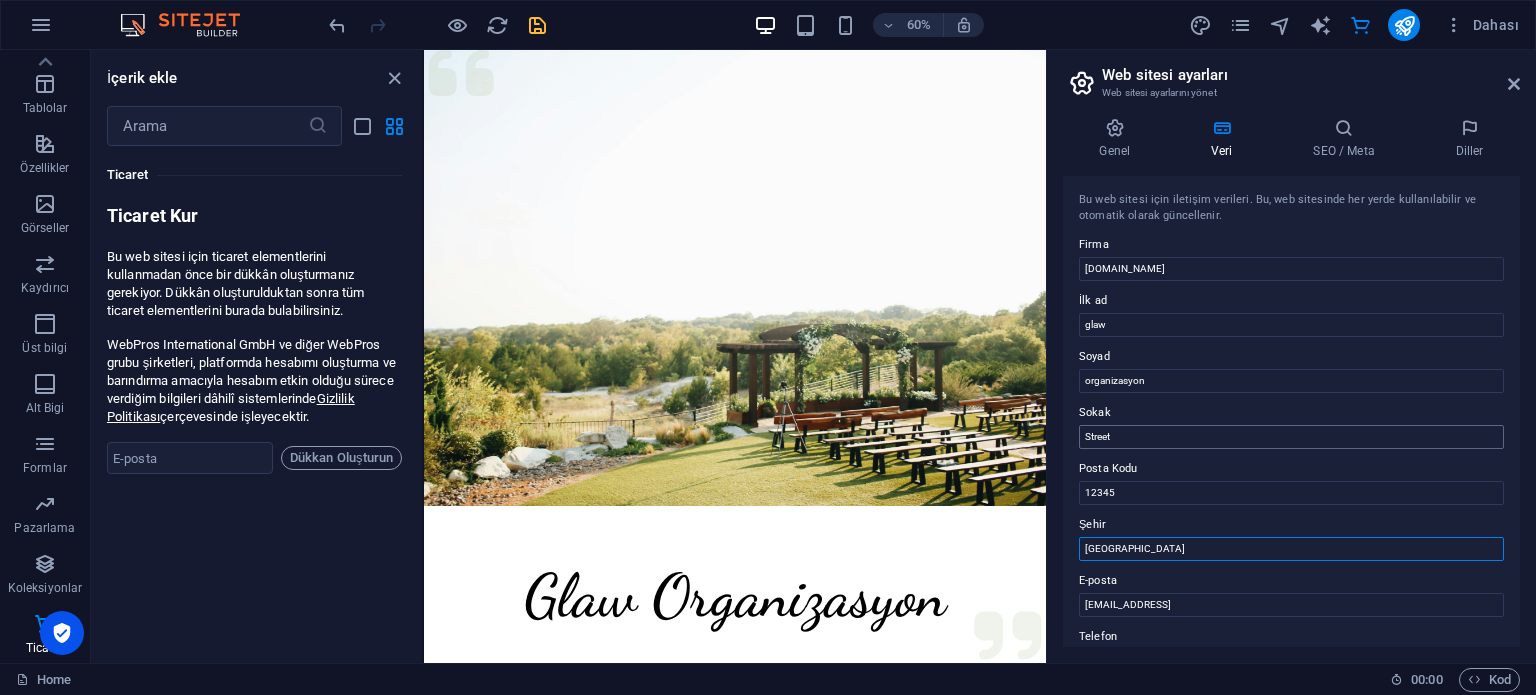 type on "Ankara" 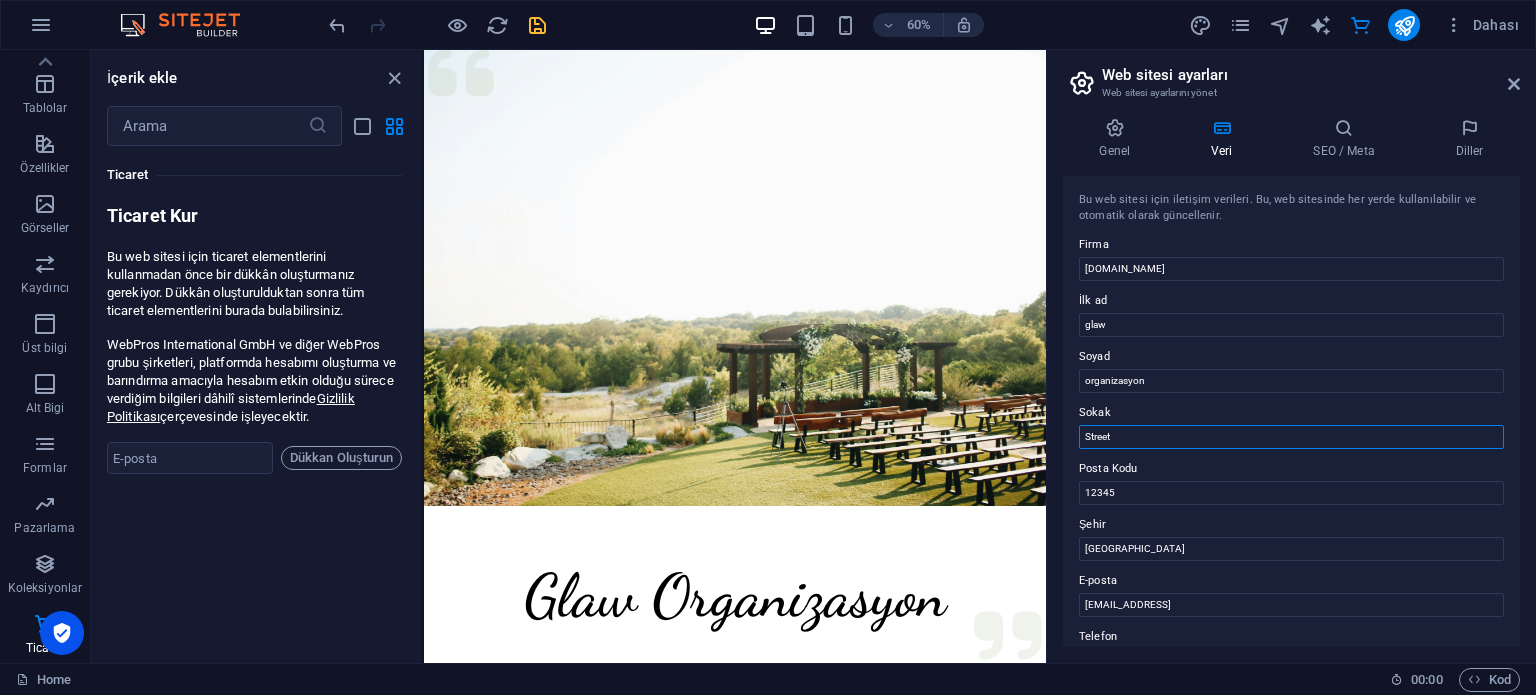 drag, startPoint x: 1176, startPoint y: 439, endPoint x: 1052, endPoint y: 445, distance: 124.14507 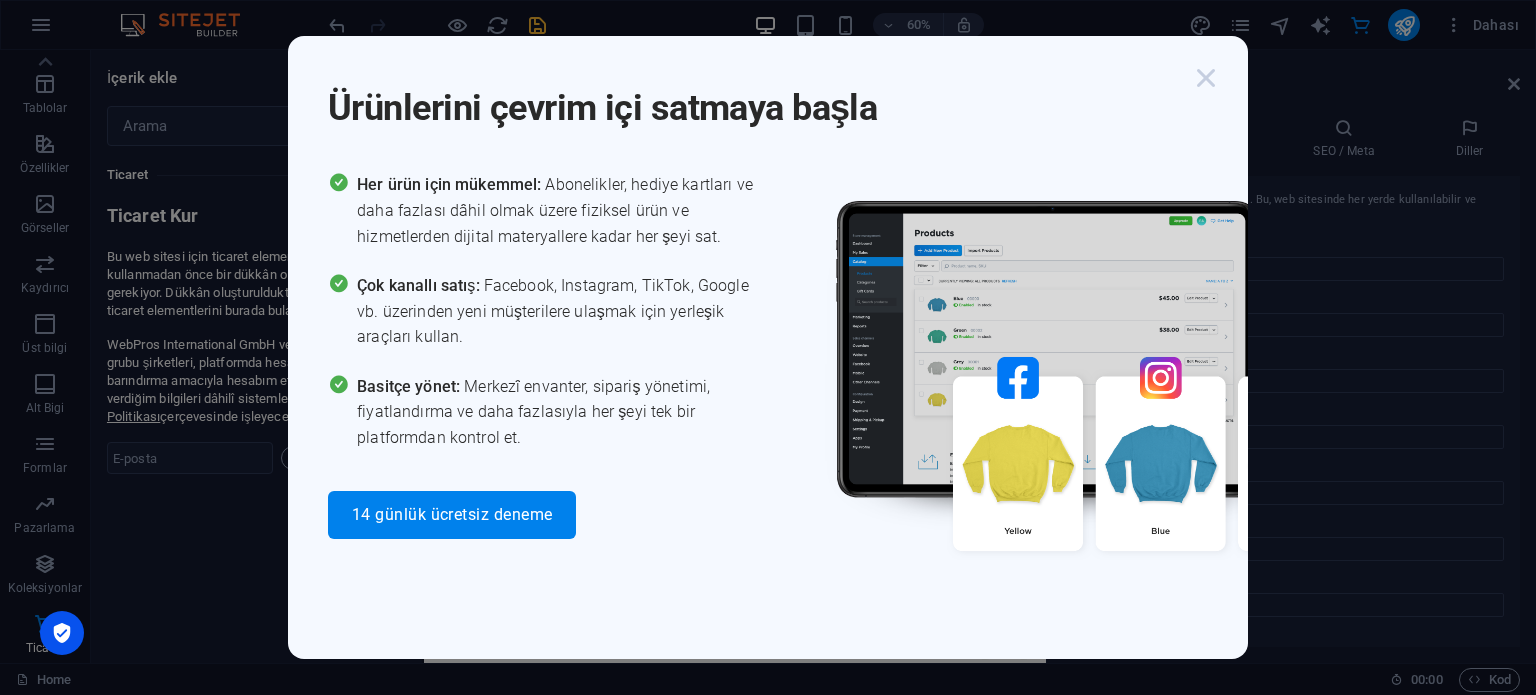 click at bounding box center (1206, 78) 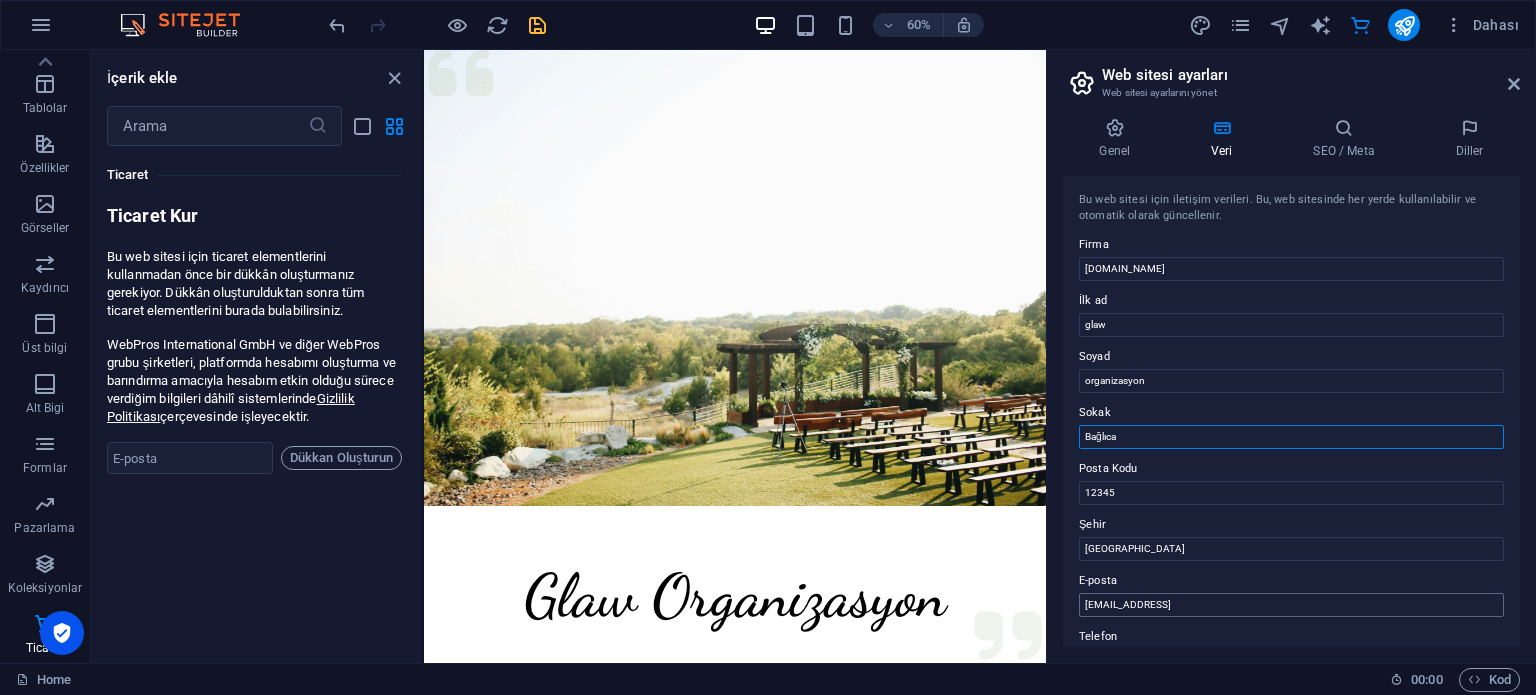 type on "Bağlıca" 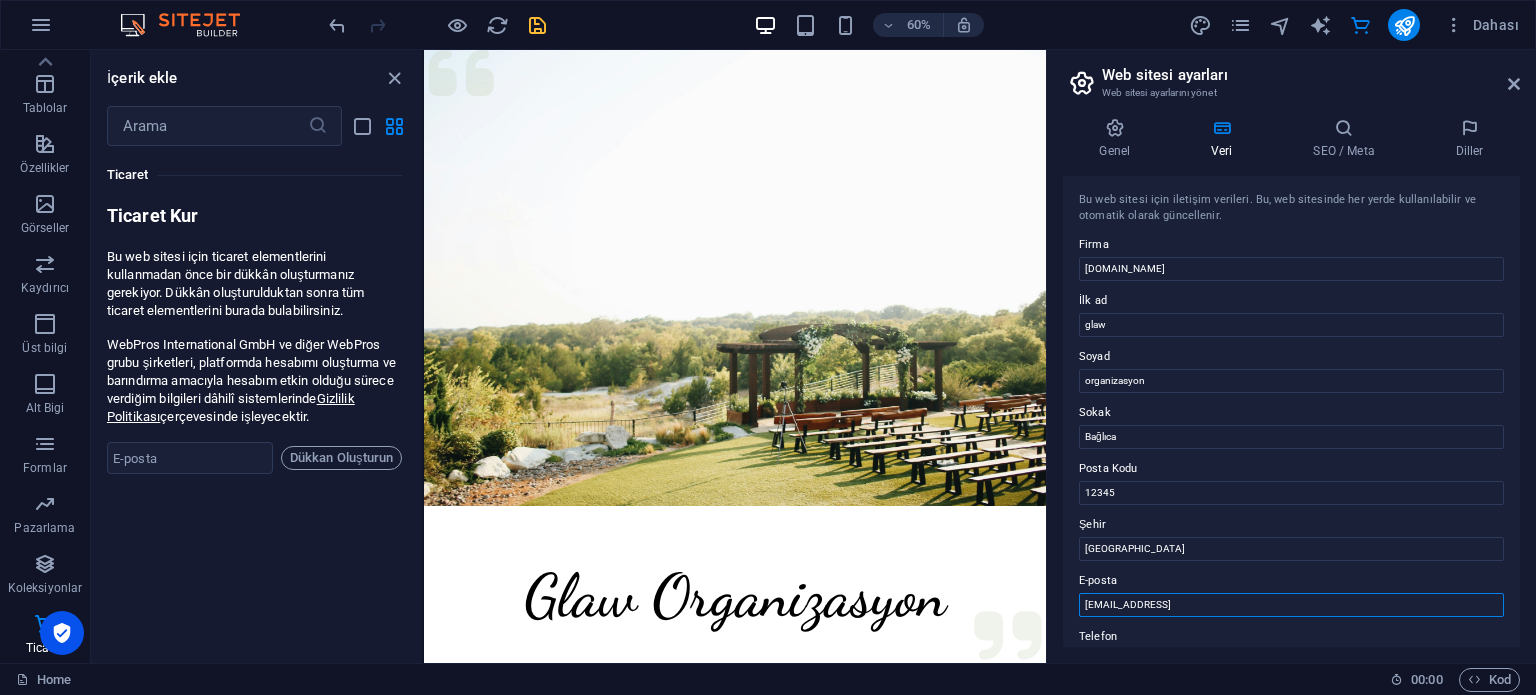 click on "eb317b1d922ab2ce7e3826bf79621c@cpanel.local" at bounding box center (1291, 605) 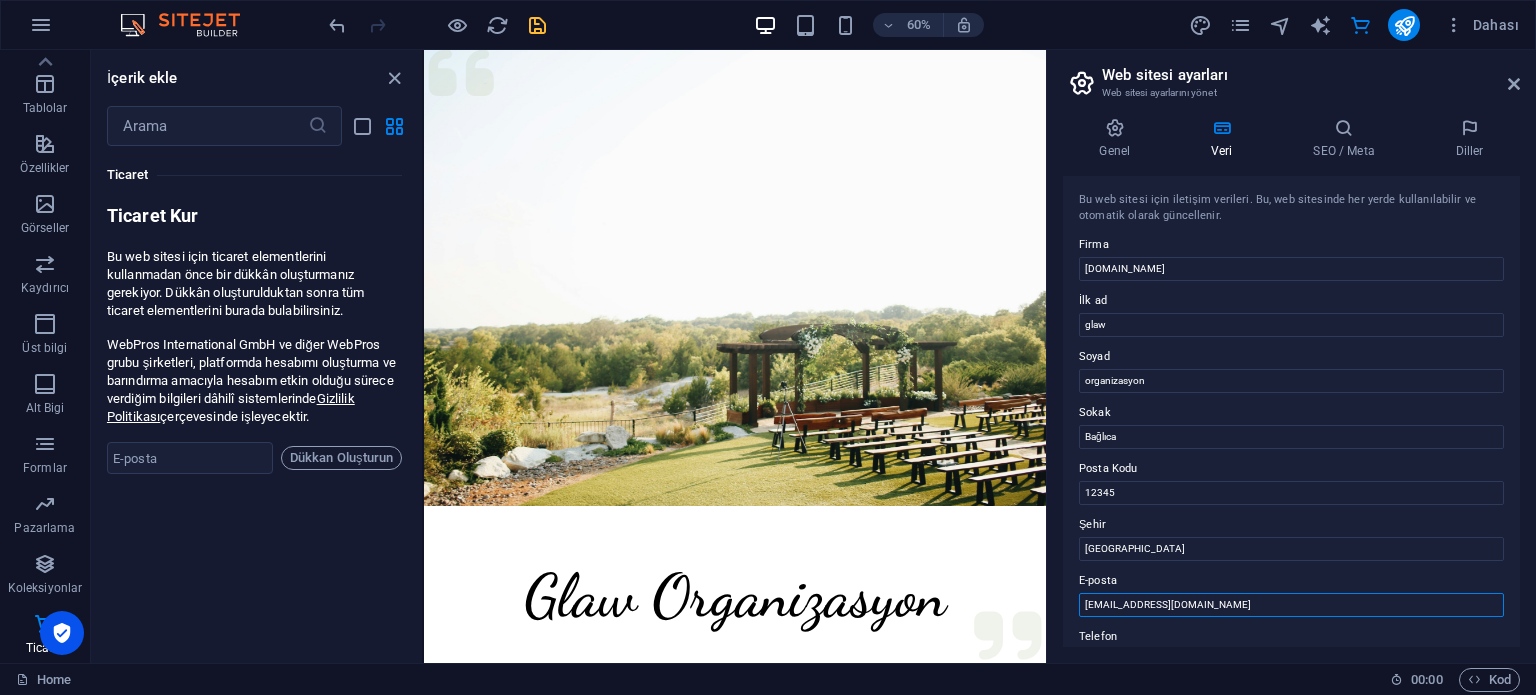 type on "glaw.organizasyon@gmail.com" 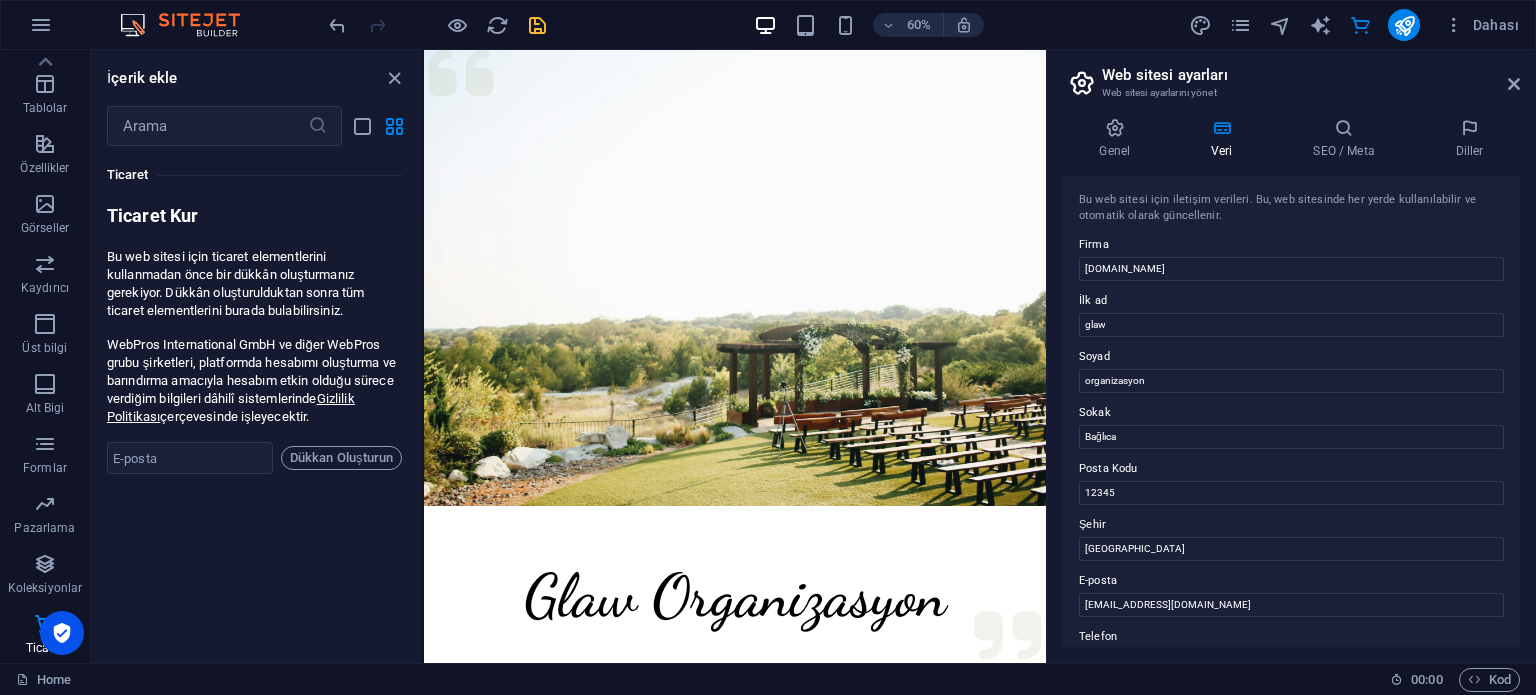 drag, startPoint x: 1520, startPoint y: 363, endPoint x: 1528, endPoint y: 428, distance: 65.490456 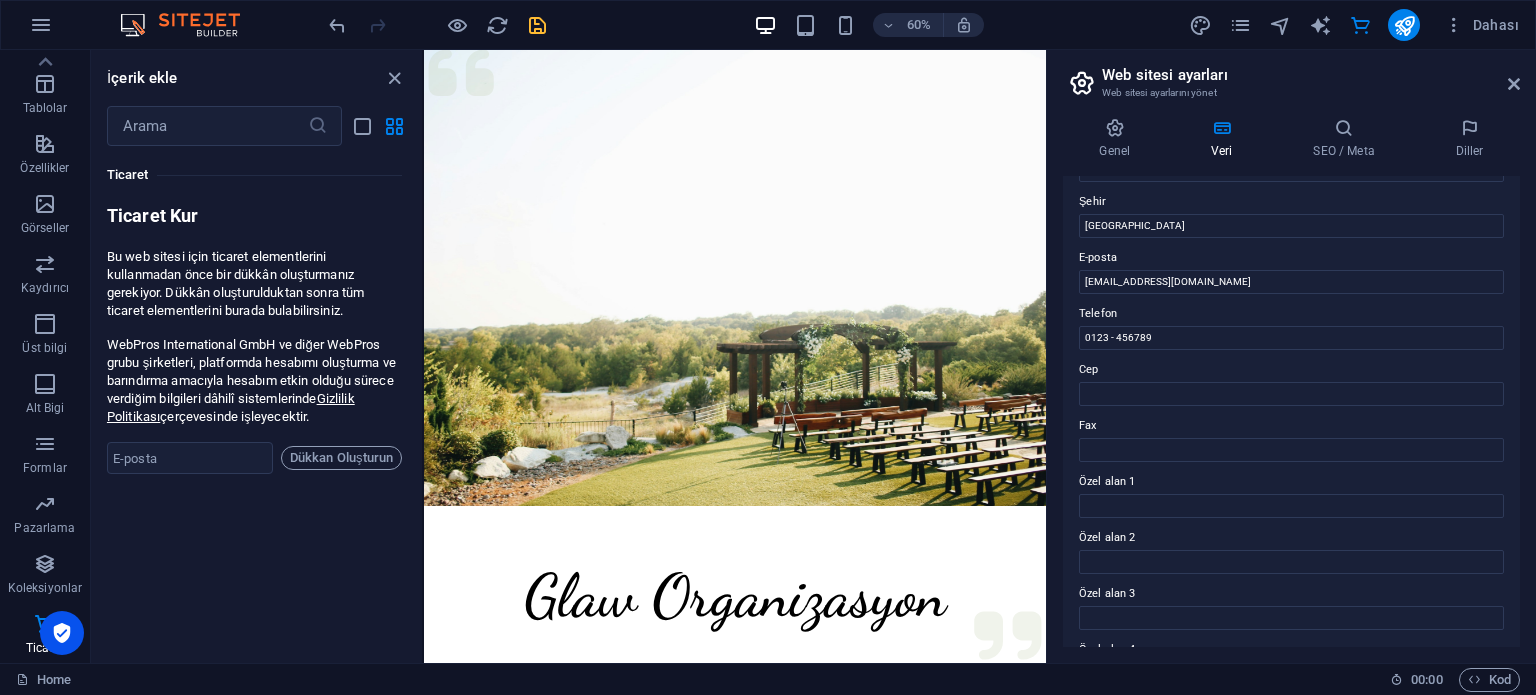 scroll, scrollTop: 348, scrollLeft: 0, axis: vertical 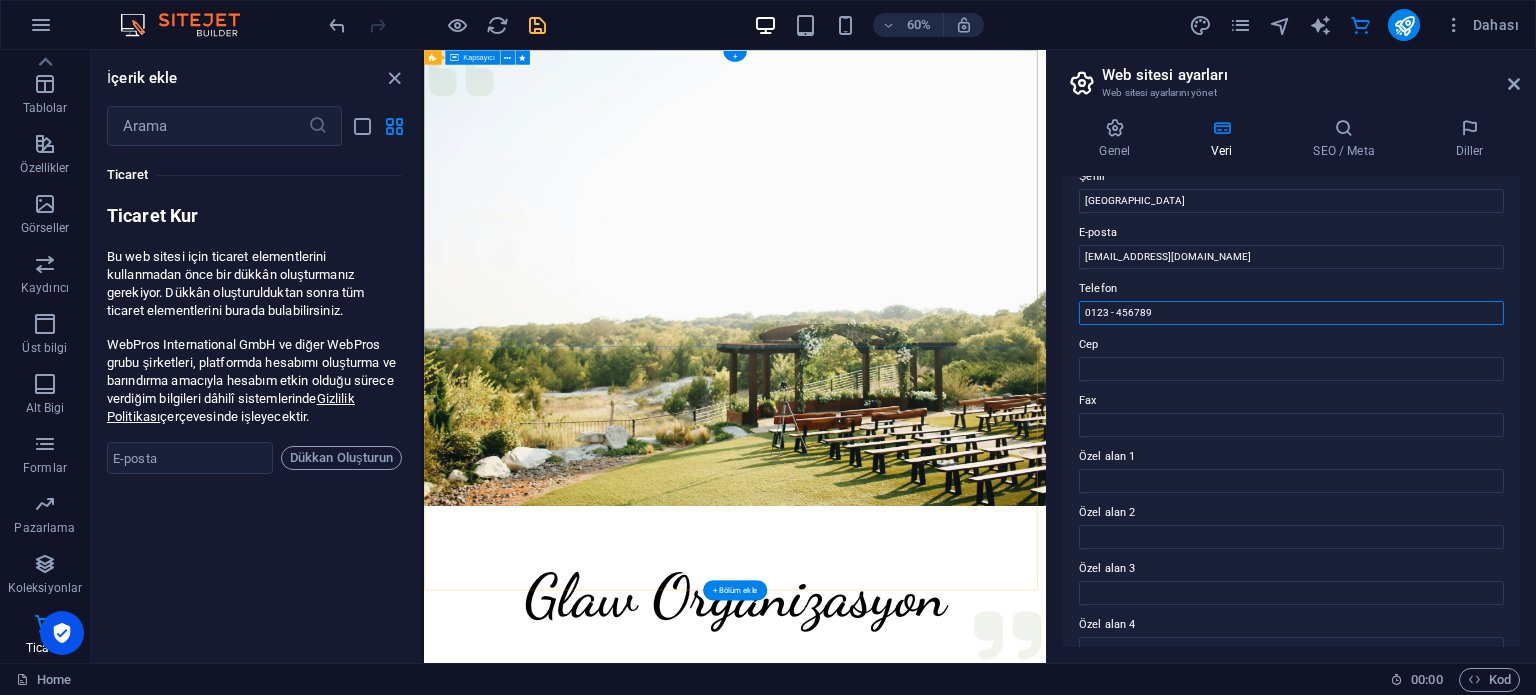 drag, startPoint x: 1684, startPoint y: 364, endPoint x: 1370, endPoint y: 455, distance: 326.92047 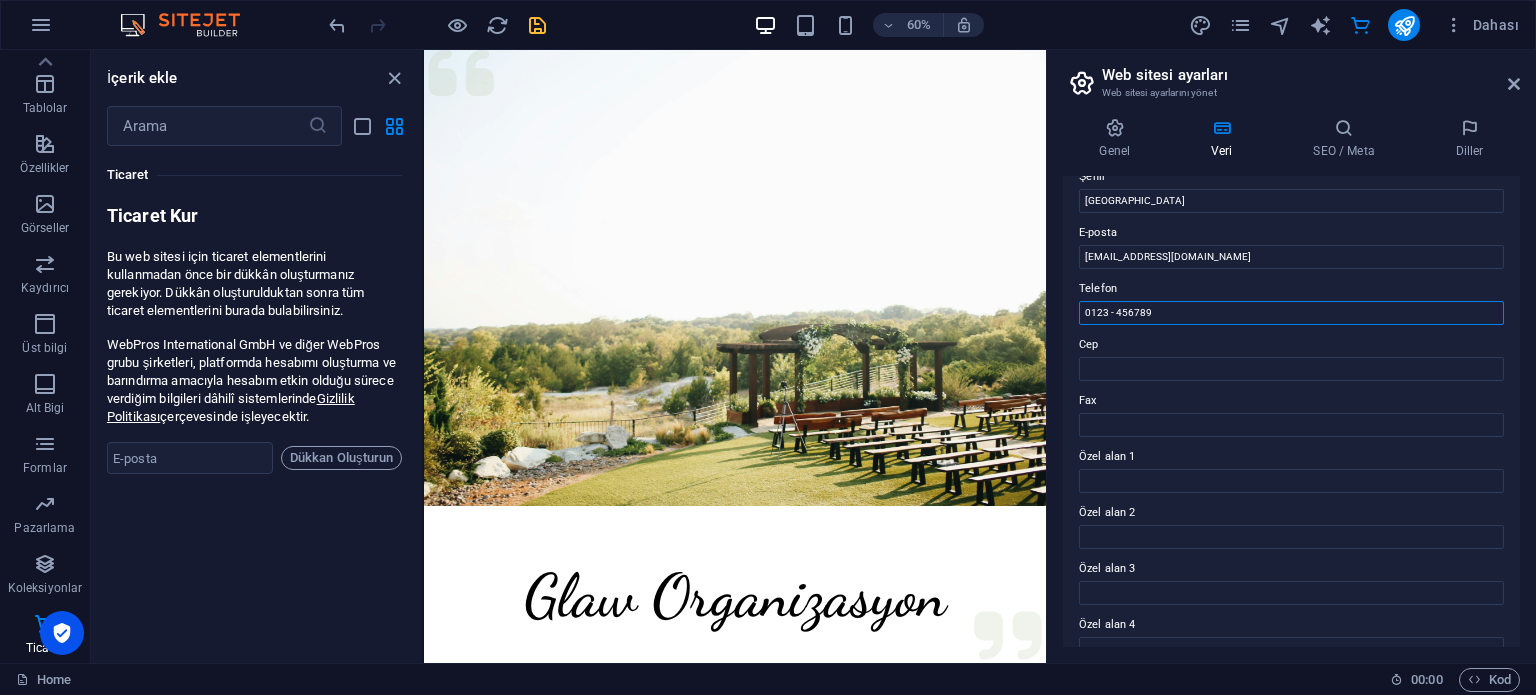 click on "0123 - 456789" at bounding box center (1291, 313) 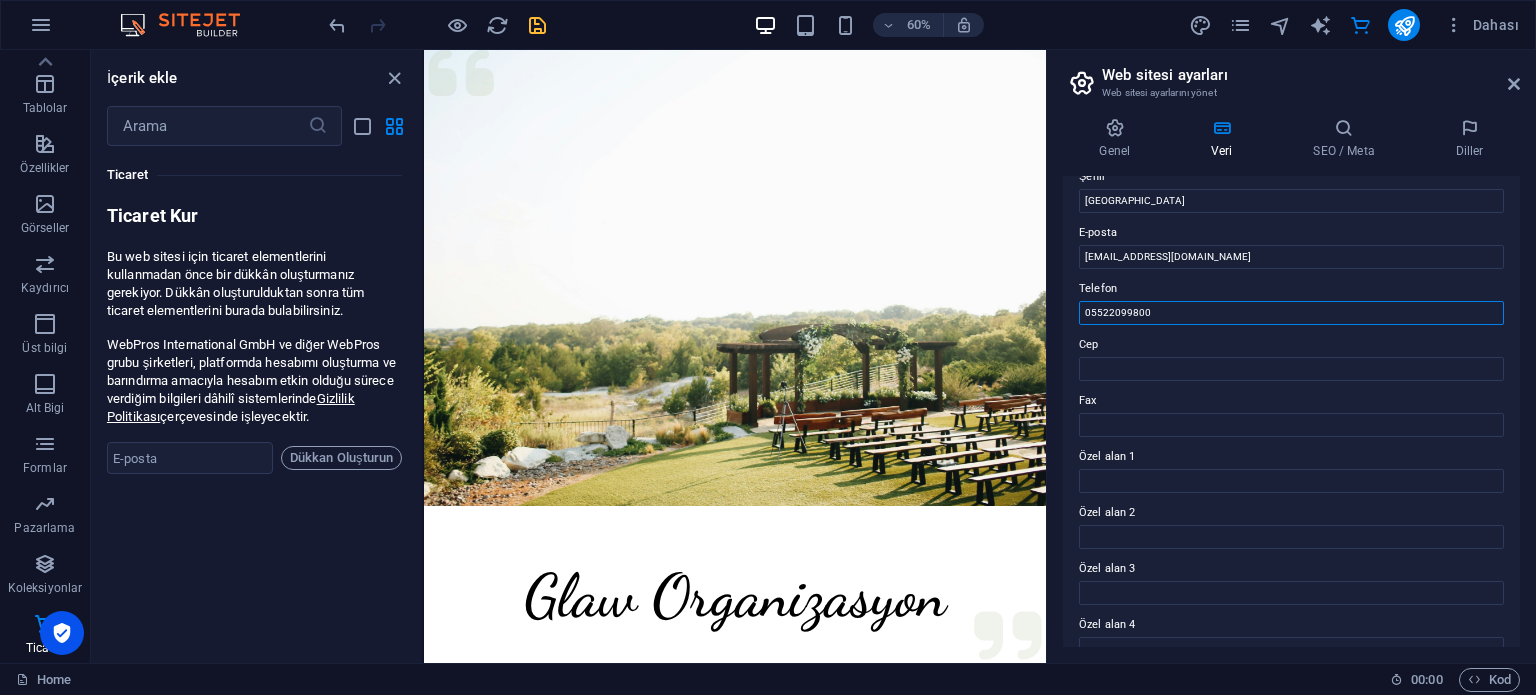 type on "05522099800" 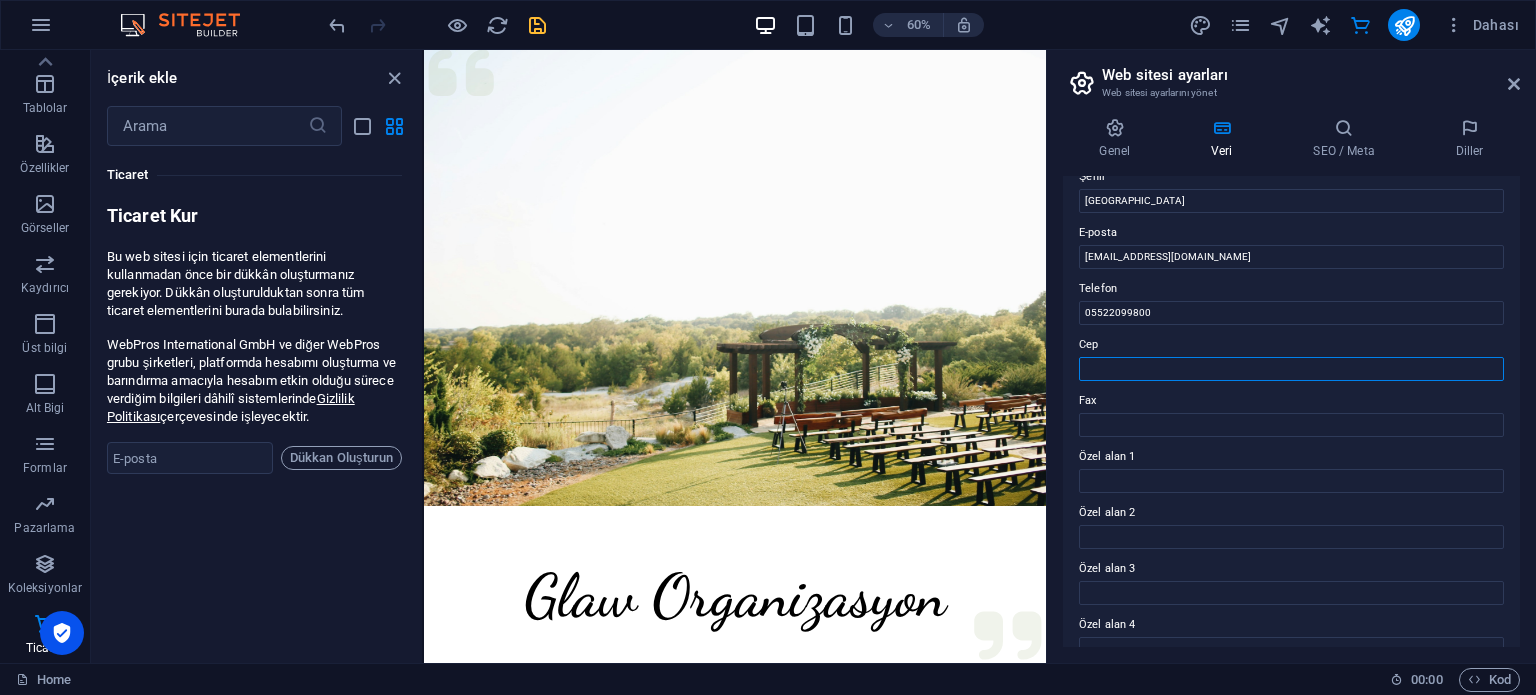 click on "Cep" at bounding box center [1291, 369] 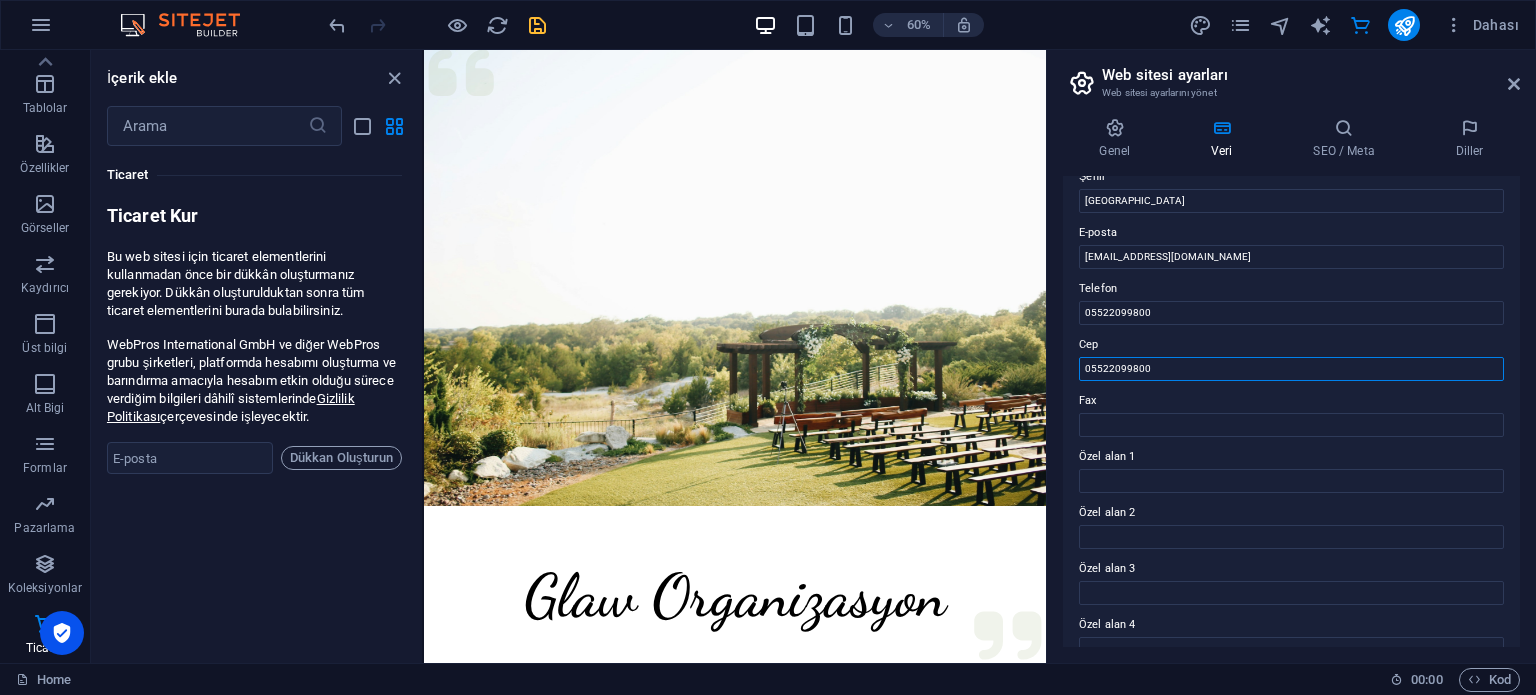 type on "05522099800" 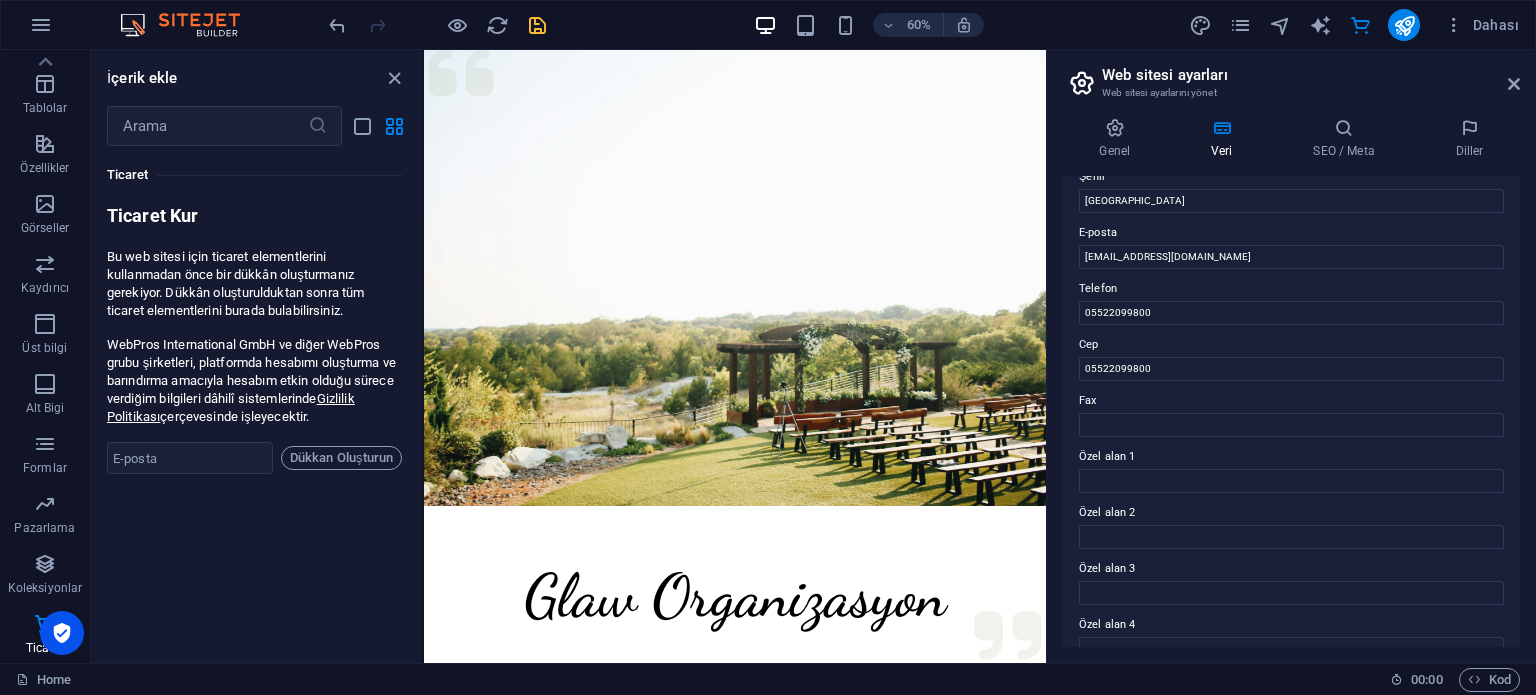 drag, startPoint x: 1522, startPoint y: 473, endPoint x: 1534, endPoint y: 588, distance: 115.62439 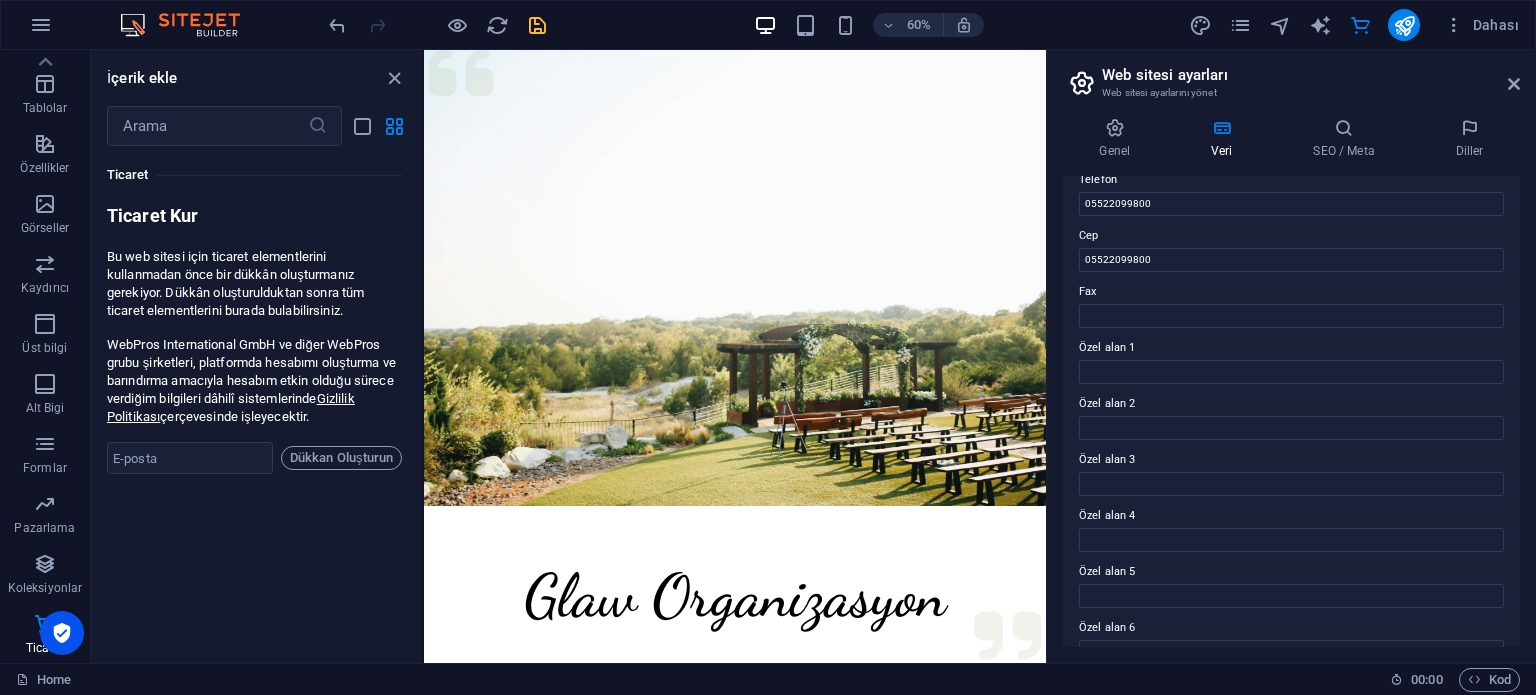 scroll, scrollTop: 488, scrollLeft: 0, axis: vertical 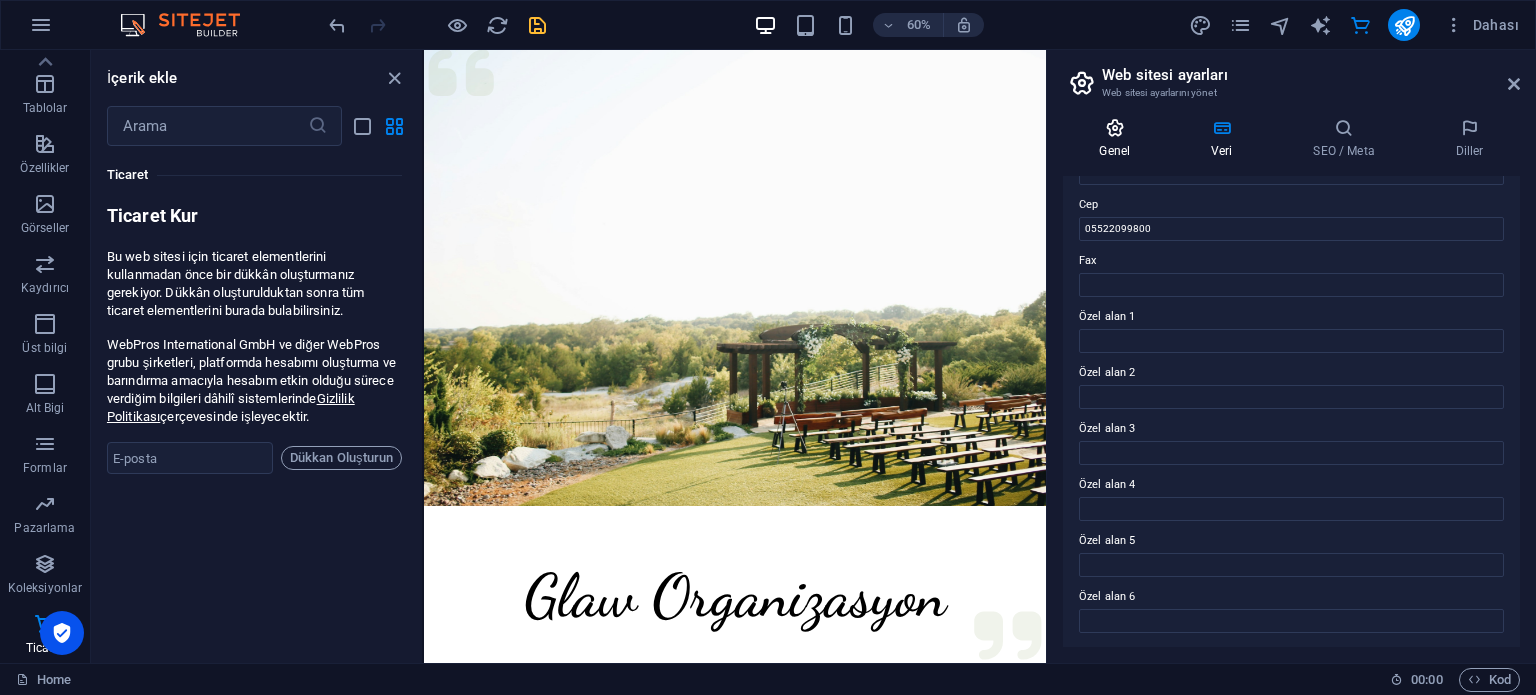 click at bounding box center [1115, 128] 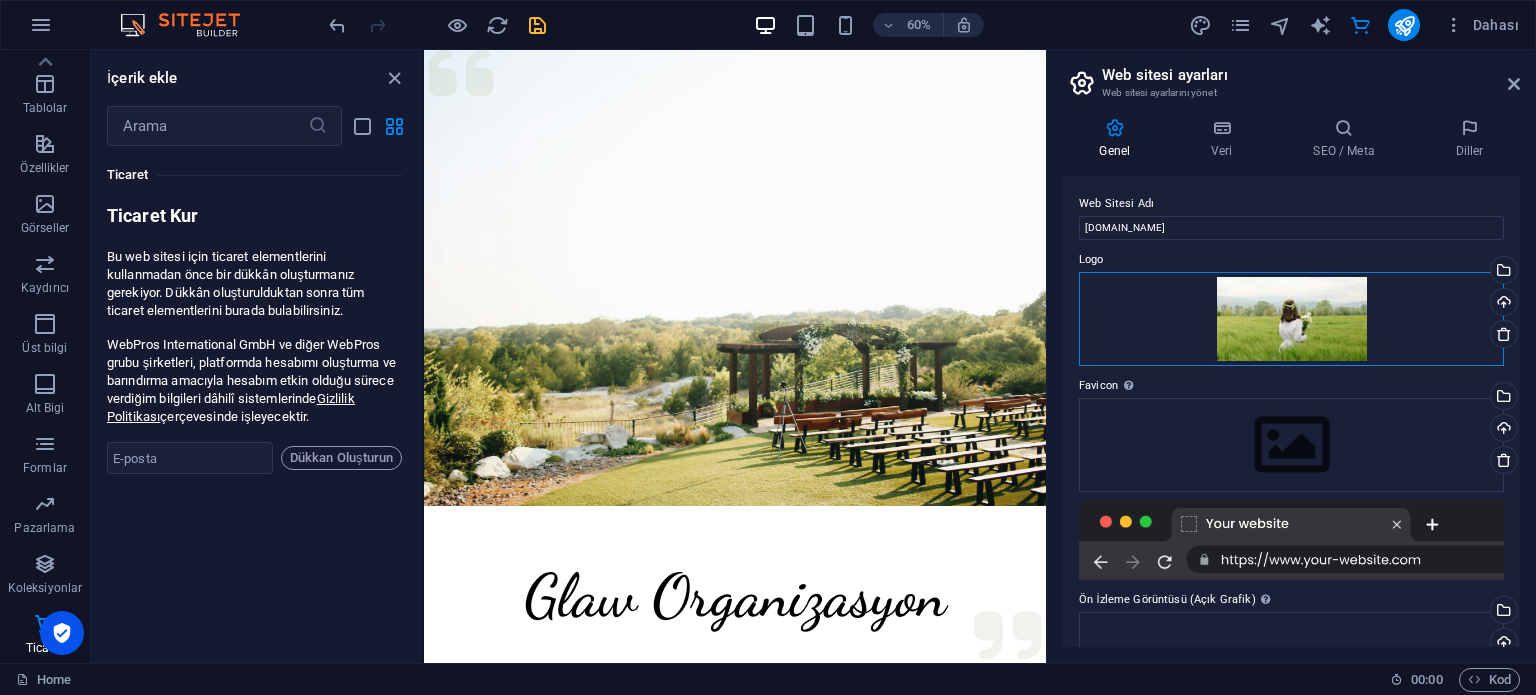 click on "Dosyaları buraya sürükleyin, dosyaları seçmek için tıklayın veya Dosyalardan ya da ücretsiz stok fotoğraf ve videolarımızdan dosyalar seçin" at bounding box center [1291, 319] 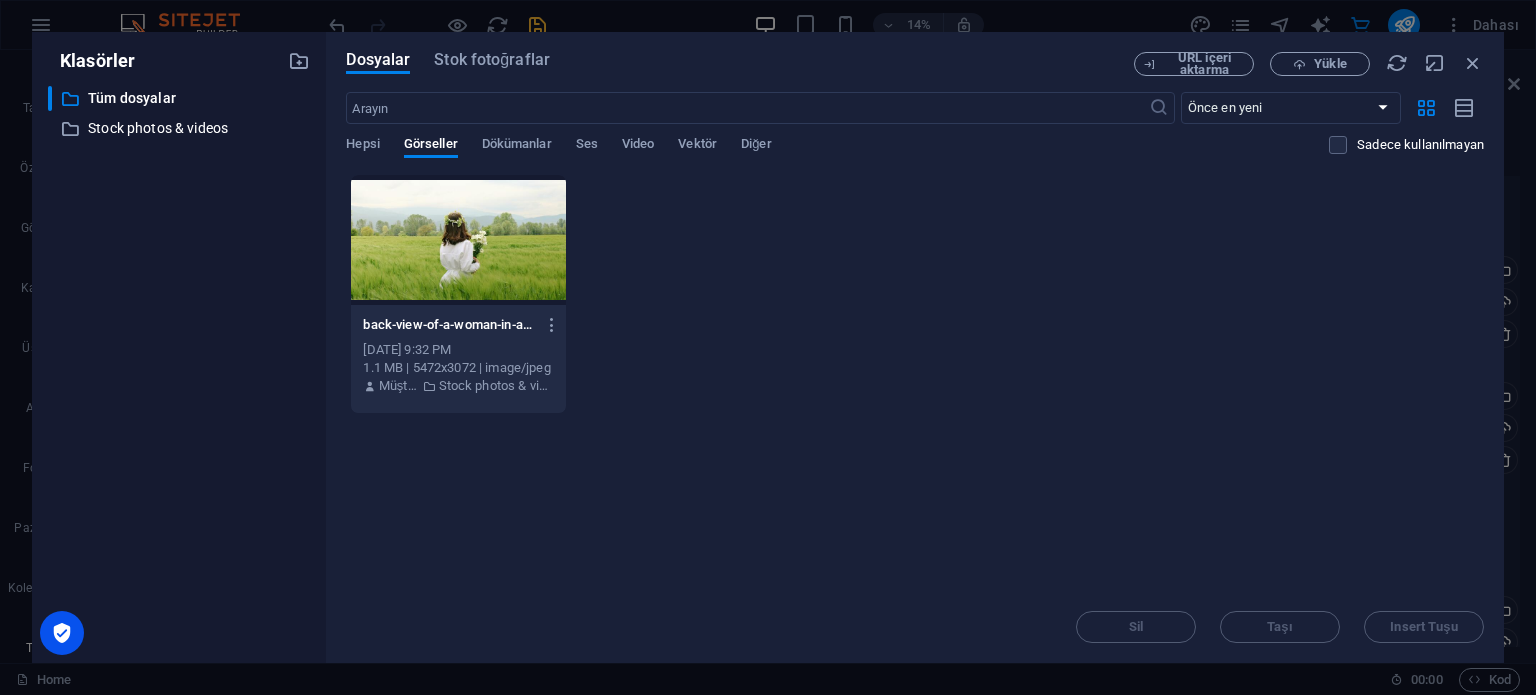 click on "back-view-of-a-woman-in-a-field-holding-flowers-embracing-nature-in-spring-tKReQWT28PdjWxKkElFa5A.jpeg back-view-of-a-woman-in-a-field-holding-flowers-embracing-nature-in-spring-tKReQWT28PdjWxKkElFa5A.jpeg Jul 13, 2025 9:32 PM 1.1 MB | 5472x3072 | image/jpeg Müşteri Stock photos & videos" at bounding box center [915, 294] 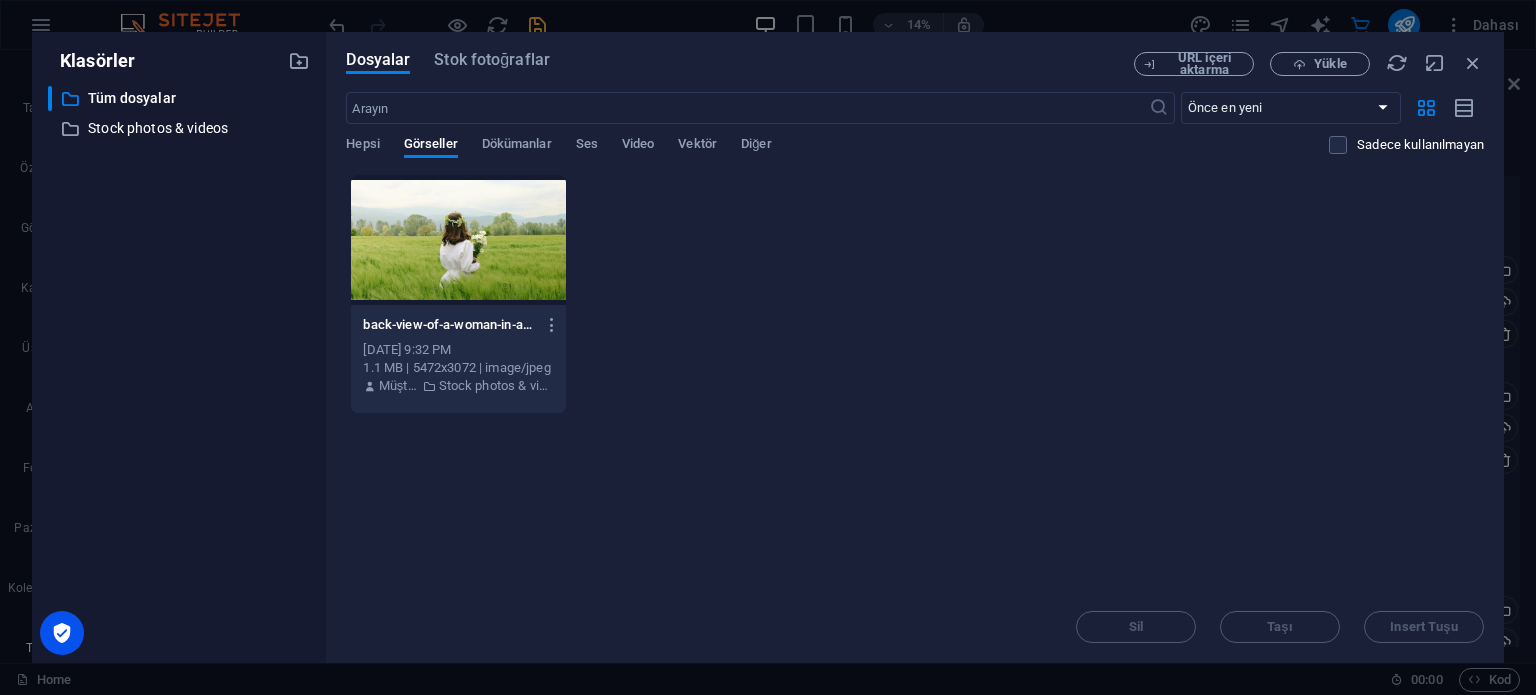 click at bounding box center (458, 240) 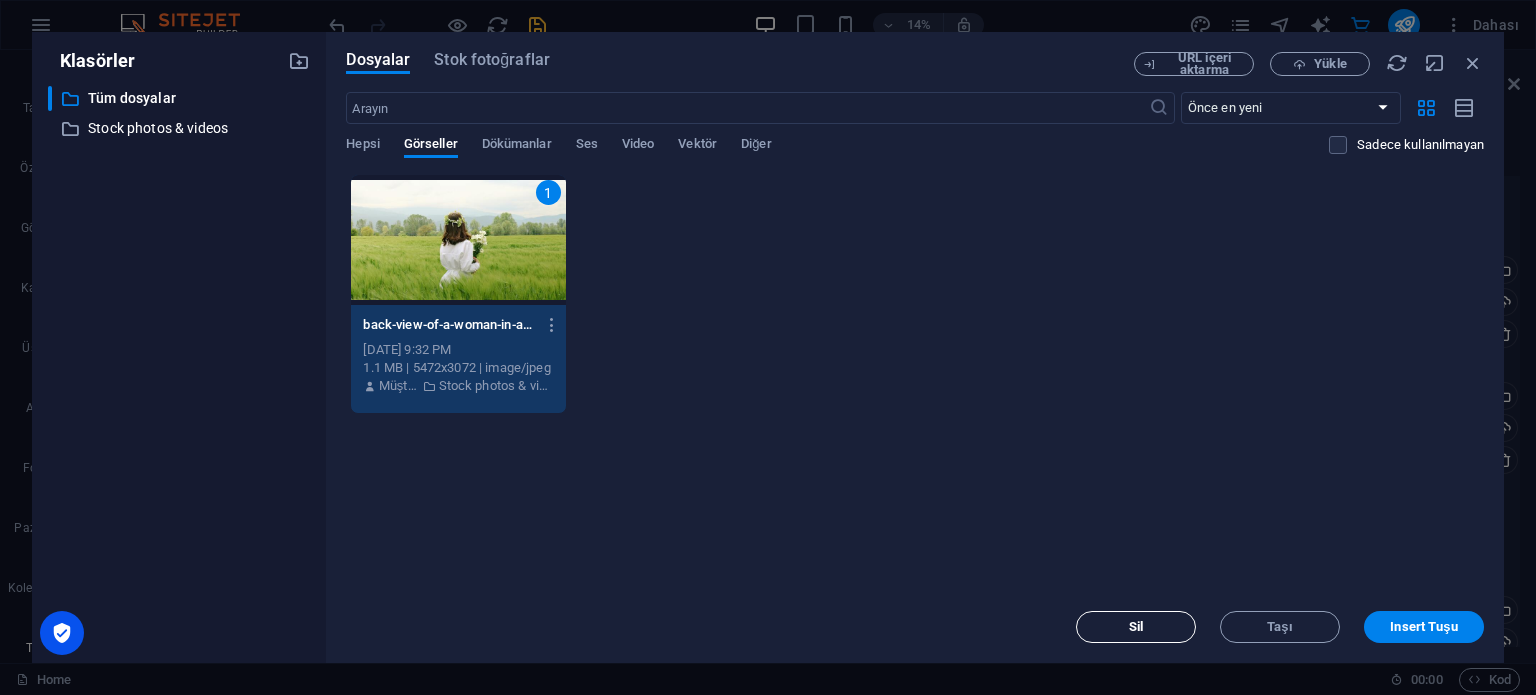 click on "Sil" at bounding box center [1136, 627] 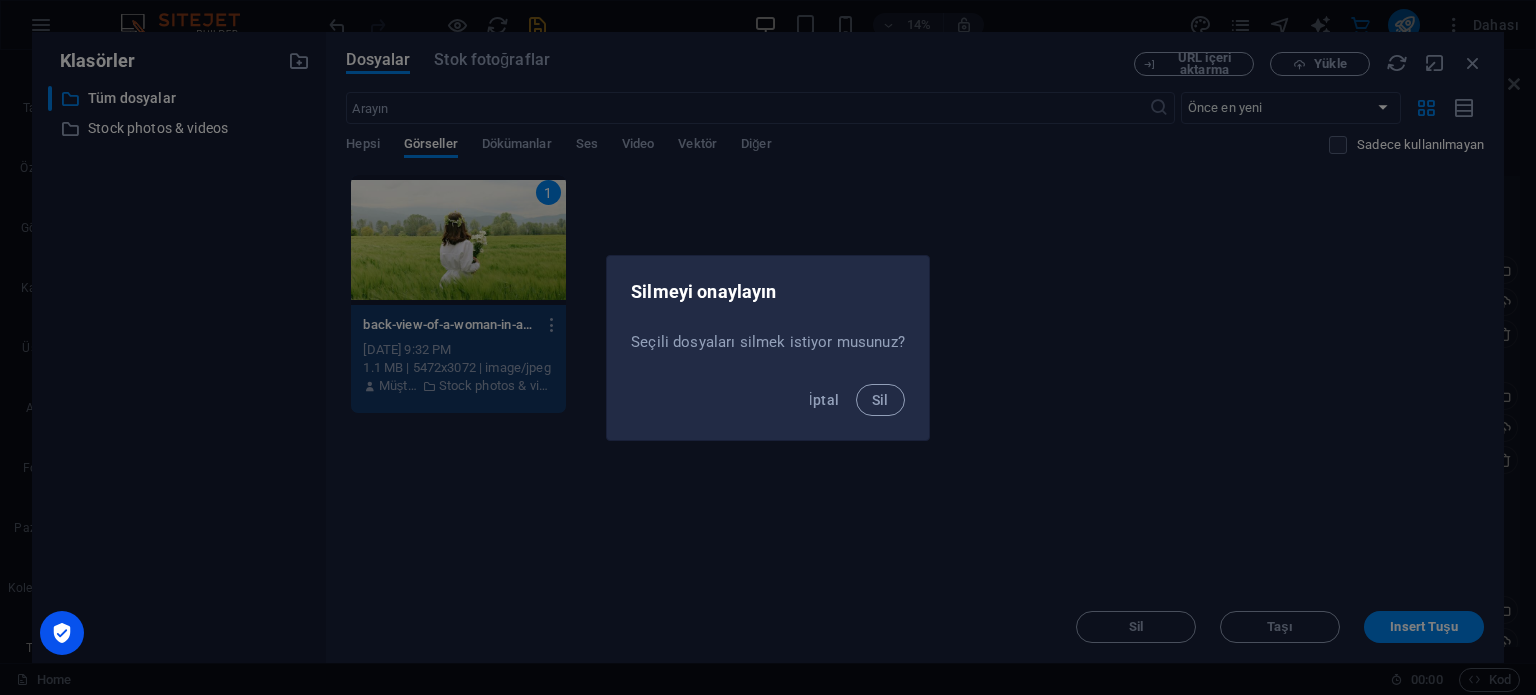 click on "İptal Sil" at bounding box center (768, 406) 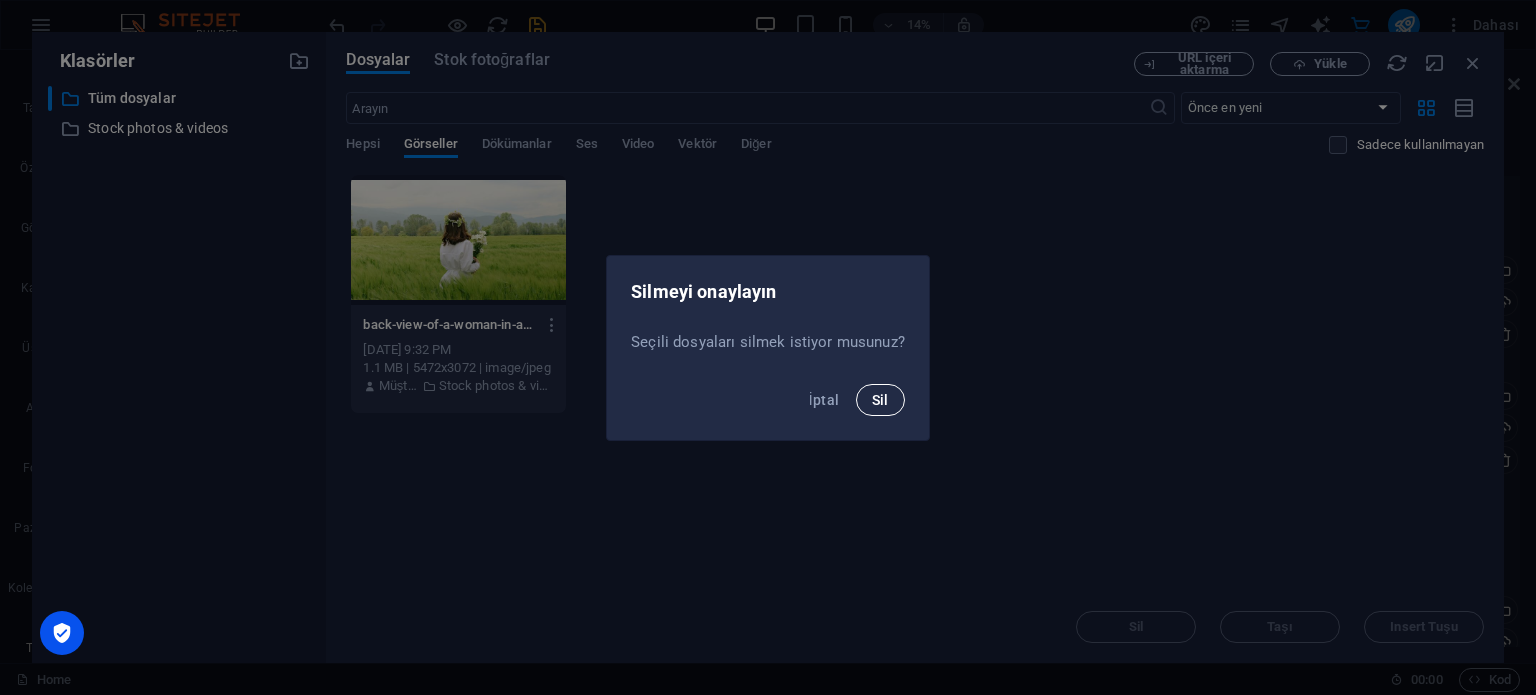 click on "Sil" at bounding box center [880, 400] 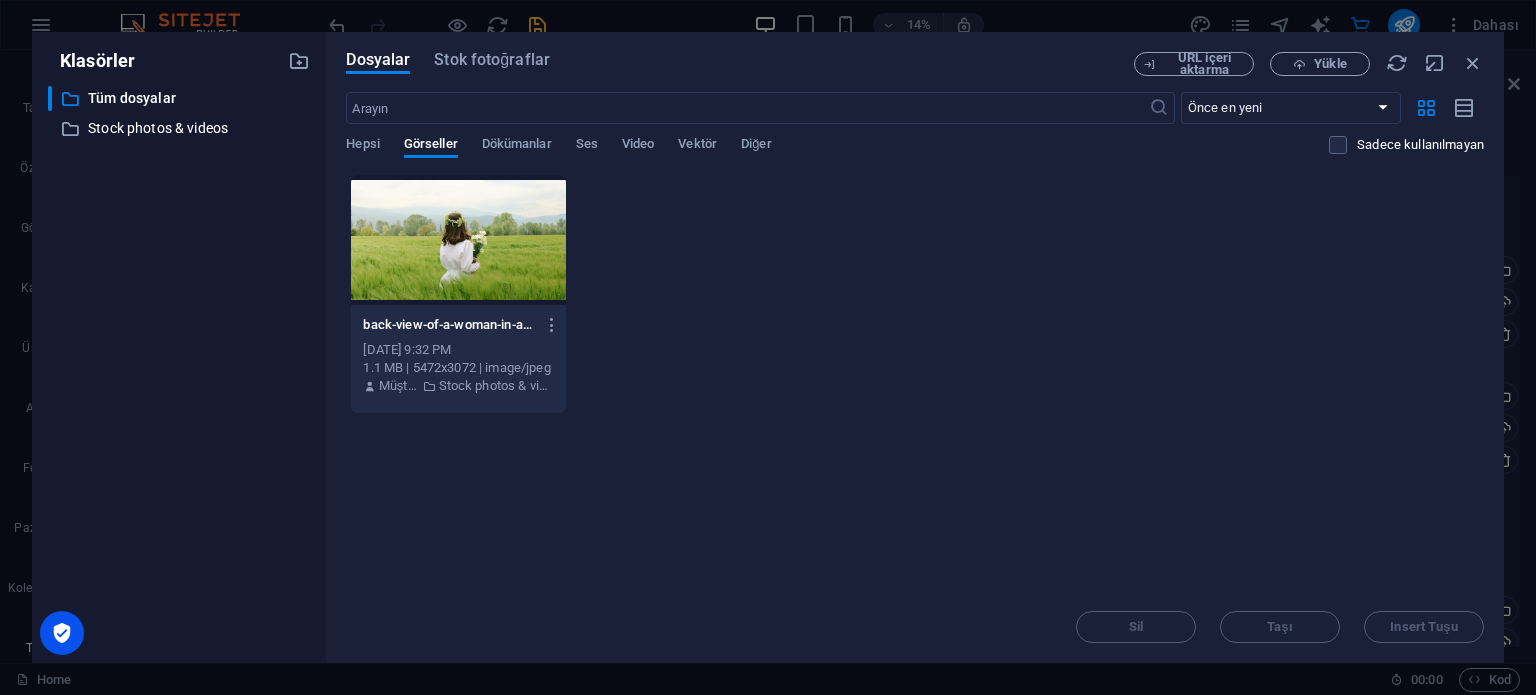 click at bounding box center [458, 240] 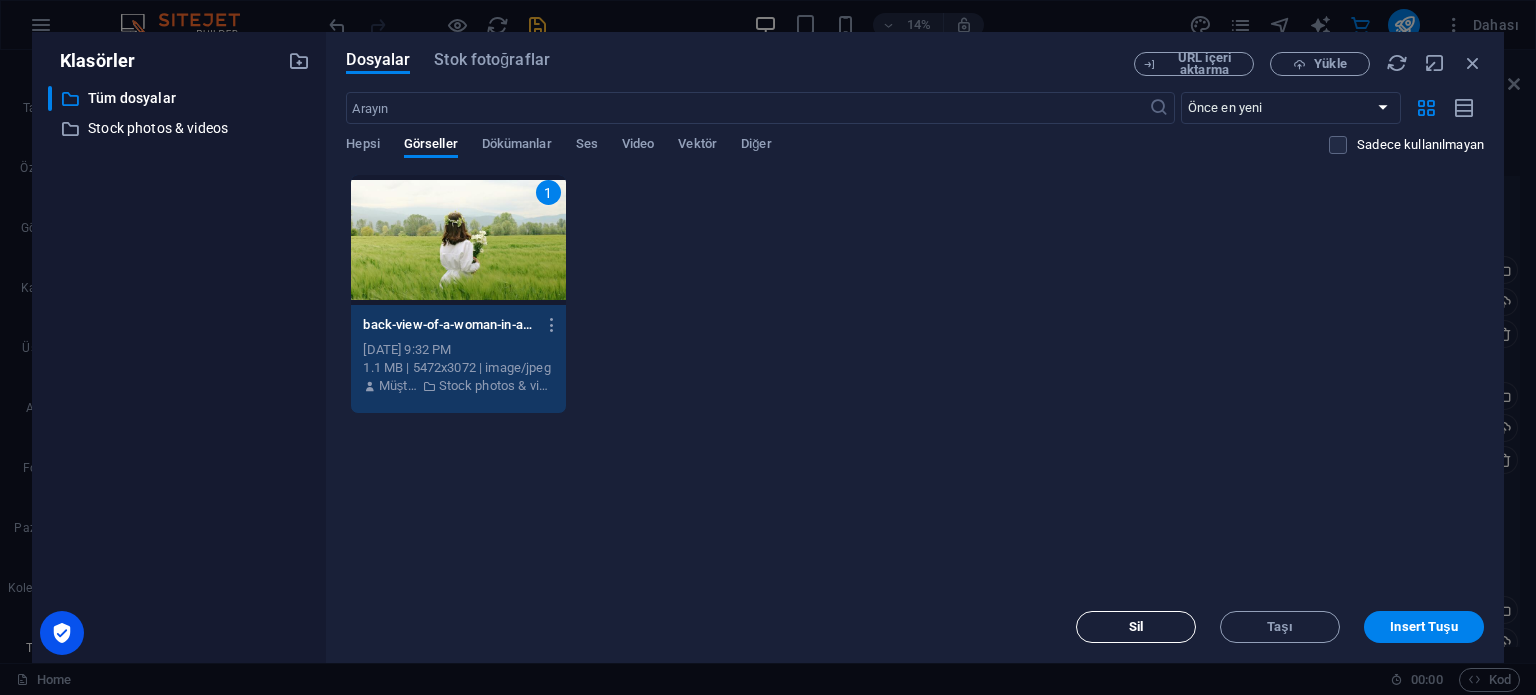 click on "Sil" at bounding box center (1136, 627) 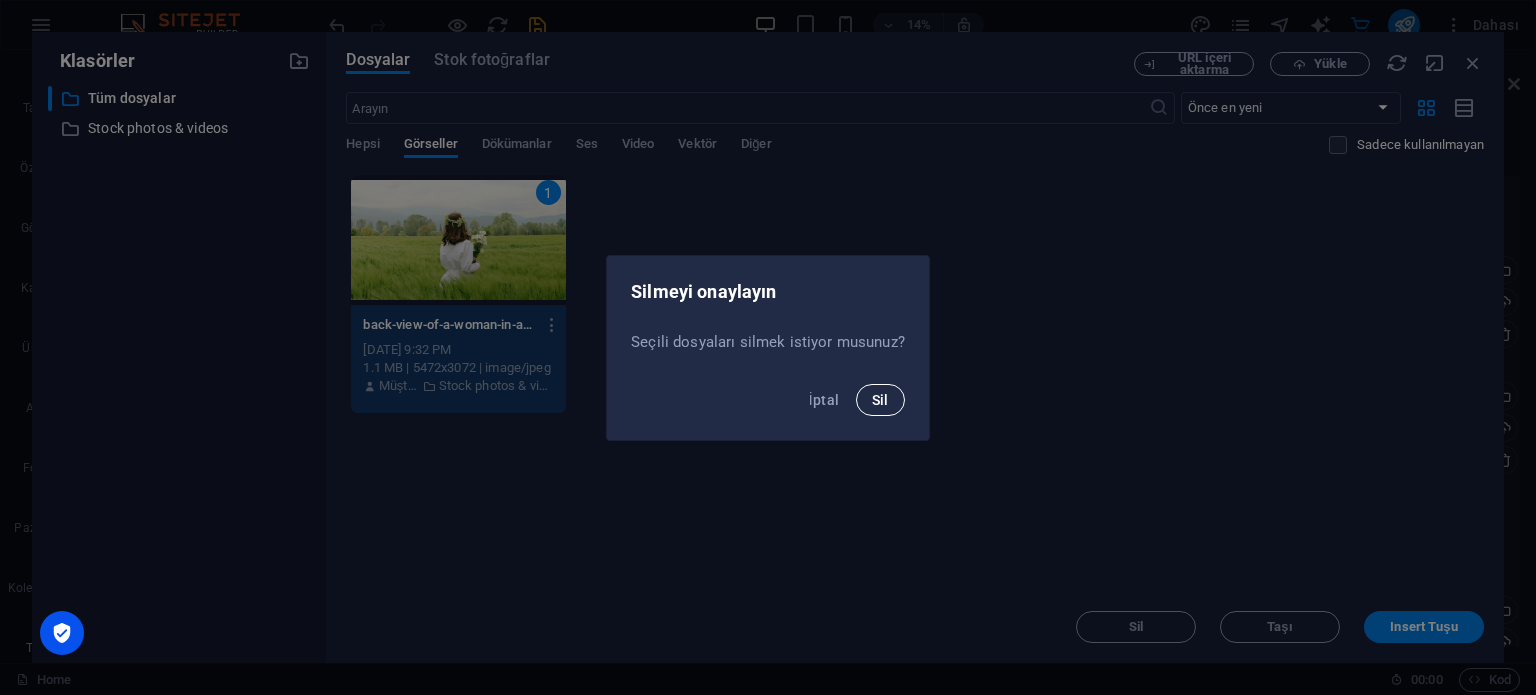 click on "Sil" at bounding box center (880, 400) 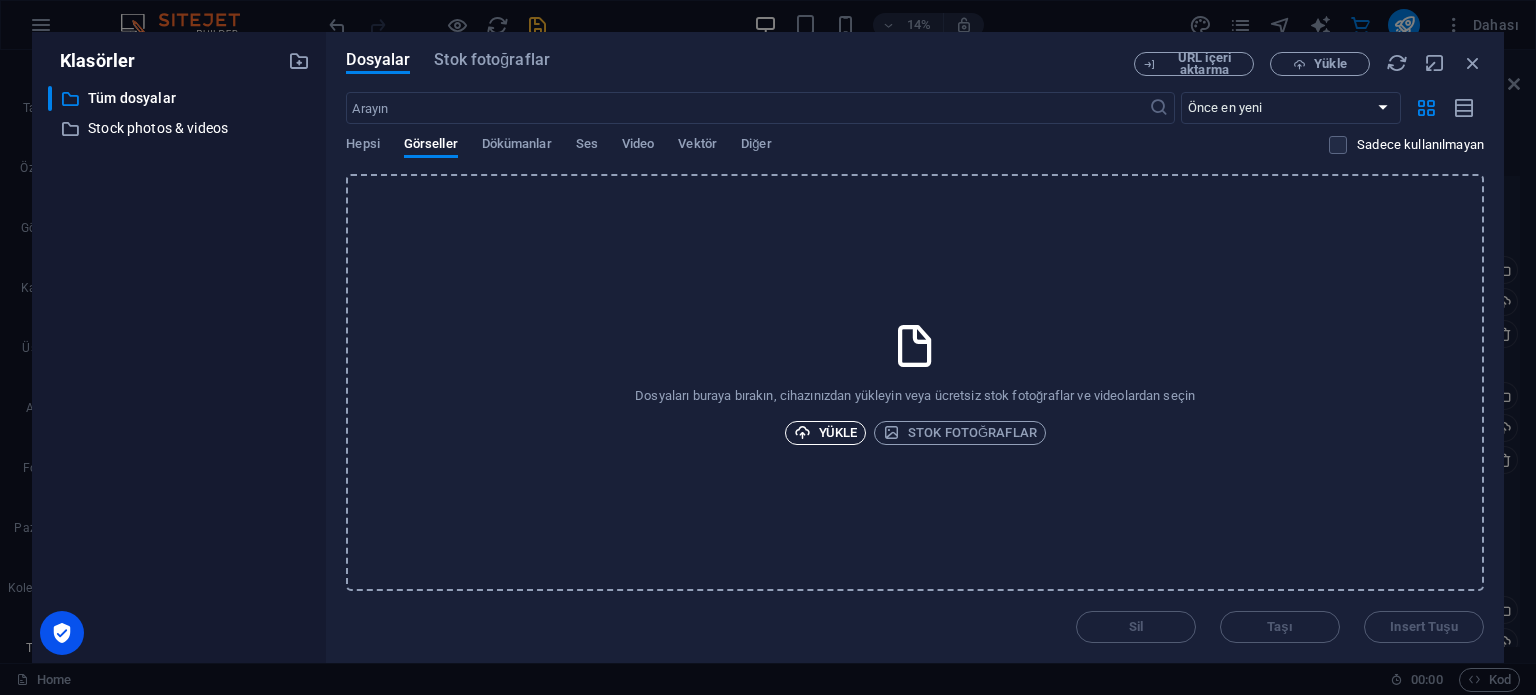 click on "Yükle" at bounding box center [826, 433] 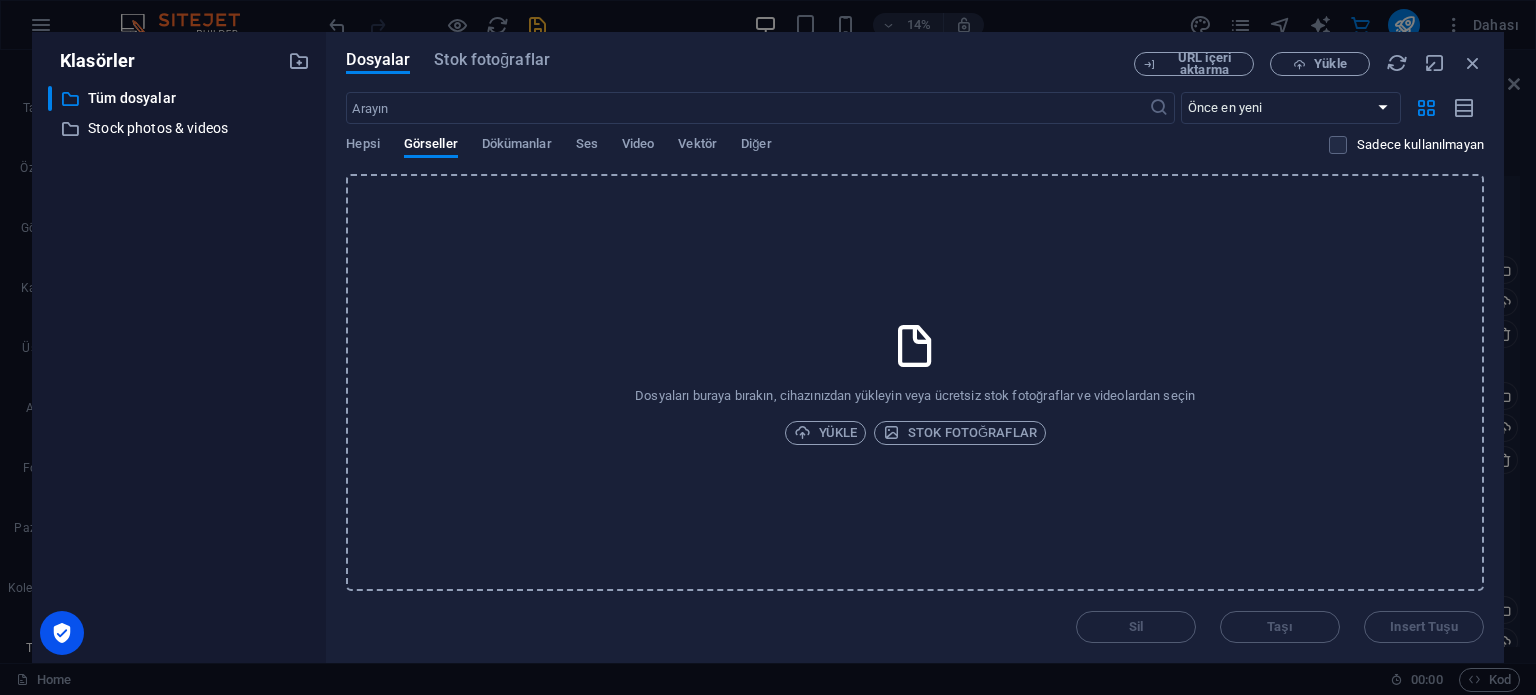 click on "Dosyaları buraya bırakın, cihazınızdan yükleyin veya ücretsiz stok fotoğraflar ve videolardan seçin Yükle Stok fotoğraflar" at bounding box center [915, 382] 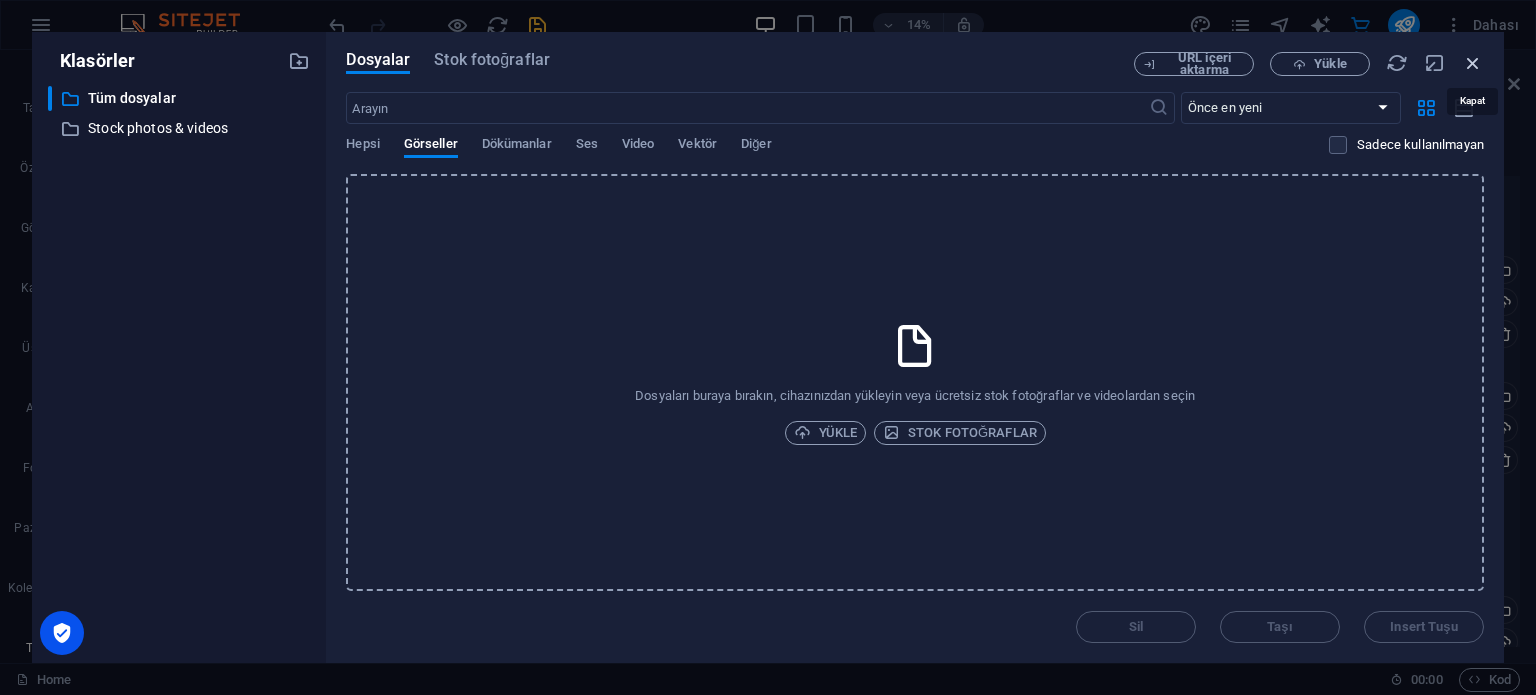 click at bounding box center (1473, 63) 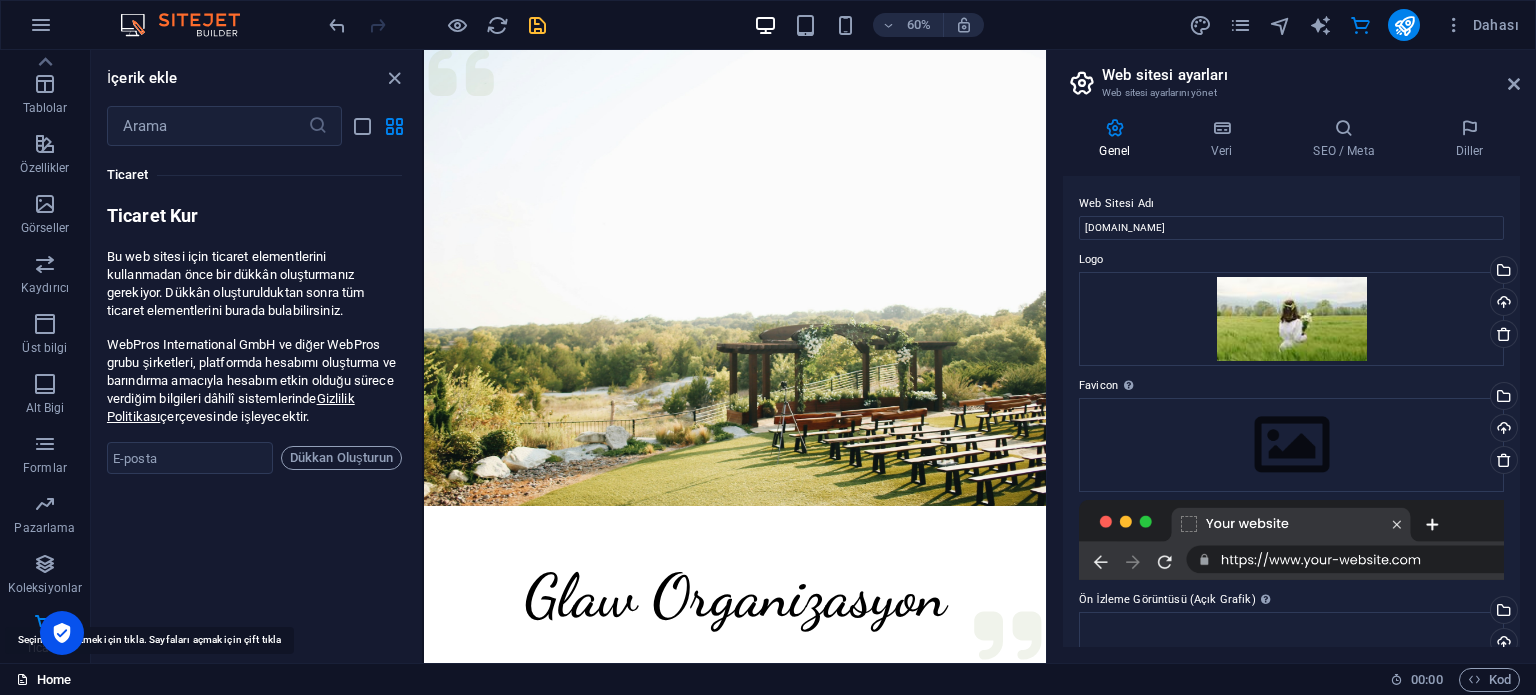click on "Home" at bounding box center [43, 680] 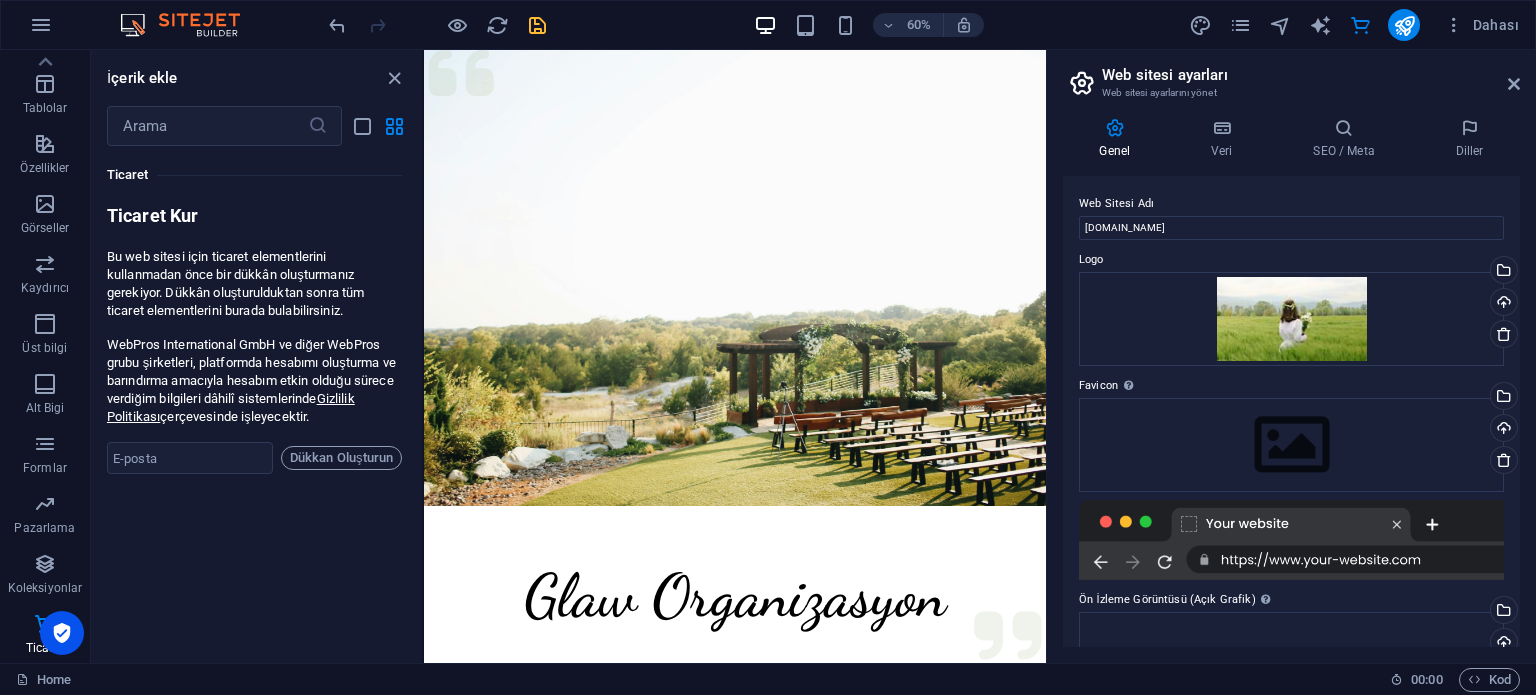 click at bounding box center [190, 25] 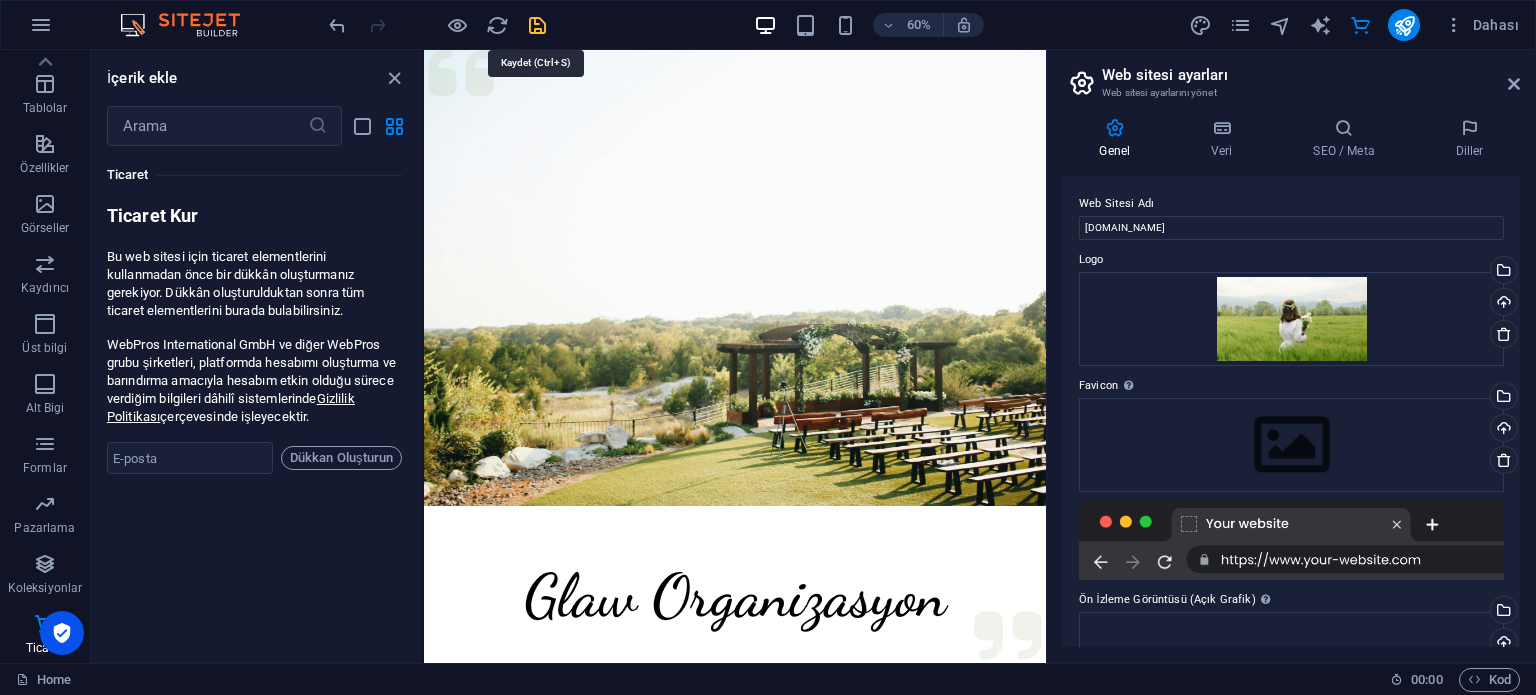 click at bounding box center (537, 25) 